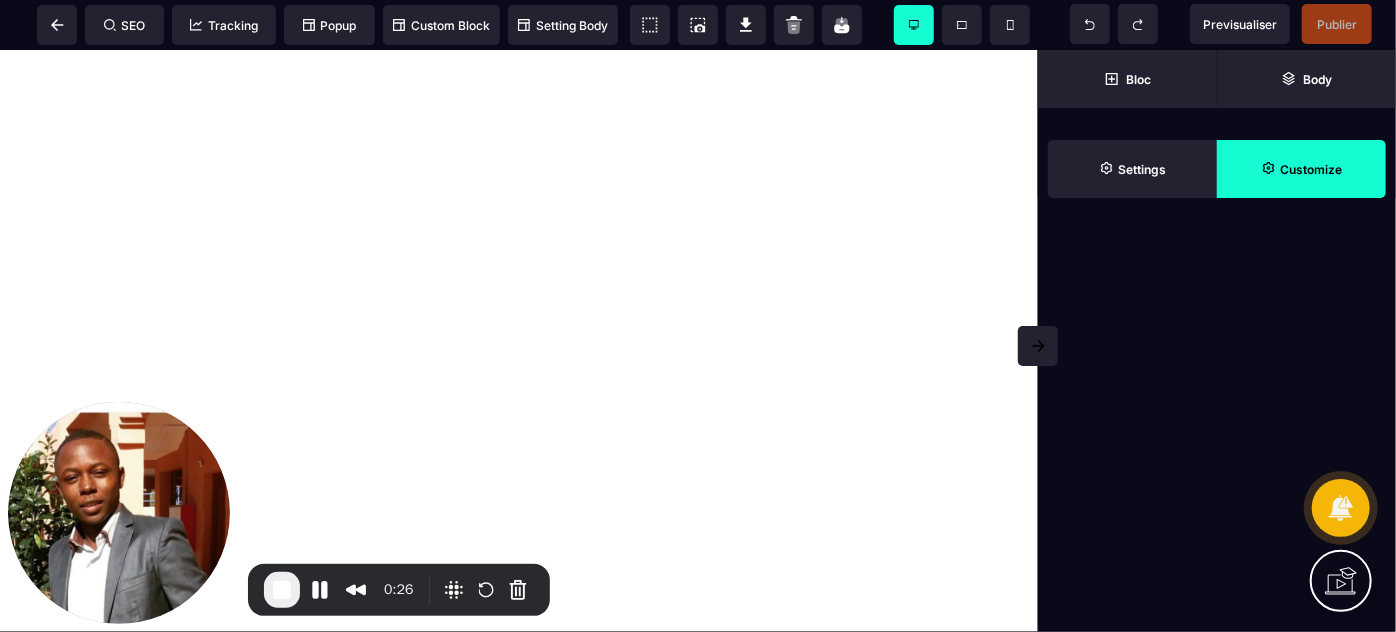 scroll, scrollTop: 0, scrollLeft: 0, axis: both 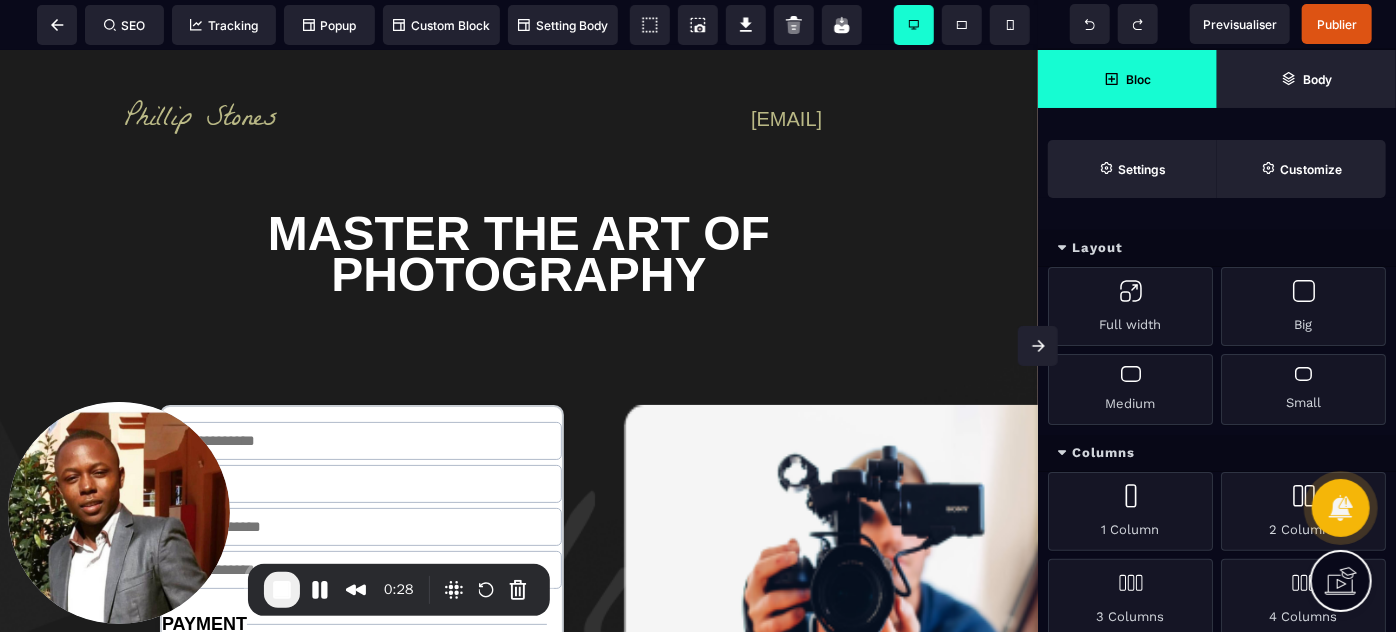 click 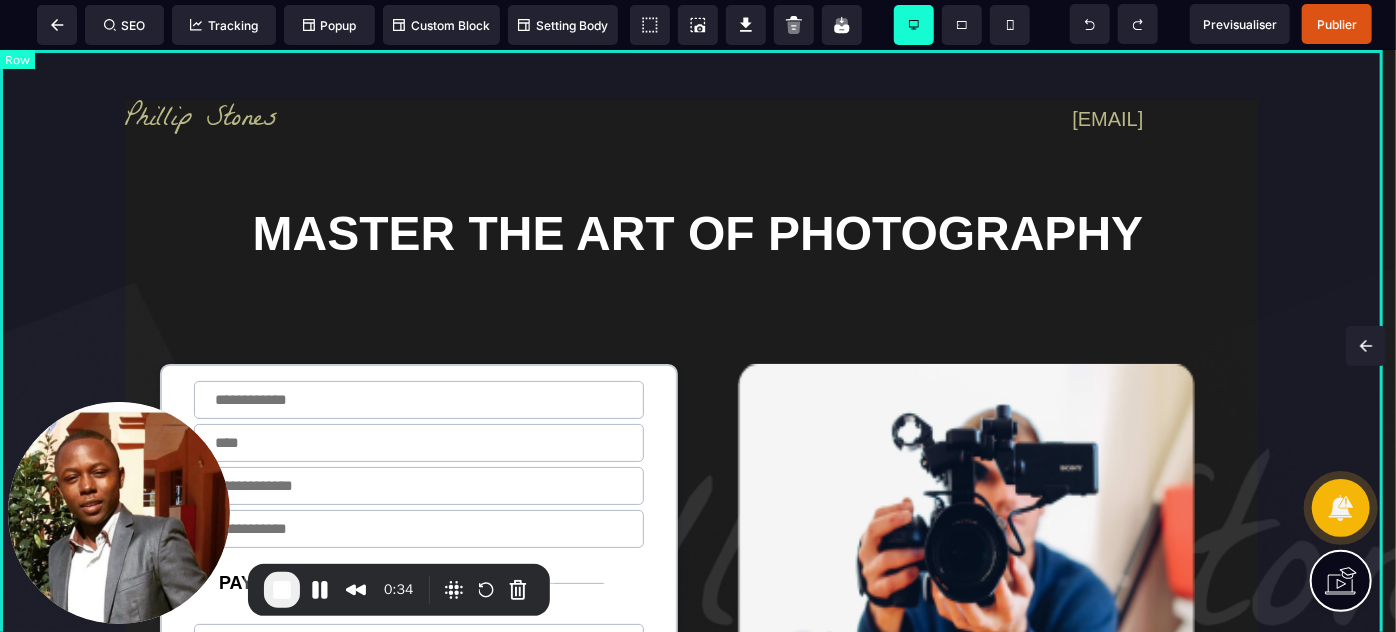 click on "[EMAIL] MASTER THE ART OF PHOTOGRAPHY PAYMENT Card number Expiry CV C Country Postal Code Complete Order Lorem ipsum dolor sit amet consectetur.
Urna sit massa eu pellentesque tortor
risus dignissim leo. Horem ipsum dolor sit ame Lorem Ipsum is simply dummy text of the printing and typesetting industry." at bounding box center [698, 617] 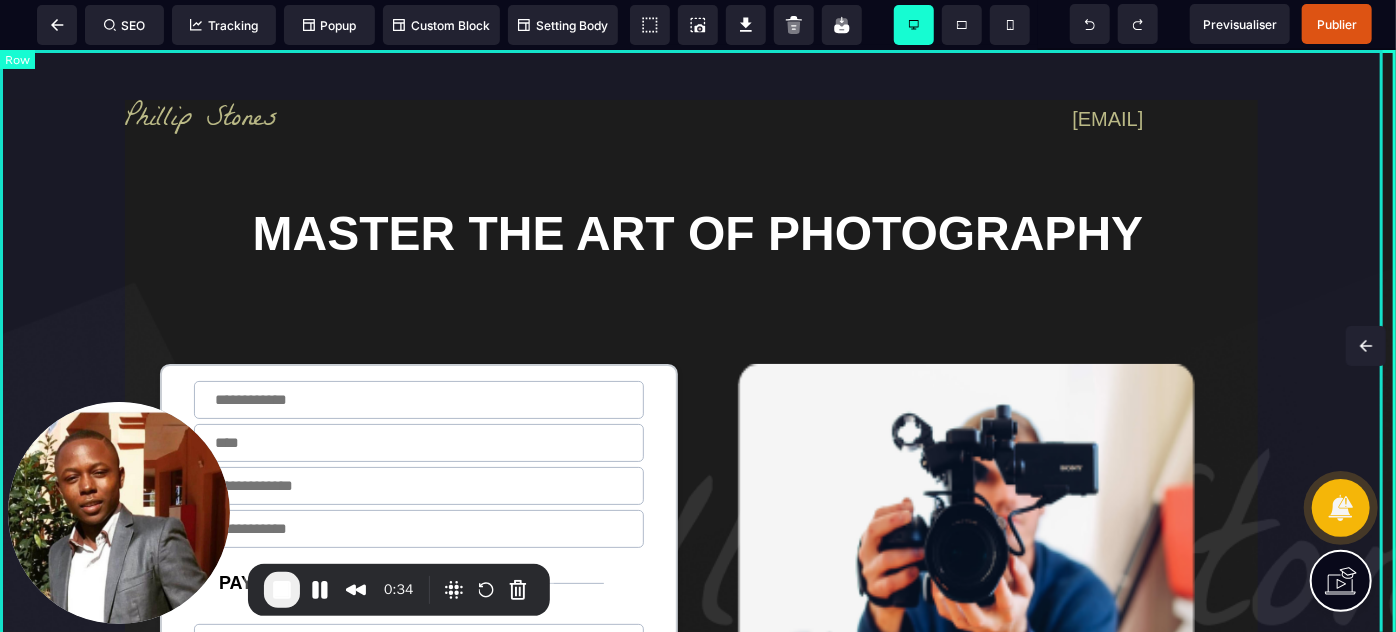 select on "*********" 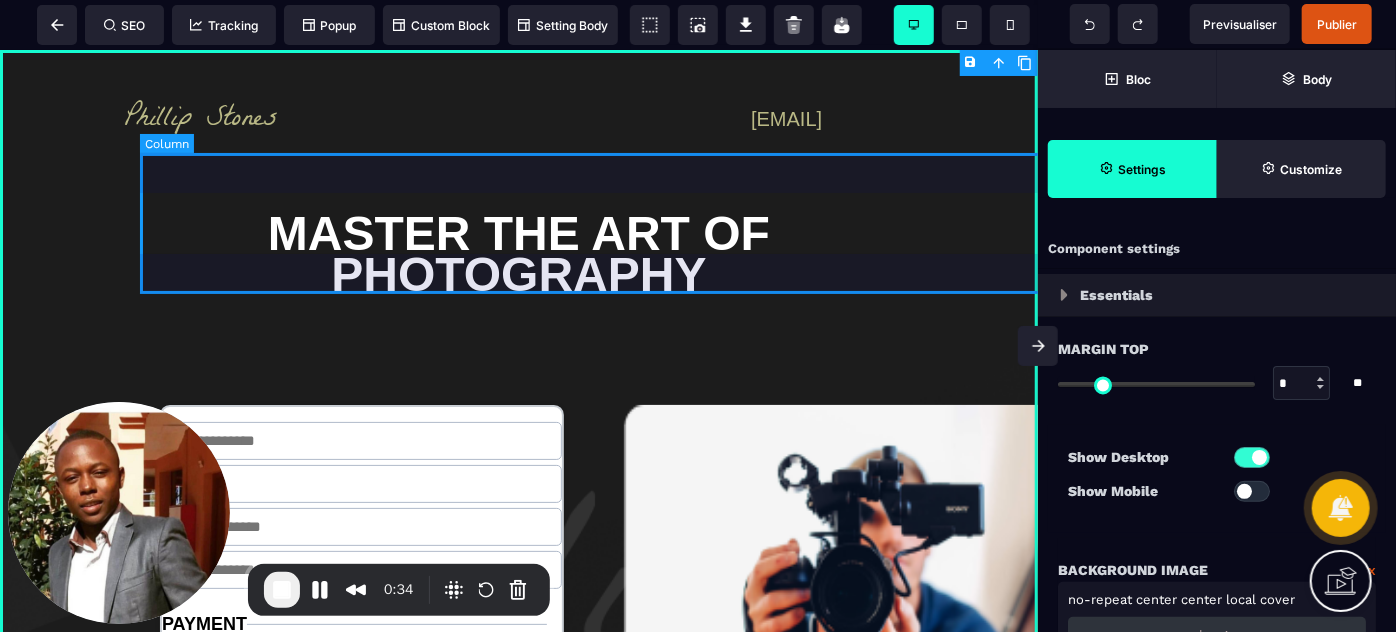 type on "*" 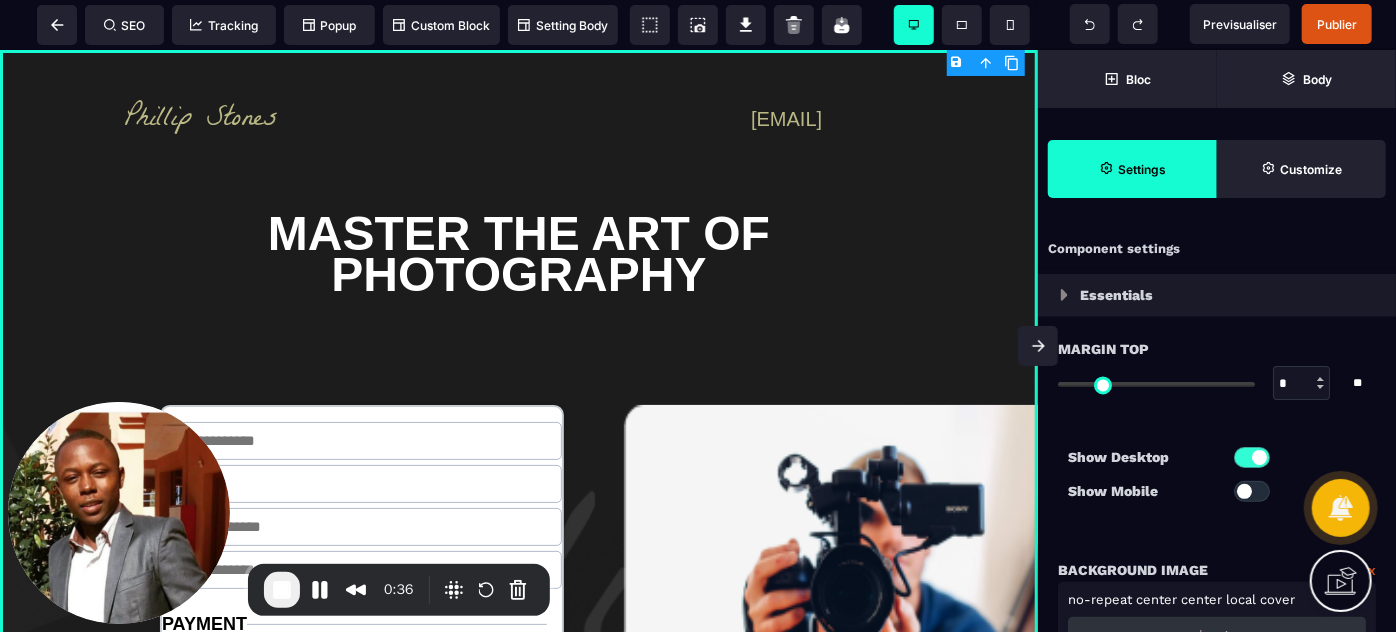 click on "**********" at bounding box center [1217, 704] 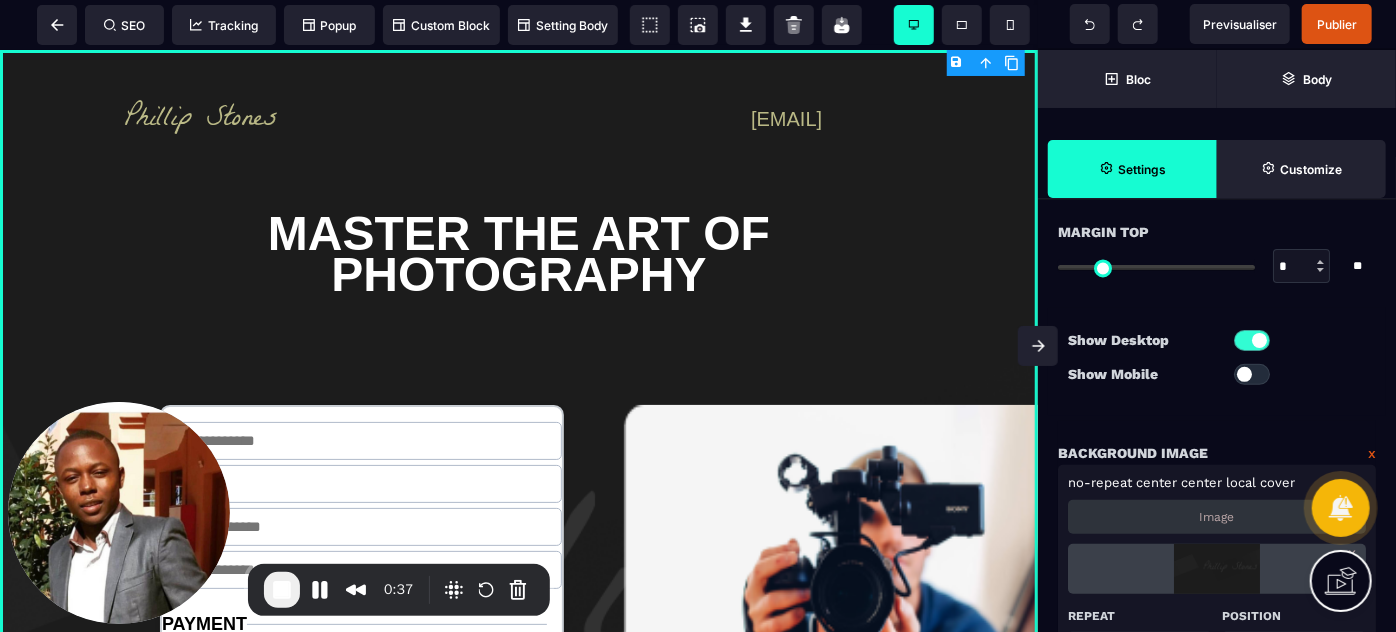 click on "**********" at bounding box center [1217, 587] 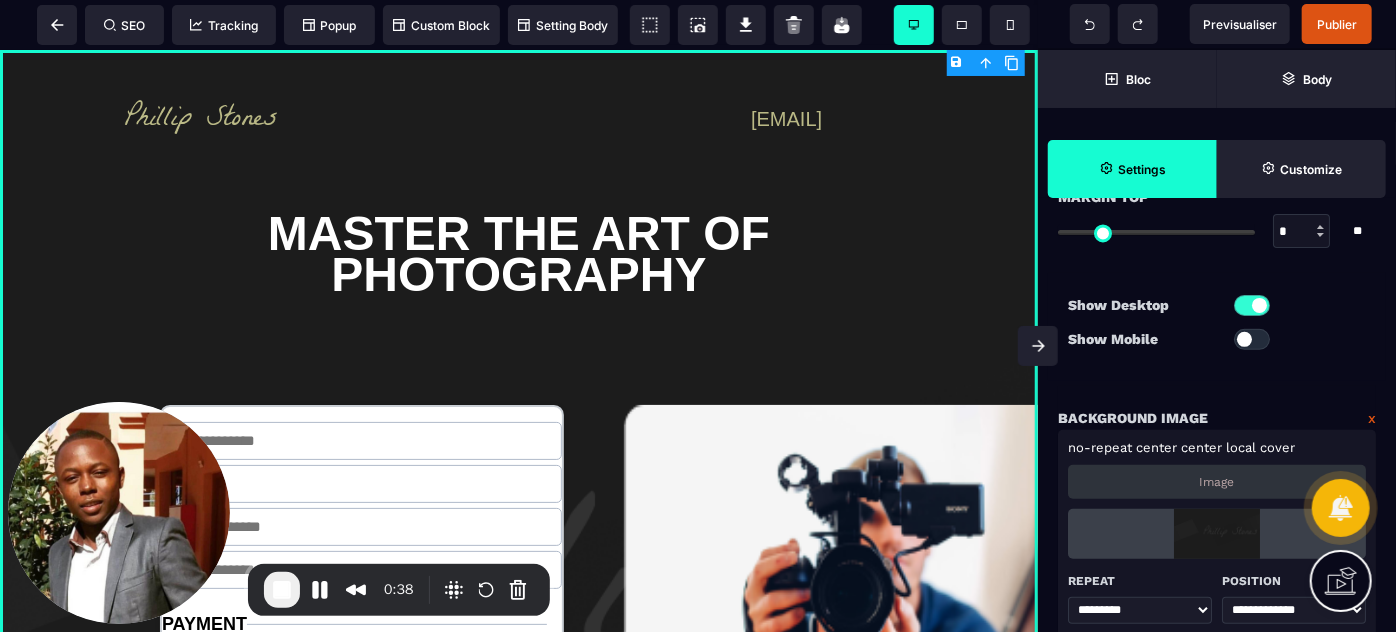 scroll, scrollTop: 290, scrollLeft: 0, axis: vertical 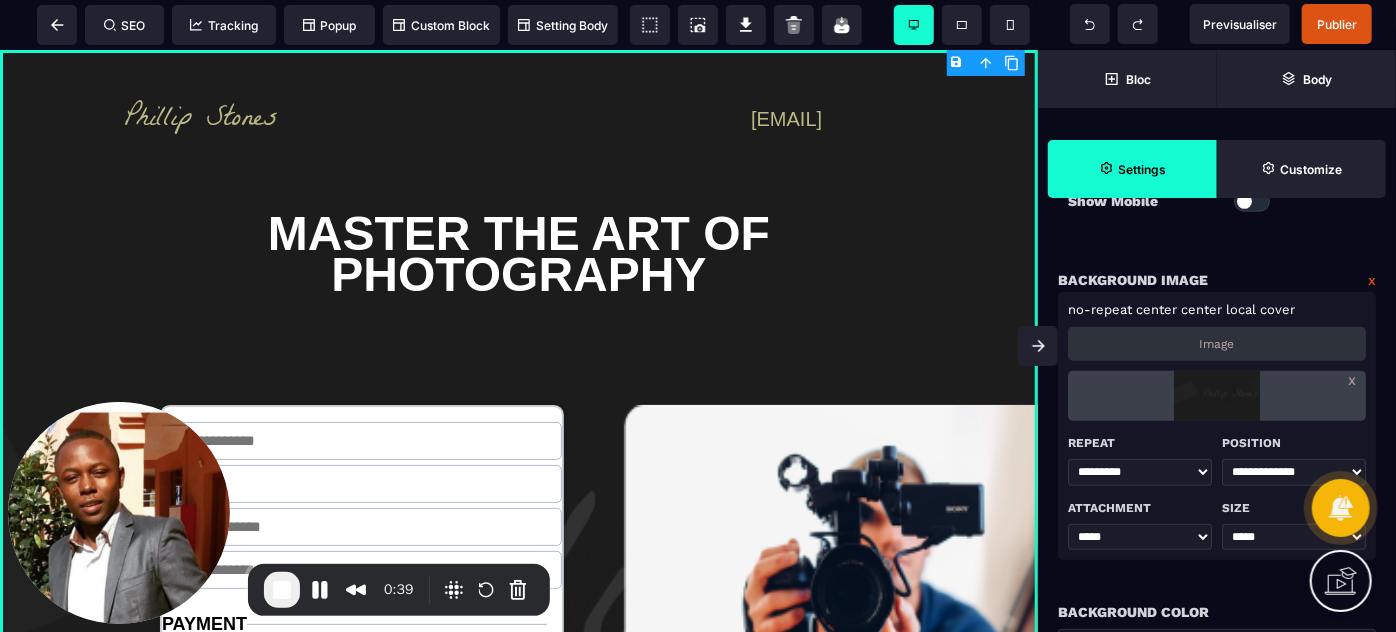 click on "x" at bounding box center [1372, 280] 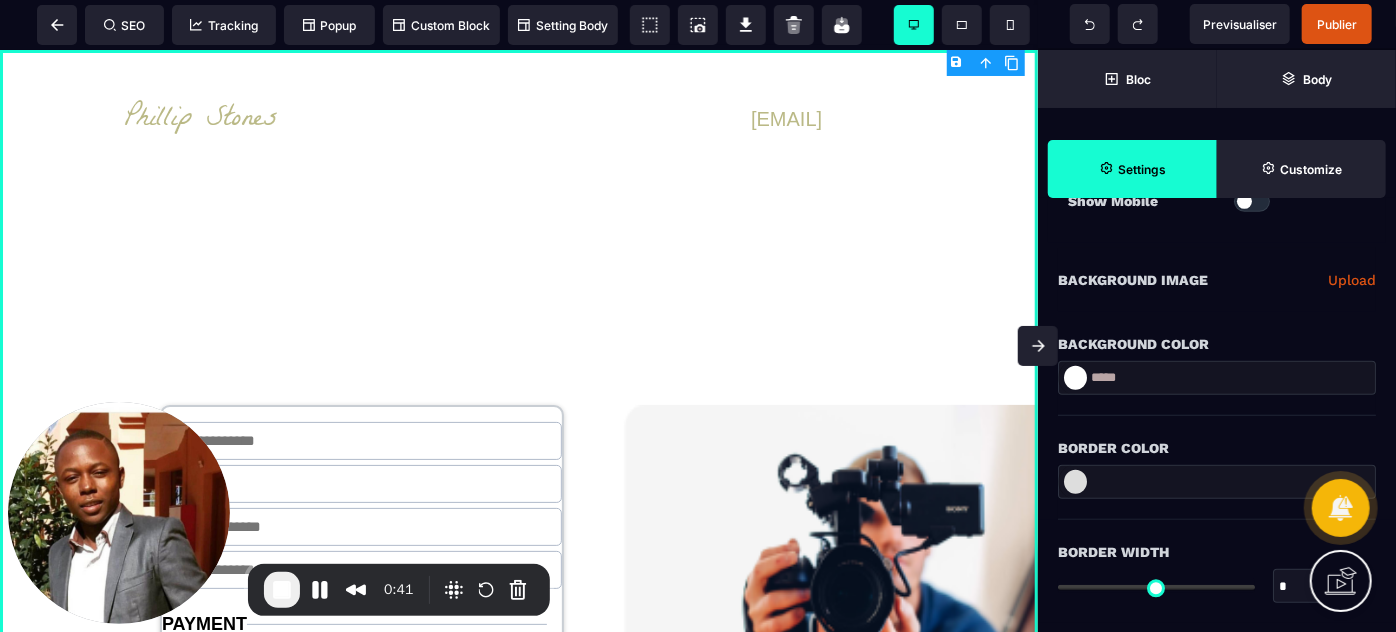 click at bounding box center [1075, 378] 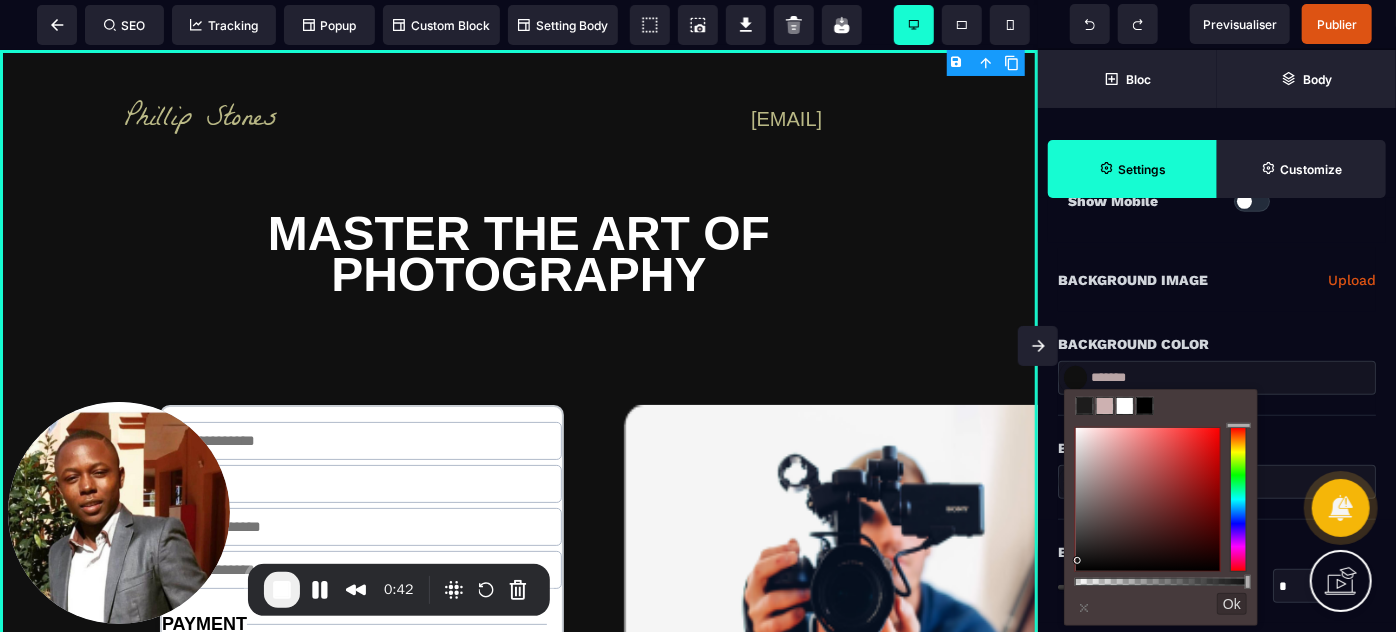 type on "*****" 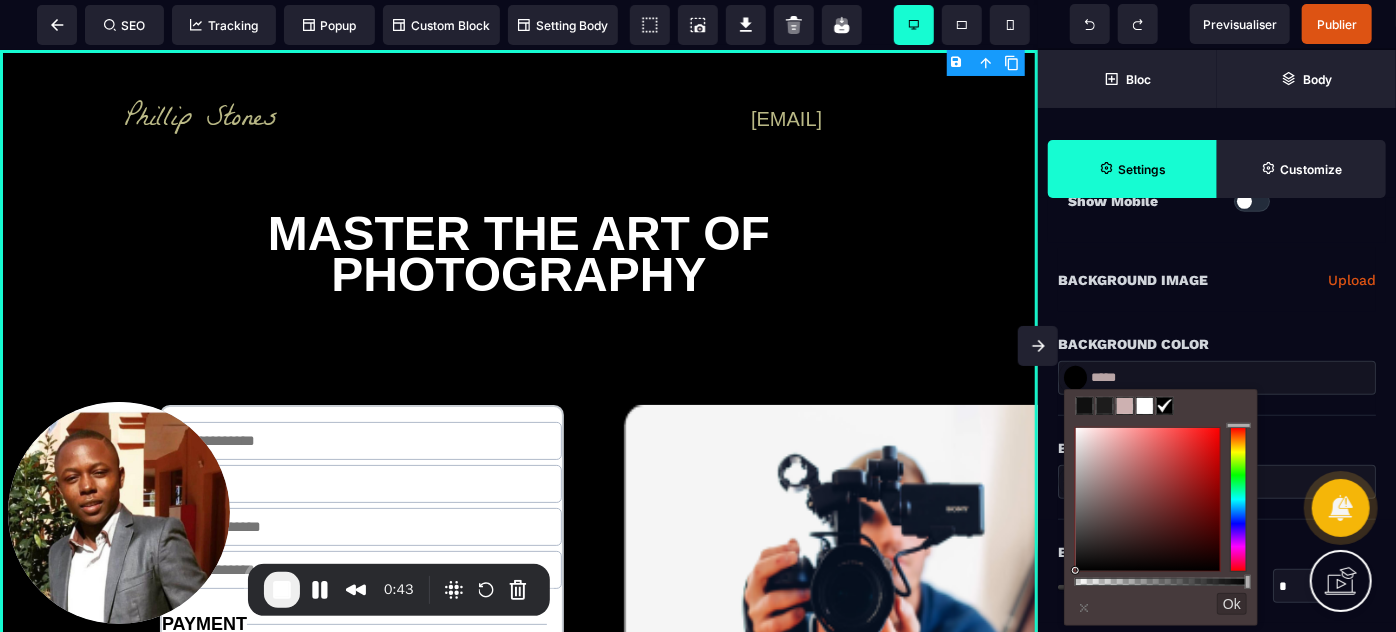 drag, startPoint x: 1095, startPoint y: 453, endPoint x: 1077, endPoint y: 606, distance: 154.05519 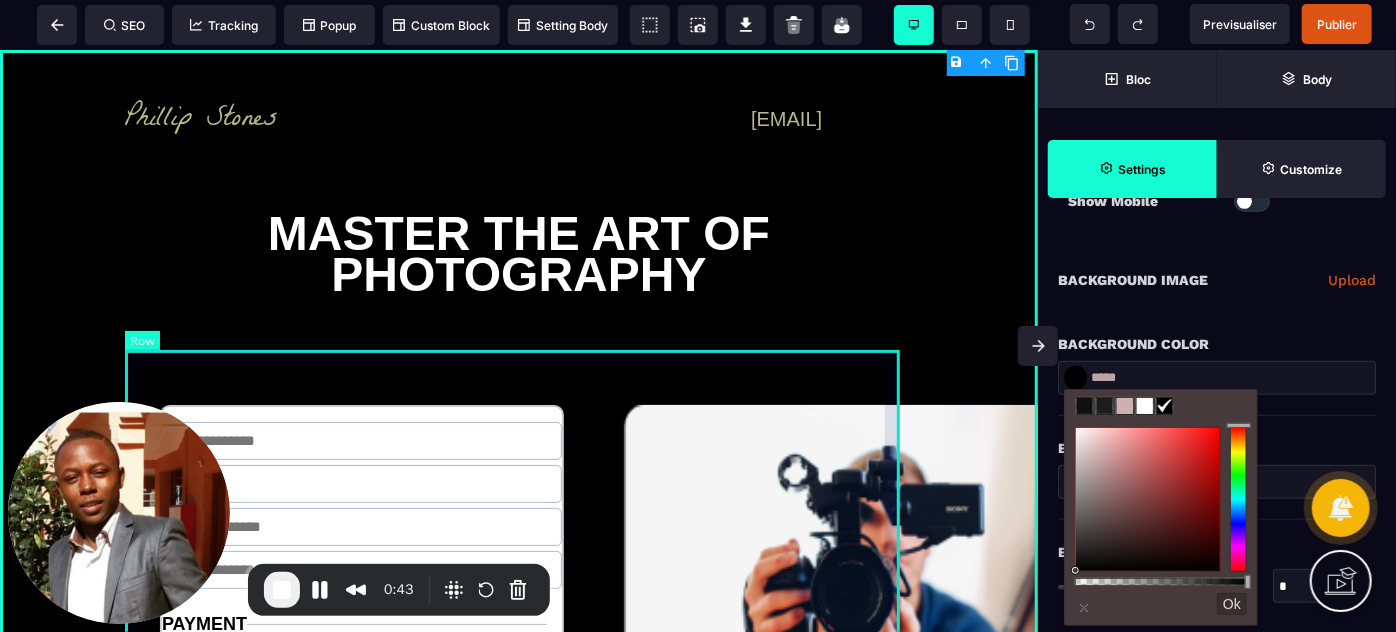 click on "PAYMENT Card number Expiry CV C Country Postal Code Complete Order Lorem ipsum dolor sit amet consectetur.
Urna sit massa eu pellentesque tortor
risus dignissim leo. Horem ipsum dolor sit ame Lorem Ipsum is simply dummy text of the printing and typesetting industry." at bounding box center (519, 737) 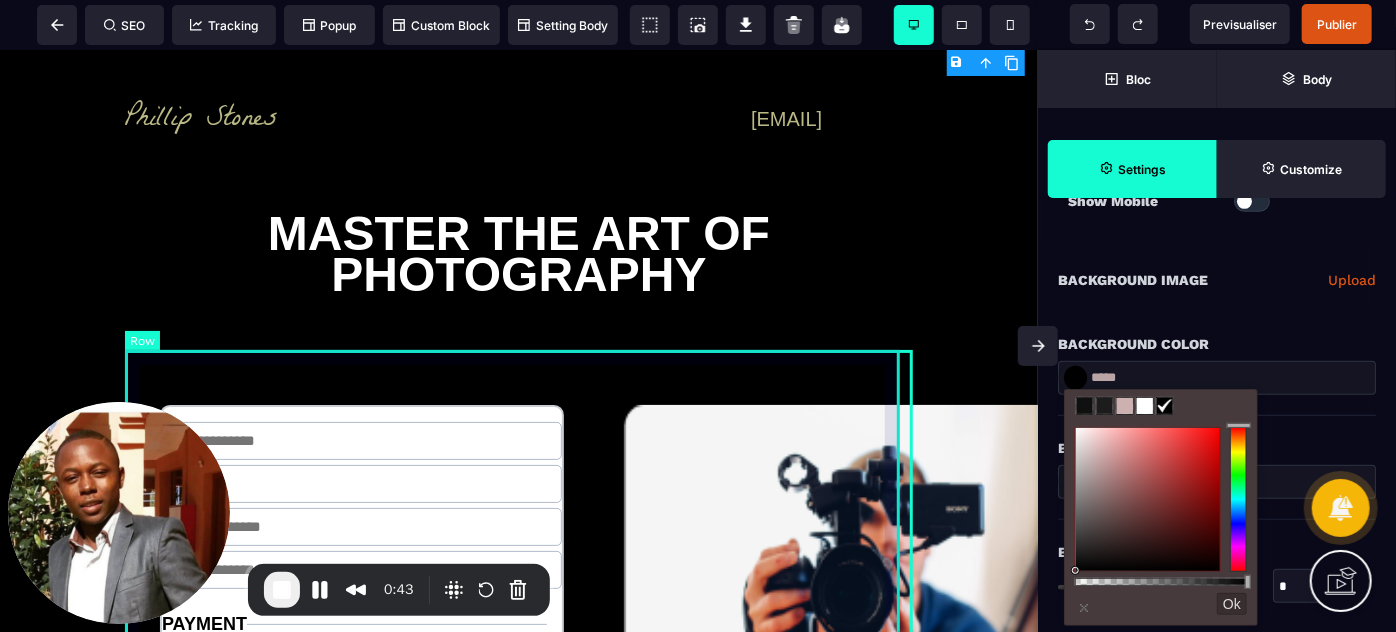 select on "*" 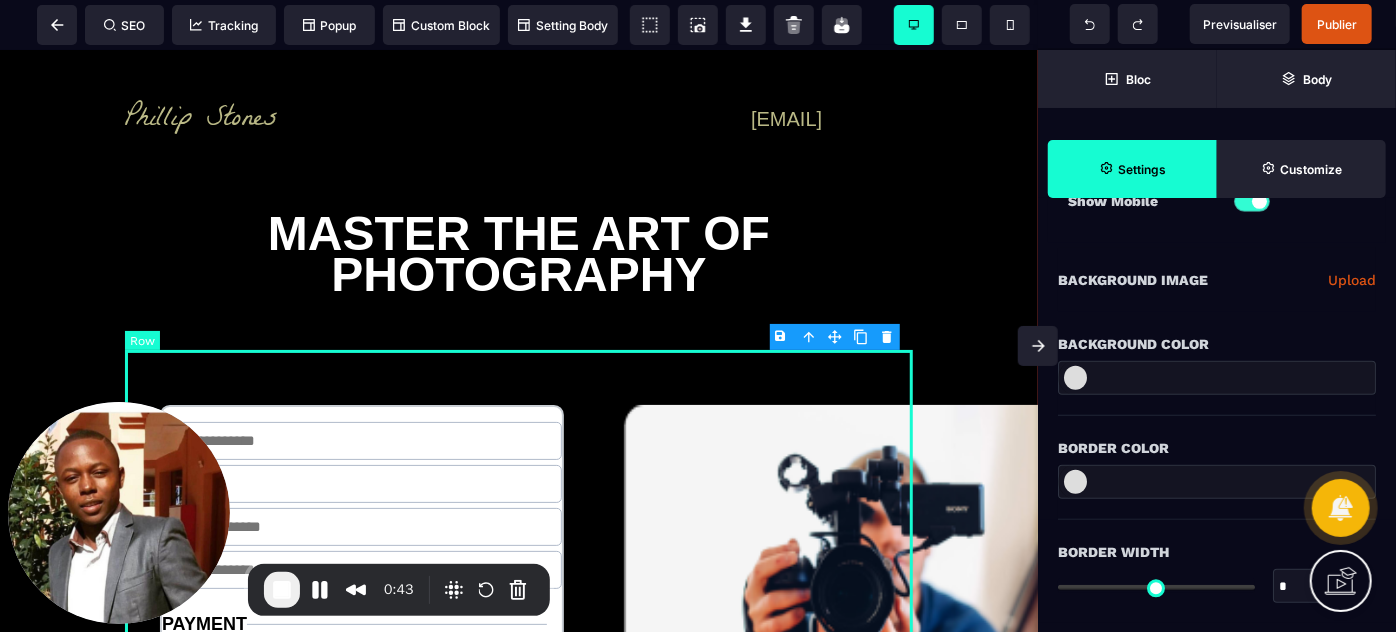 type on "*" 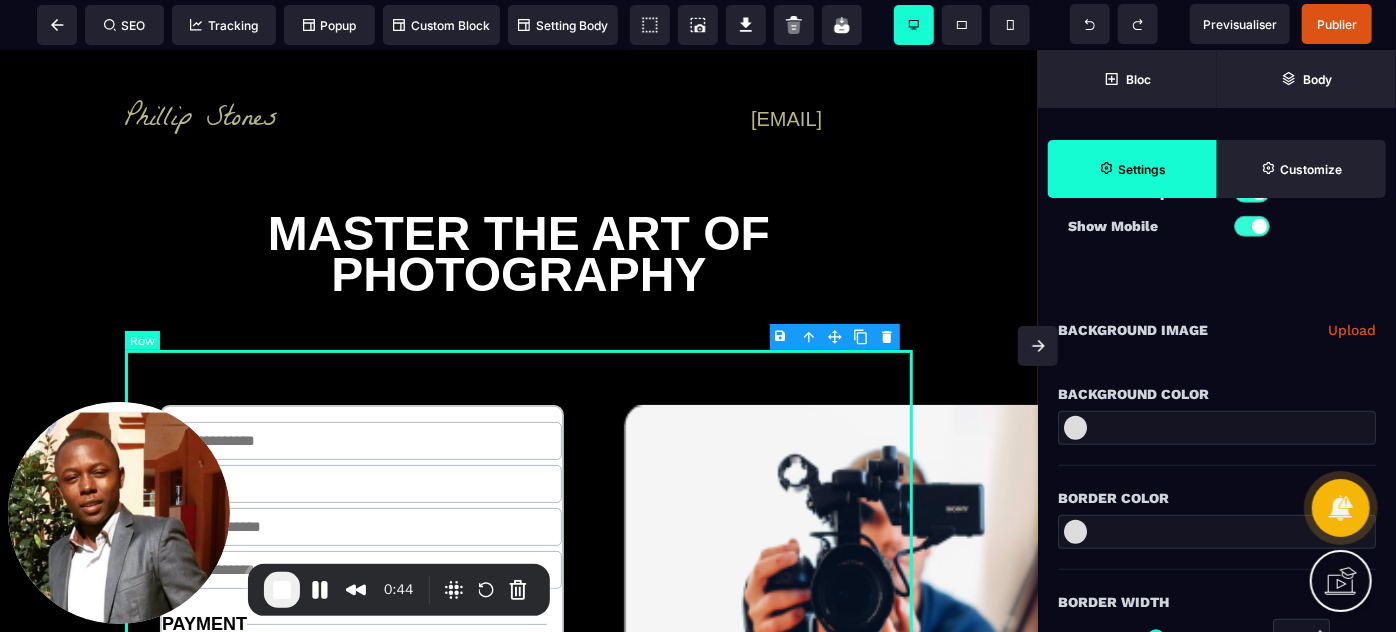 scroll, scrollTop: 0, scrollLeft: 0, axis: both 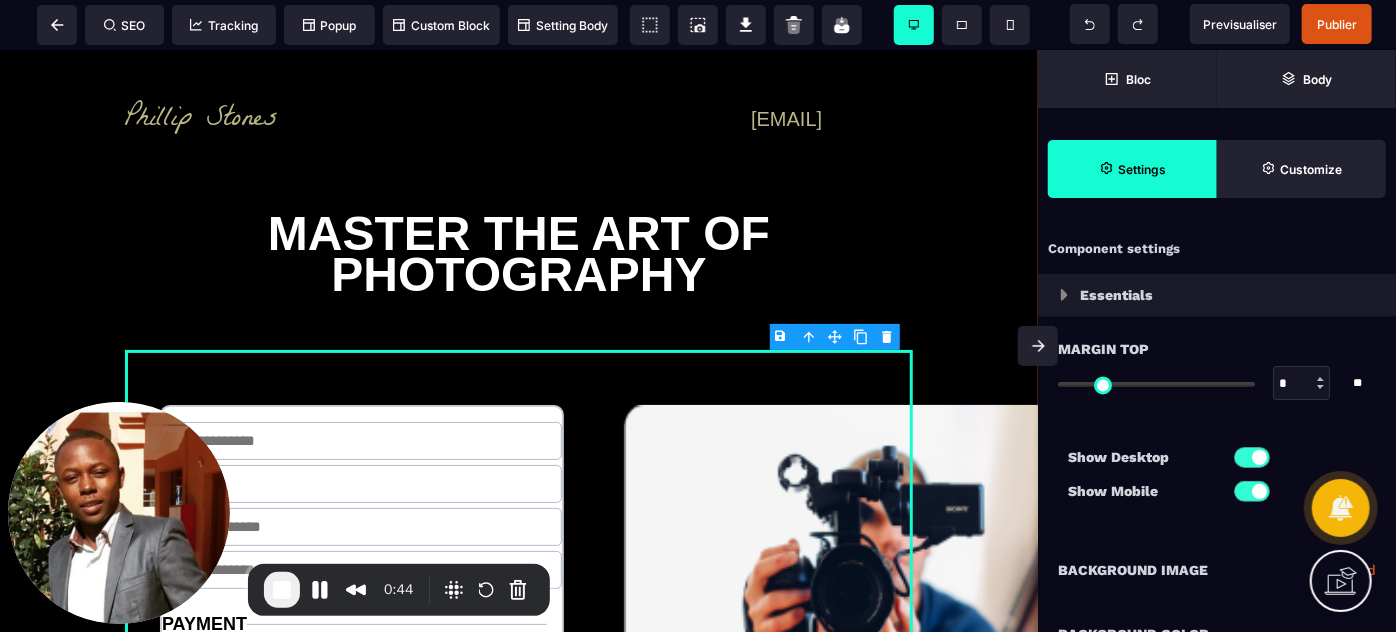 click 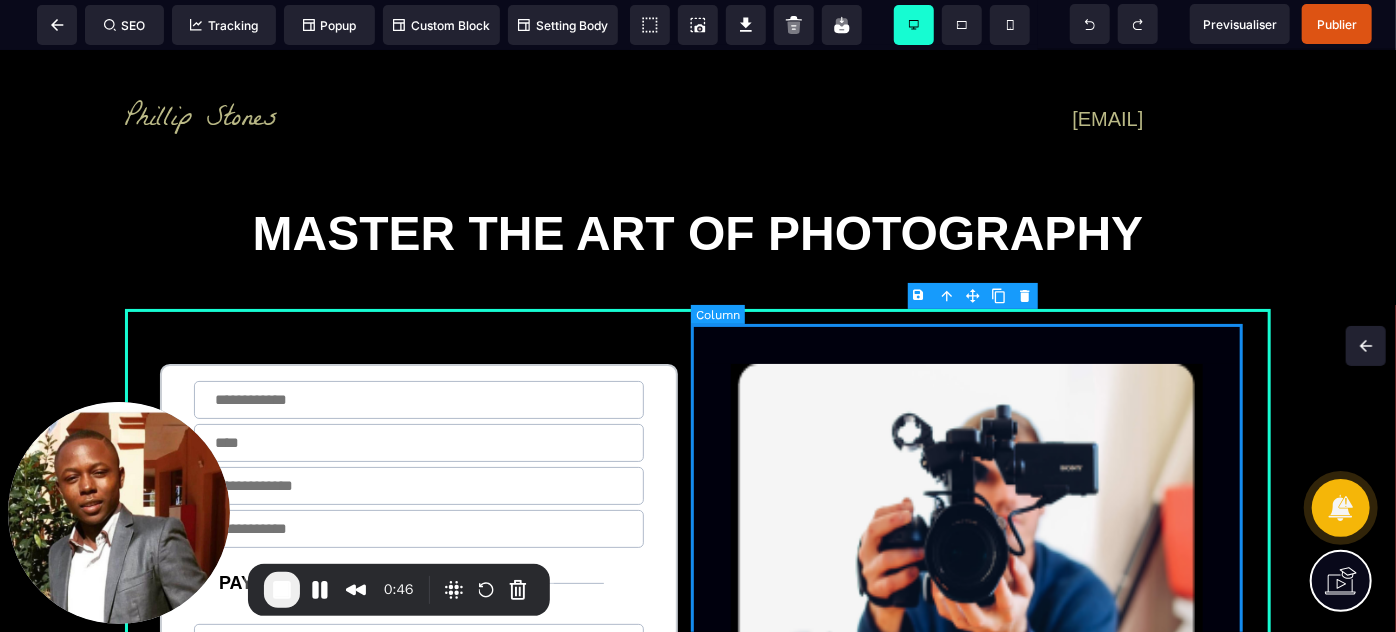 click on "Lorem ipsum dolor sit amet consectetur.
Urna sit massa eu pellentesque tortor
risus dignissim leo. Horem ipsum dolor sit ame Lorem Ipsum is simply dummy text of the printing and typesetting industry." at bounding box center (977, 696) 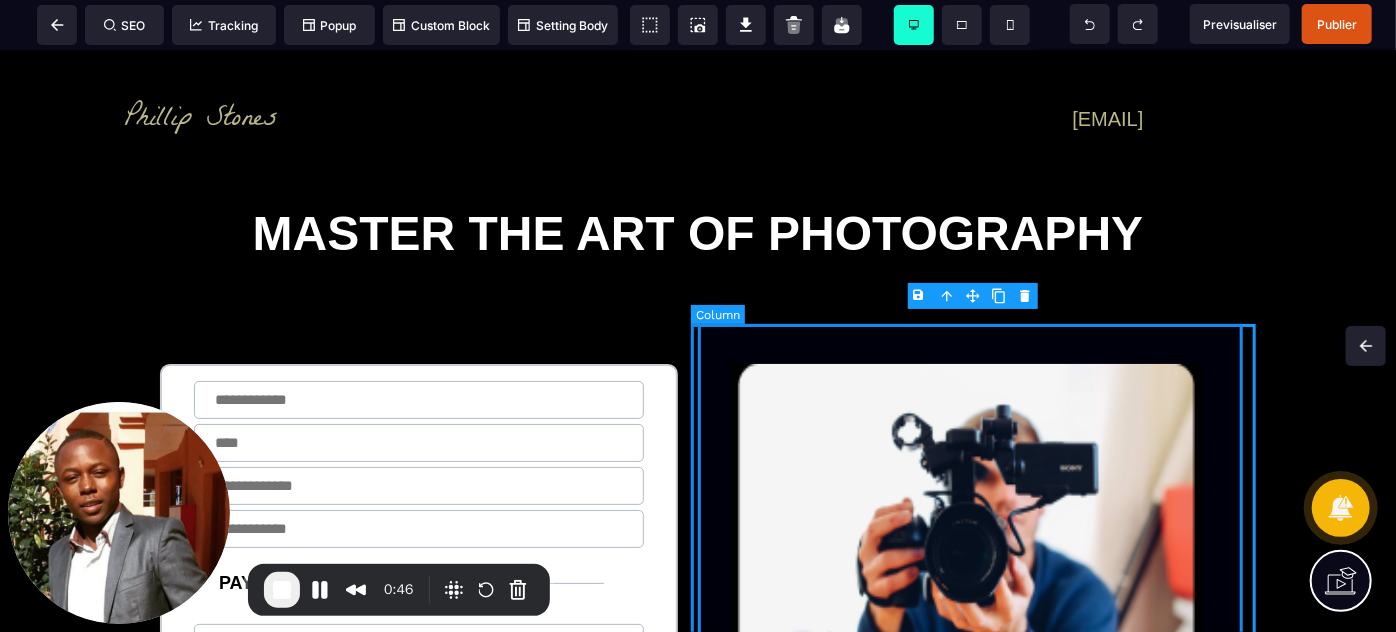 select on "*" 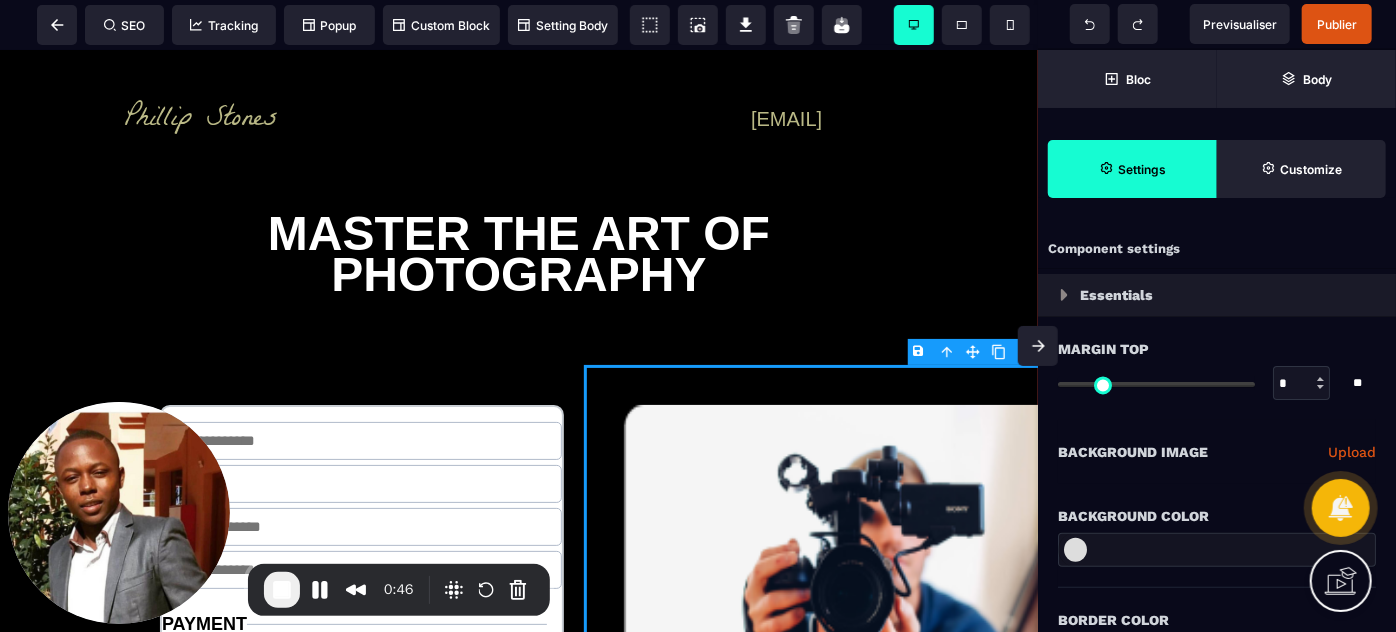type on "*" 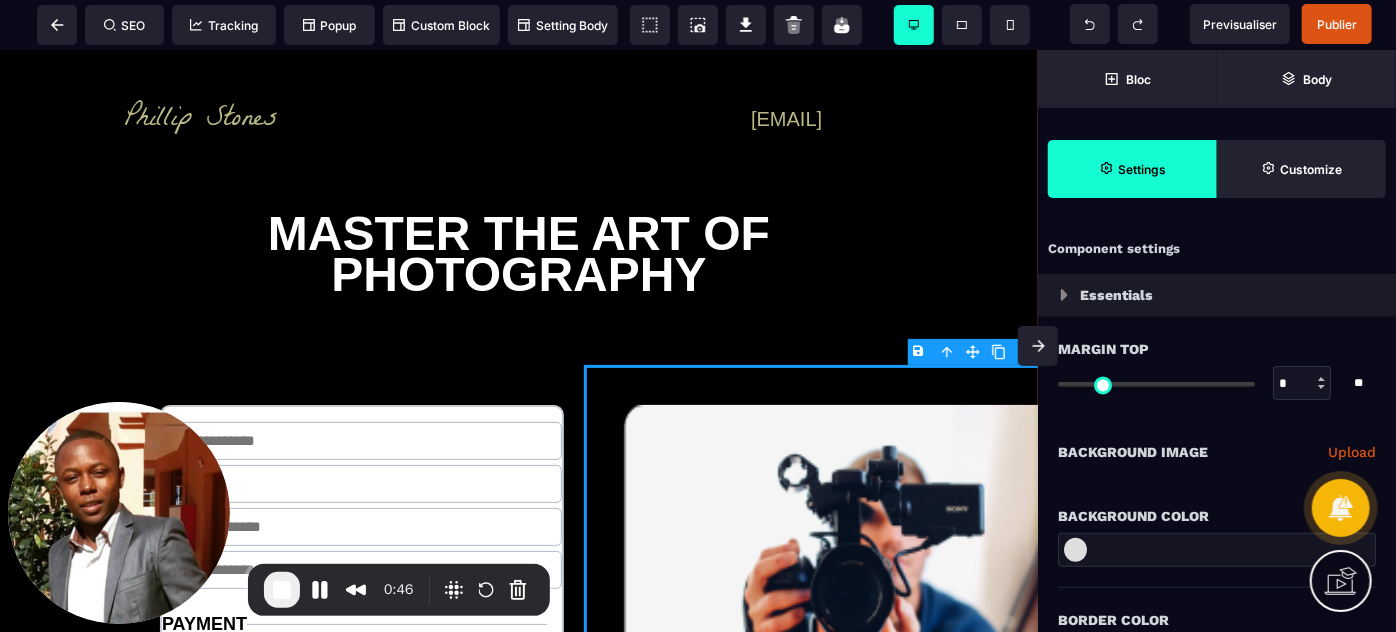select on "**" 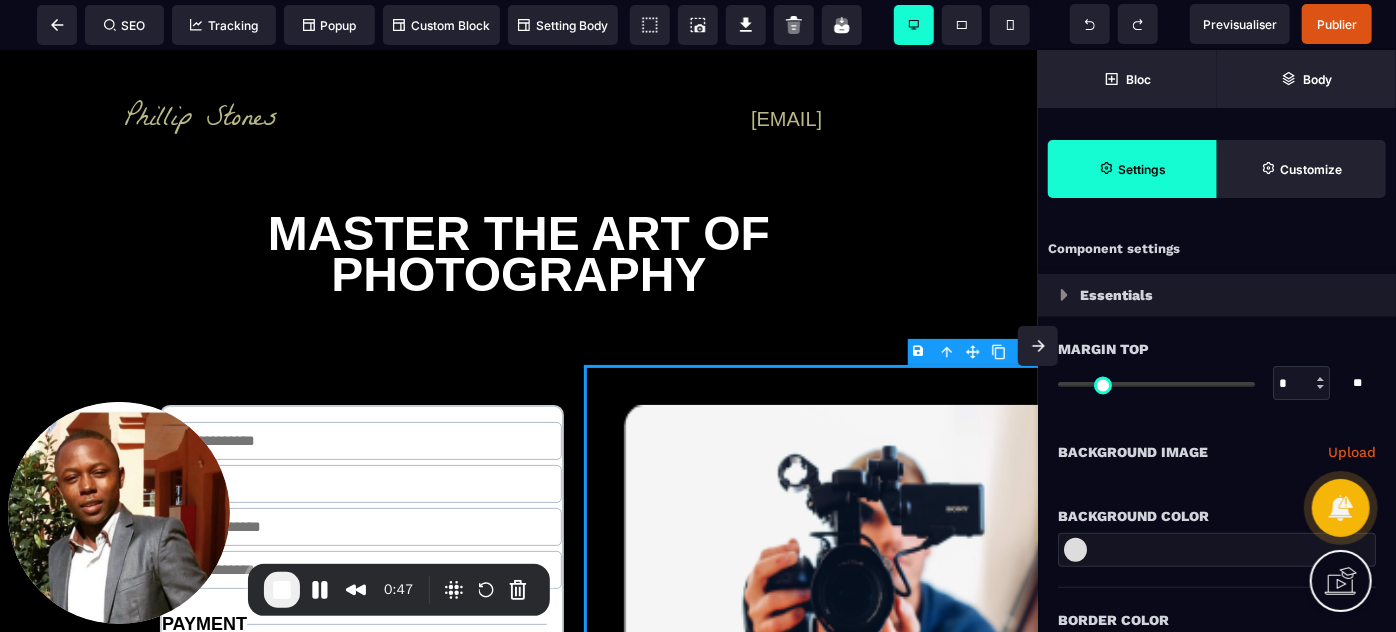 click at bounding box center [1038, 346] 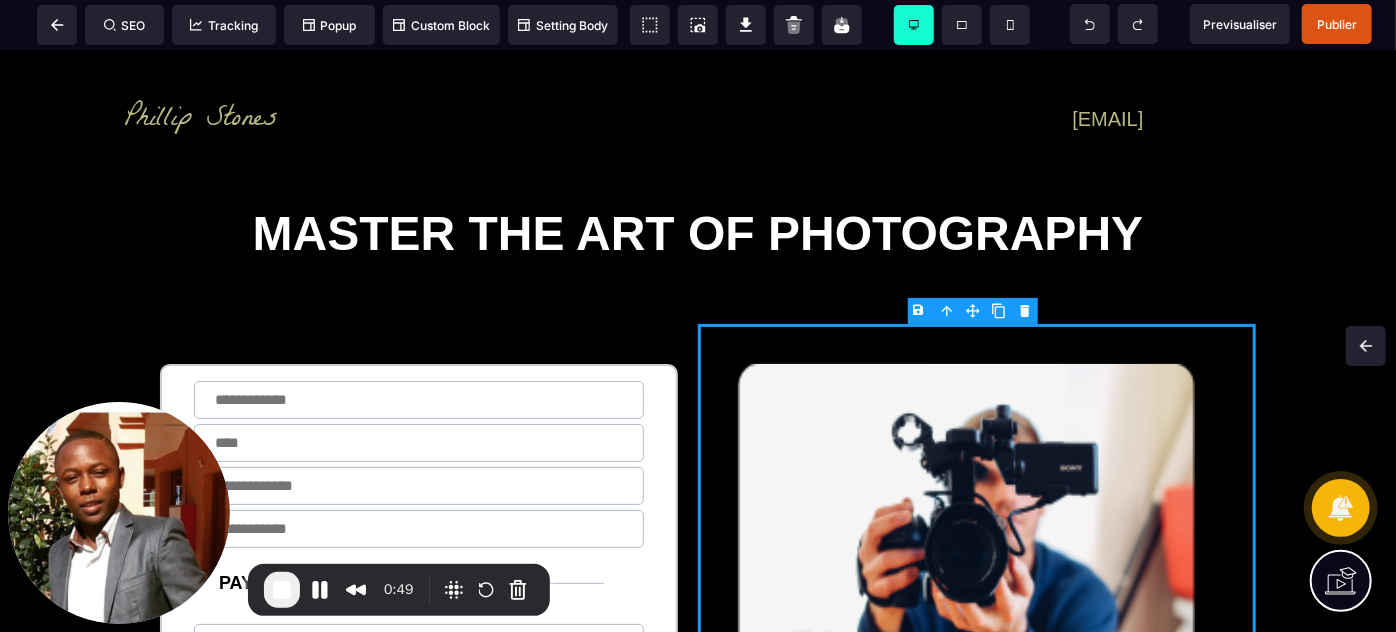 click on "B I U S
A *******
plus
Column
SEO" at bounding box center (698, 316) 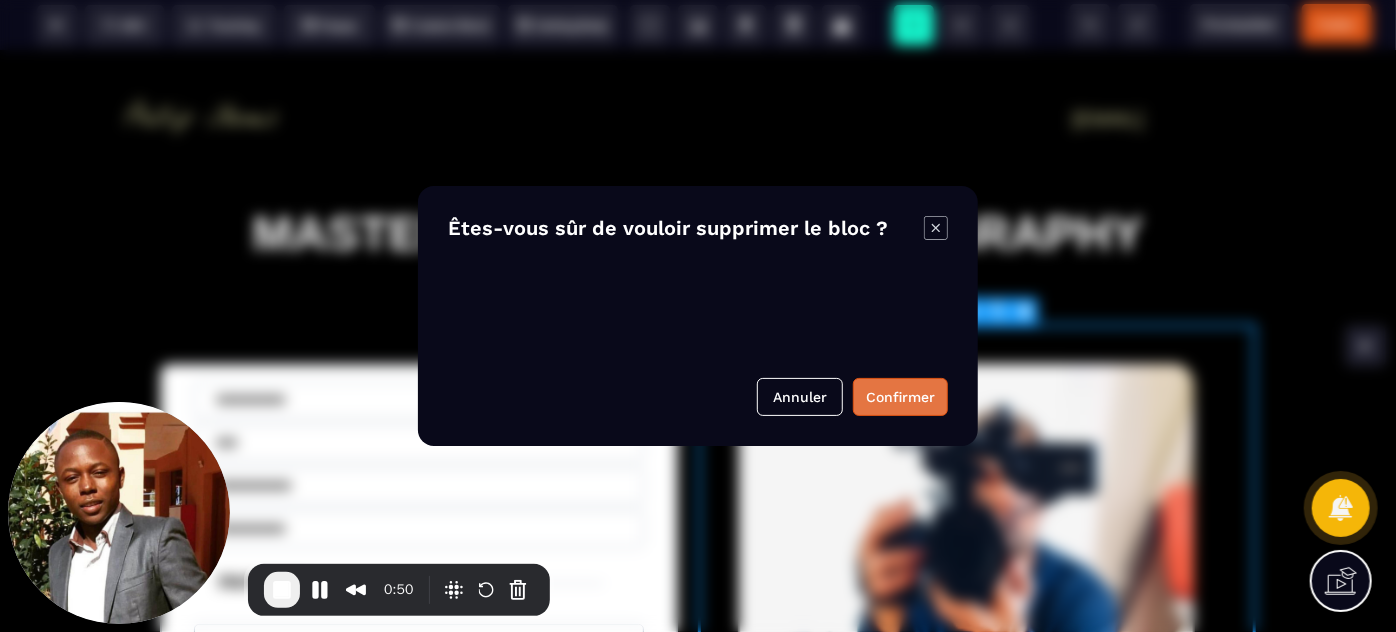 click on "Confirmer" at bounding box center [900, 397] 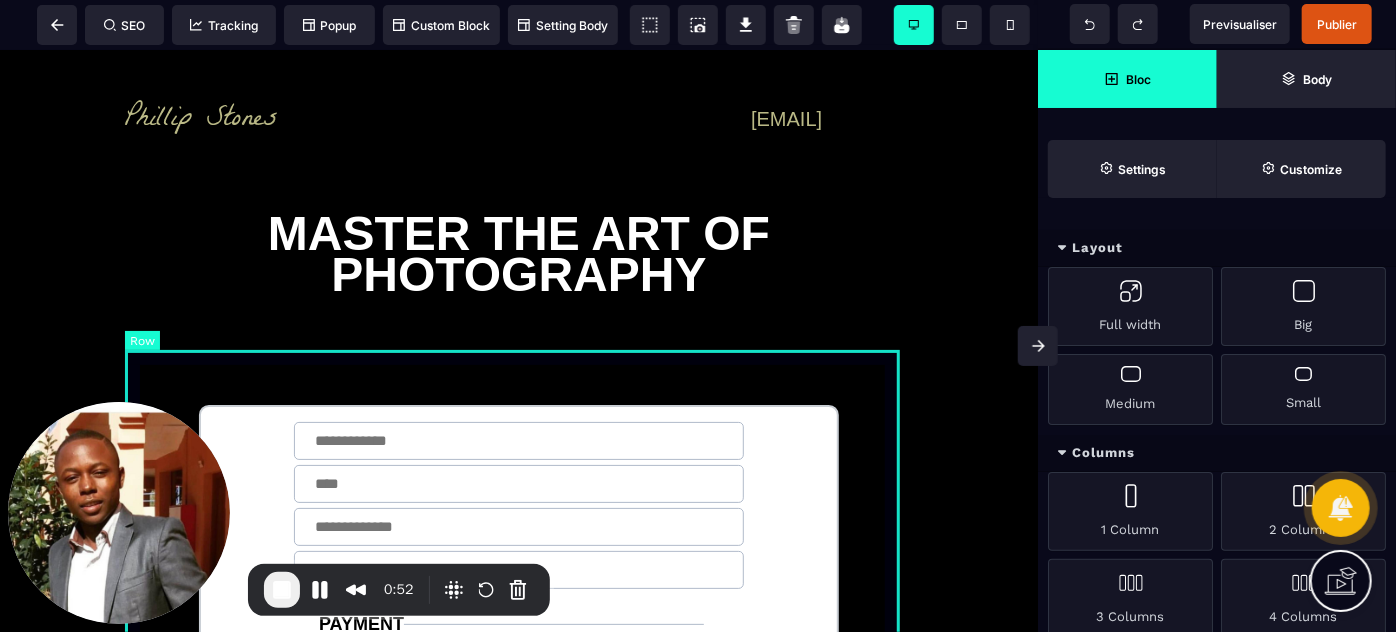 click on "PAYMENT Card number Expiry CV C Country Postal Code Complete Order" at bounding box center [519, 689] 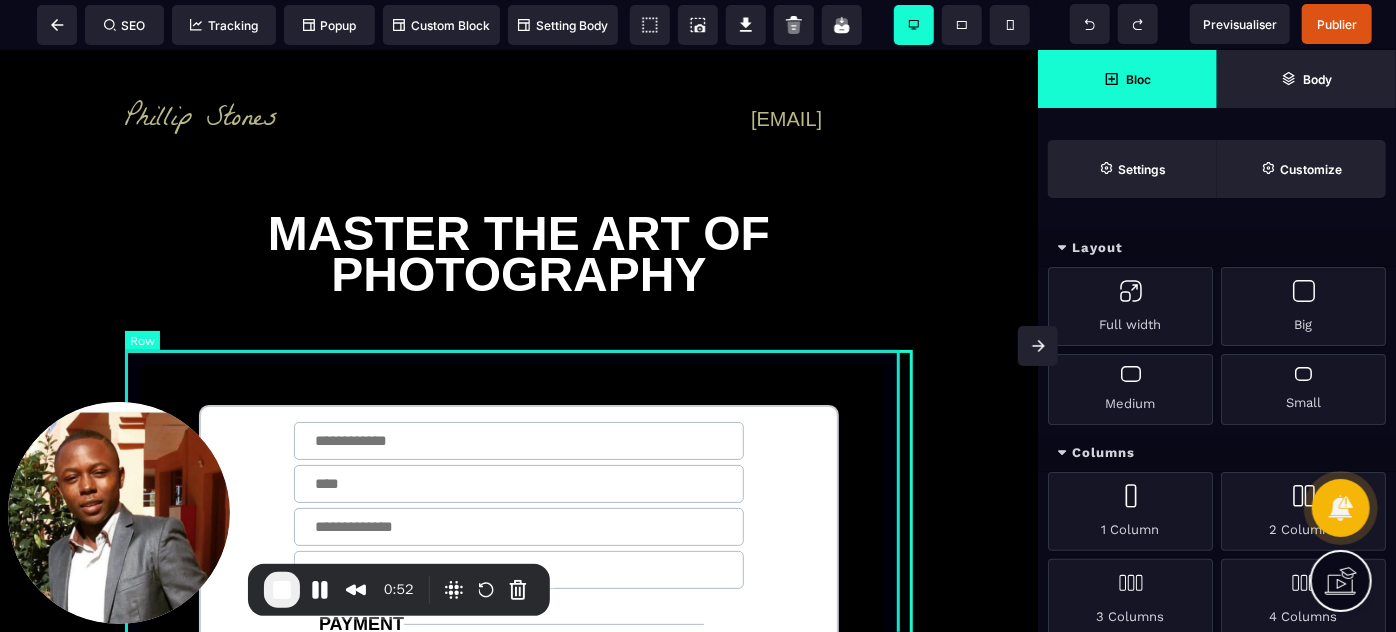 select on "**" 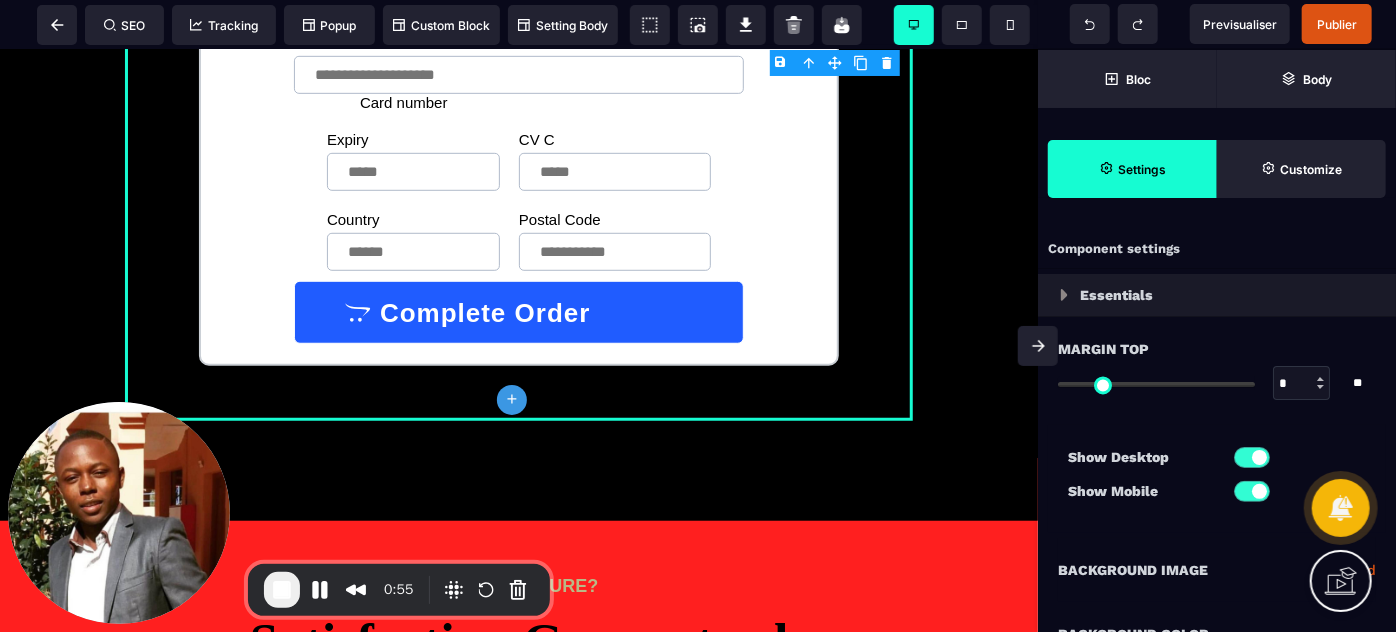 scroll, scrollTop: 562, scrollLeft: 0, axis: vertical 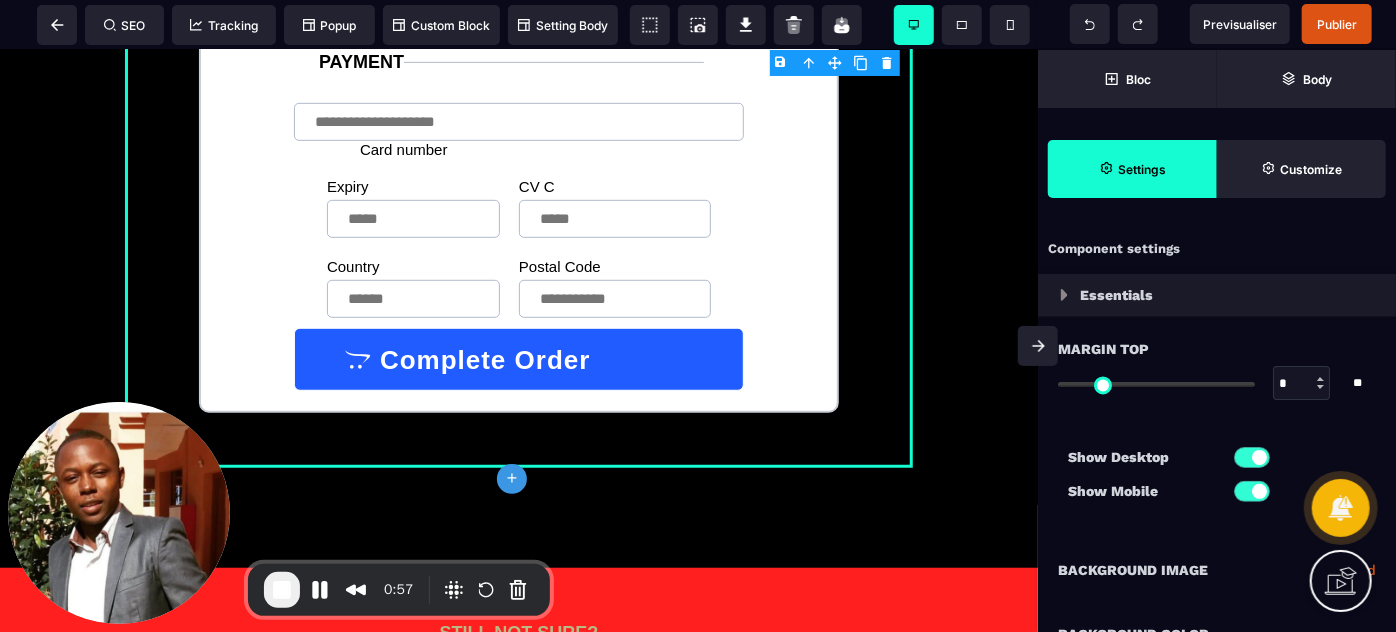 click on "**********" at bounding box center [1217, 570] 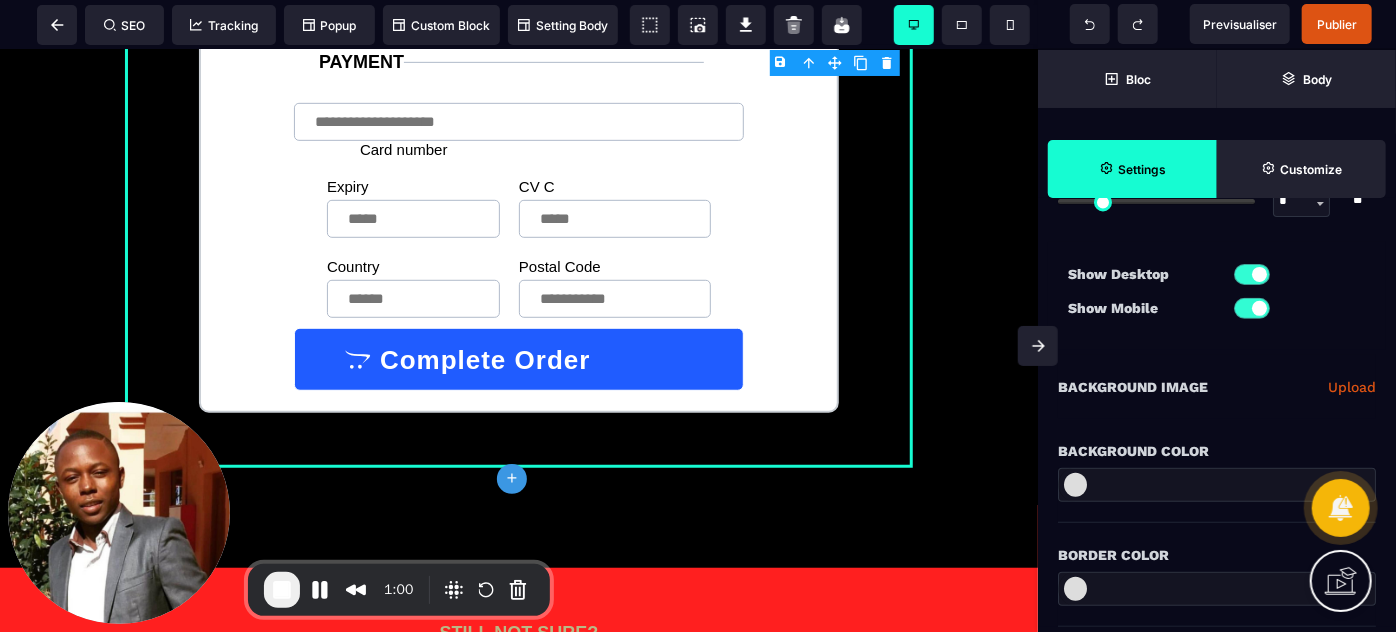 scroll, scrollTop: 181, scrollLeft: 0, axis: vertical 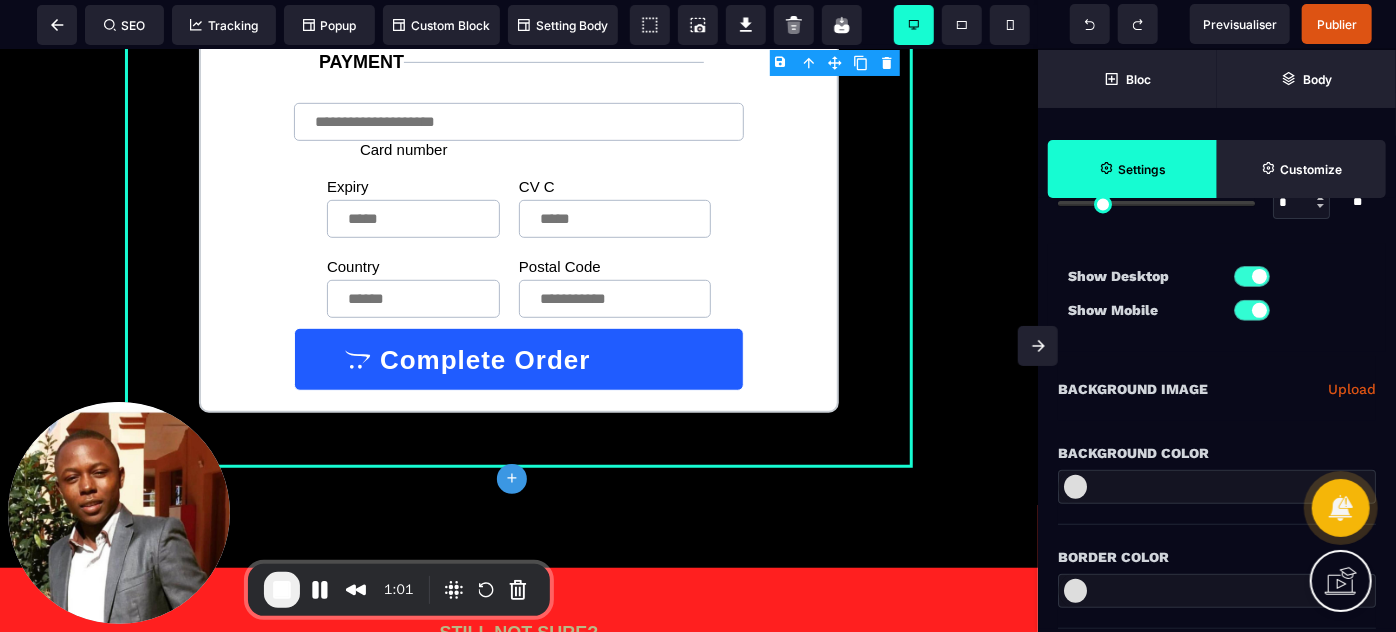 click at bounding box center [1075, 487] 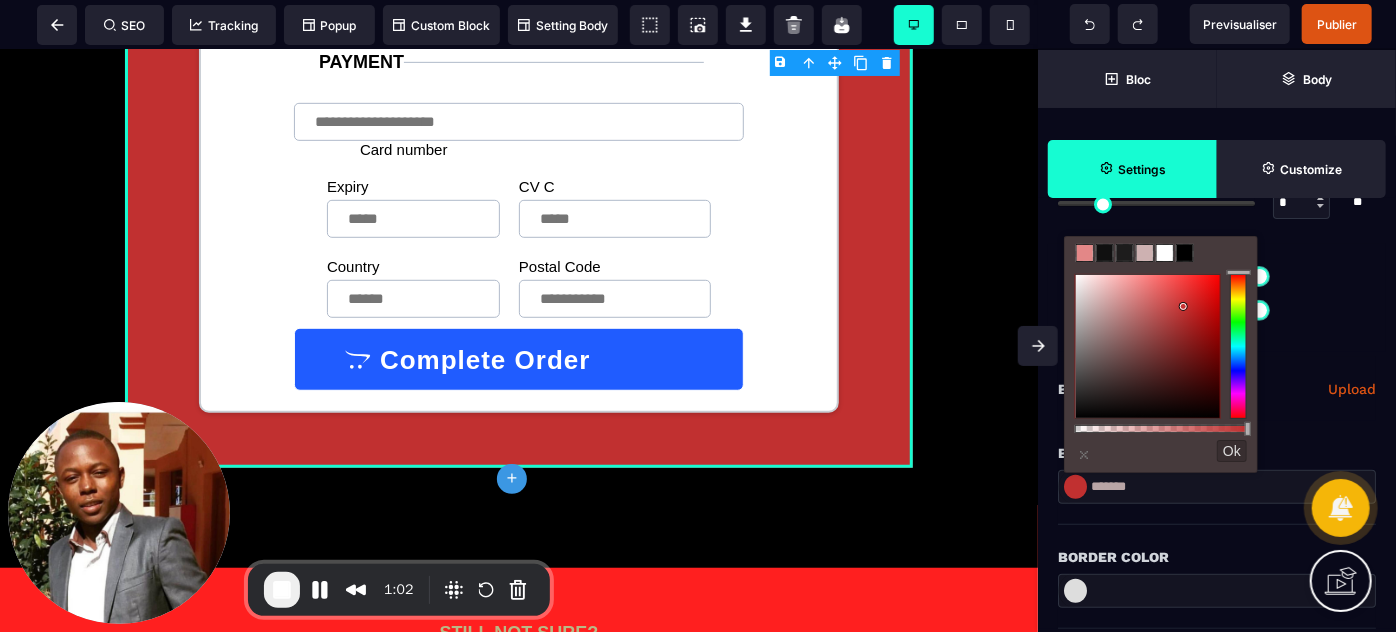 type on "*******" 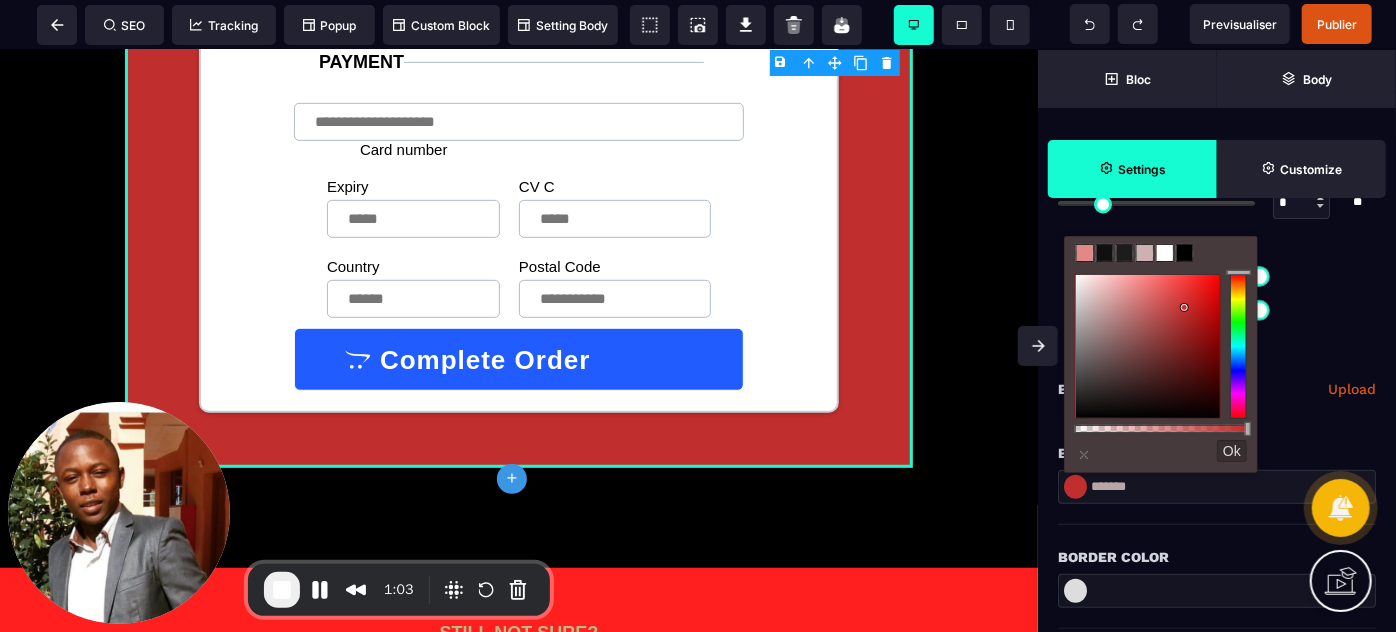 drag, startPoint x: 1134, startPoint y: 289, endPoint x: 1186, endPoint y: 309, distance: 55.713554 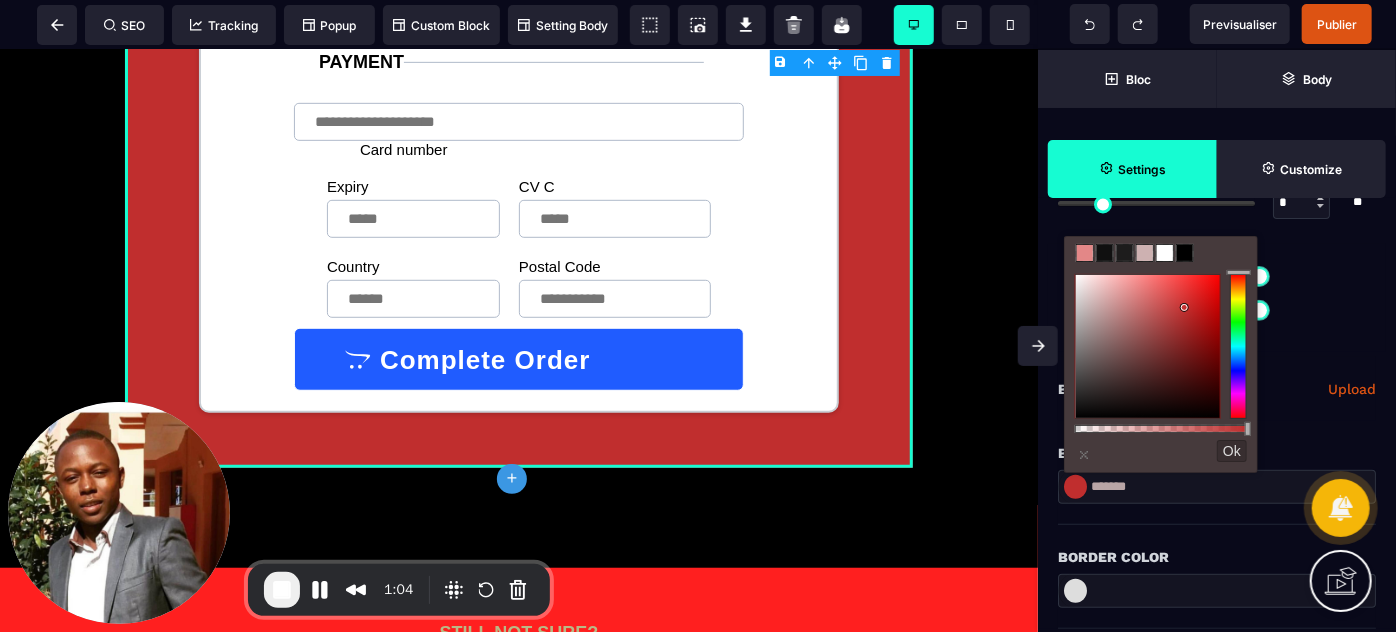 click on "Background Color
*******" at bounding box center (1217, 473) 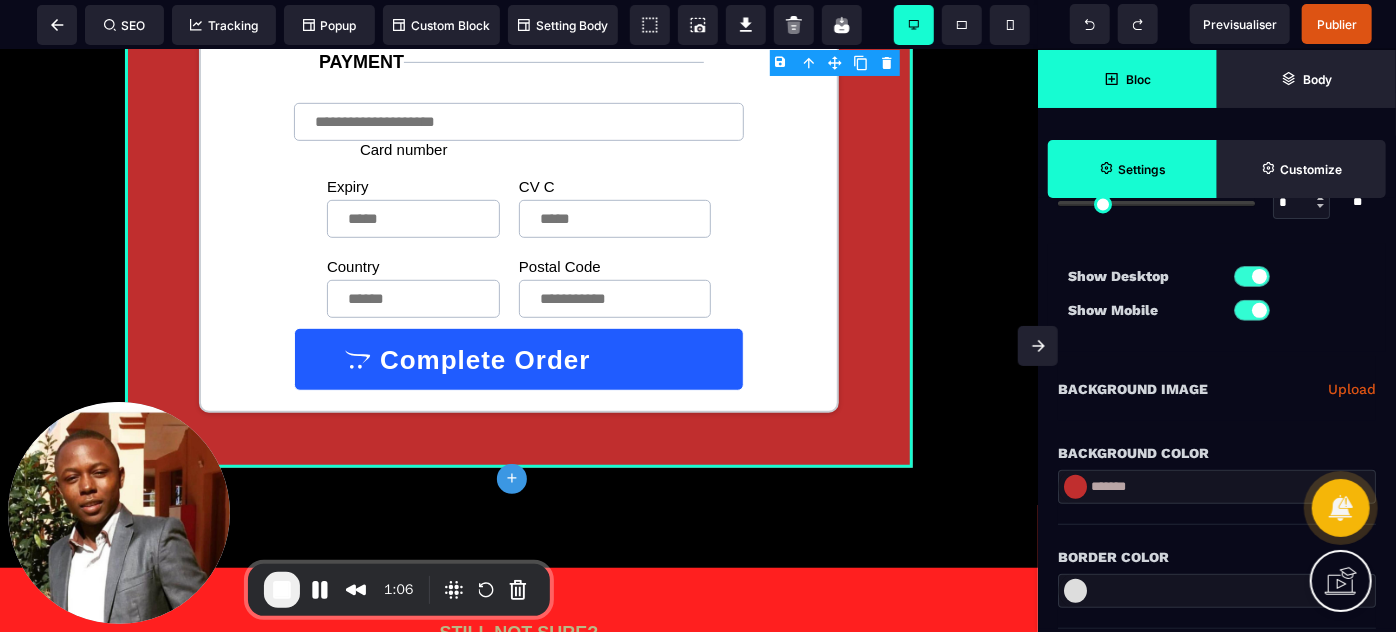 click on "Bloc" at bounding box center [1138, 79] 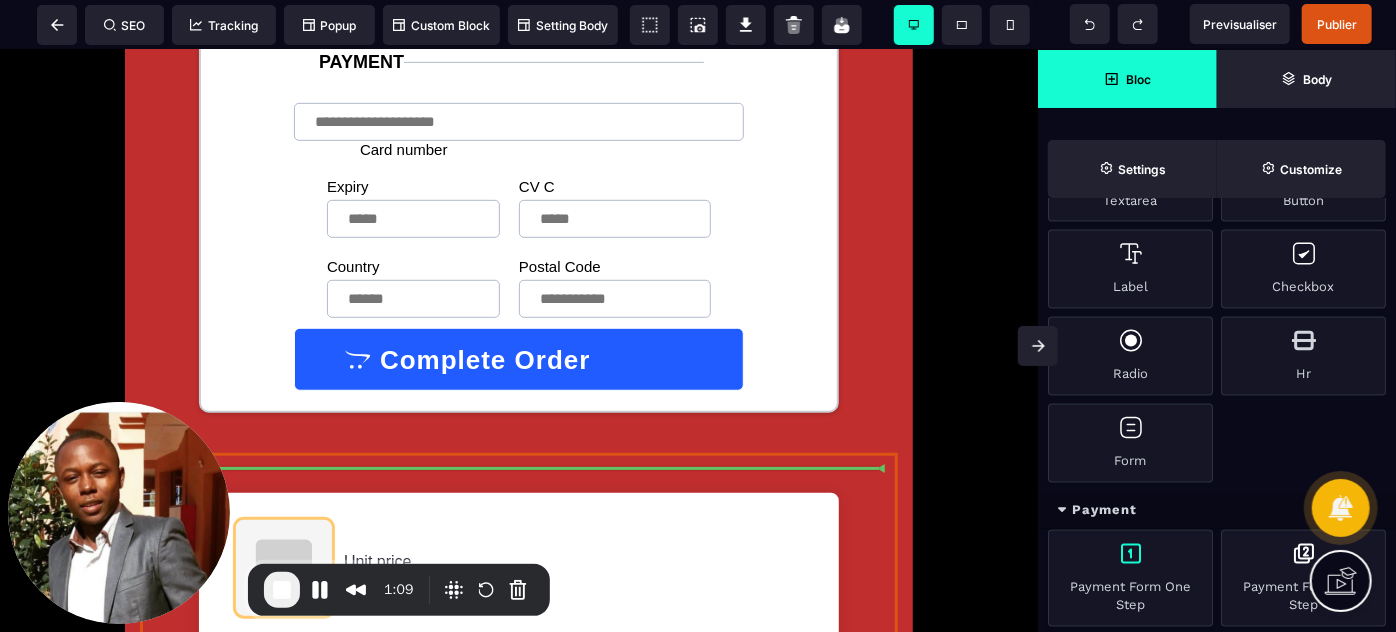 select on "**********" 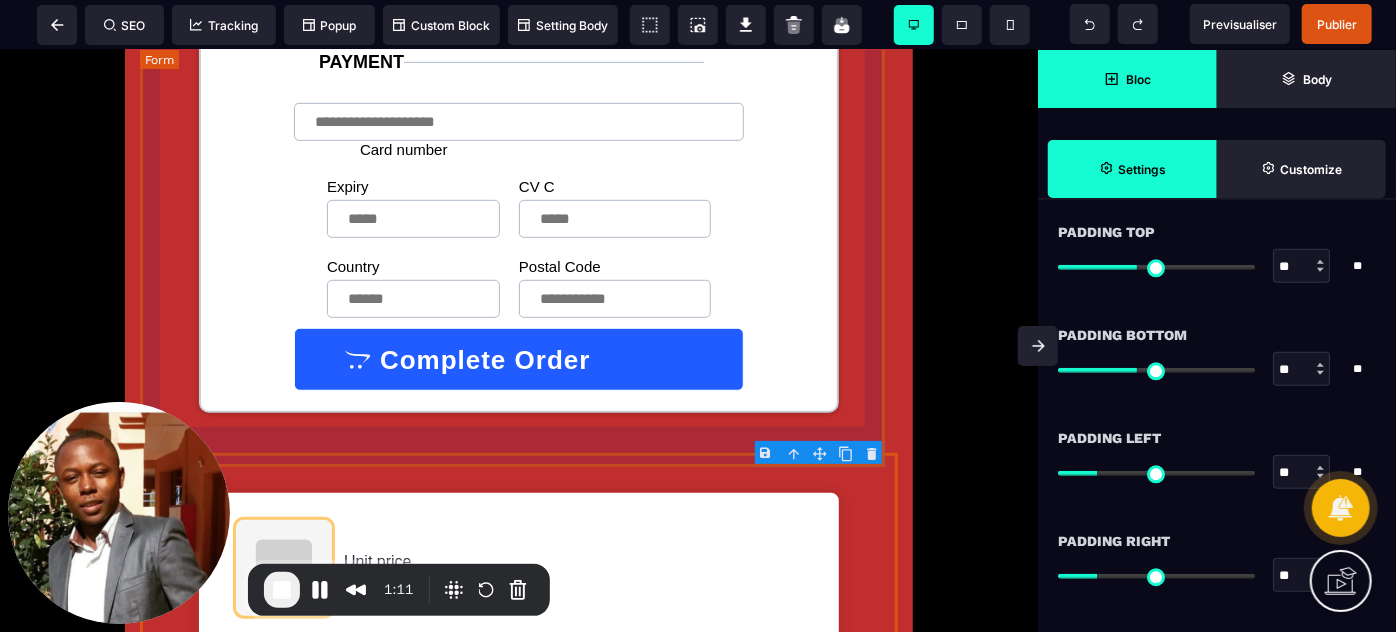 scroll, scrollTop: 0, scrollLeft: 0, axis: both 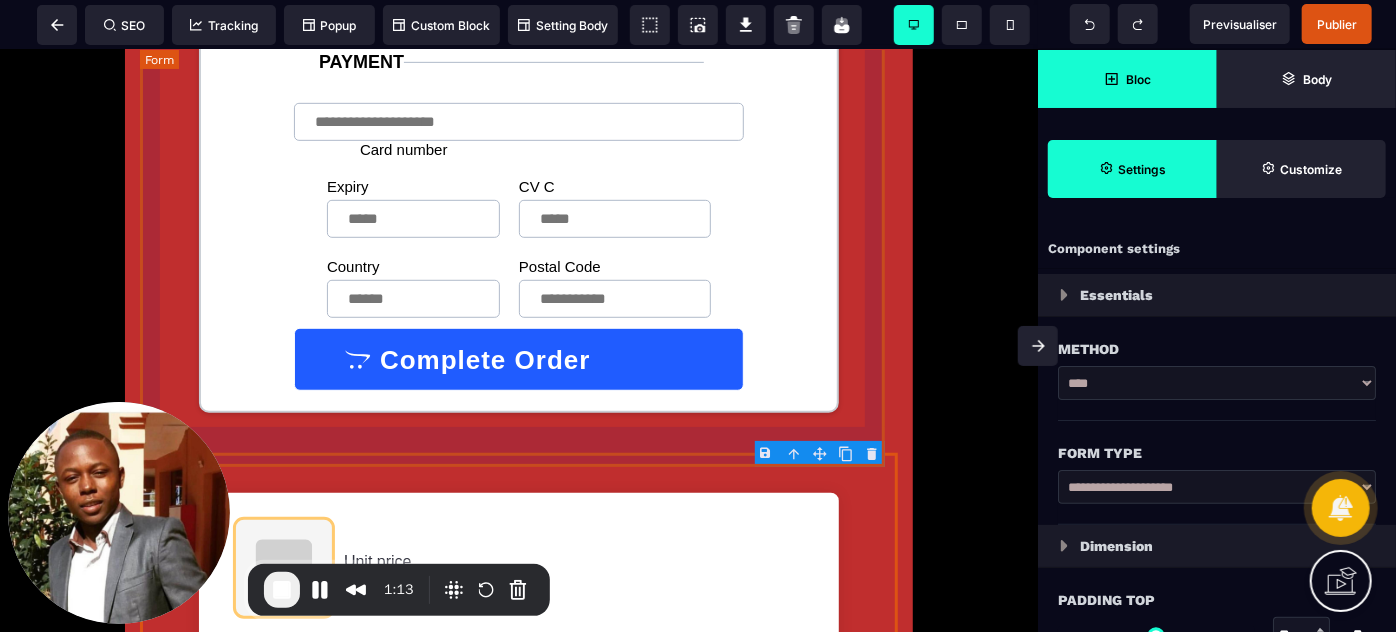 click on "PAYMENT Card number Expiry CV C Country Postal Code Complete Order" at bounding box center (519, 127) 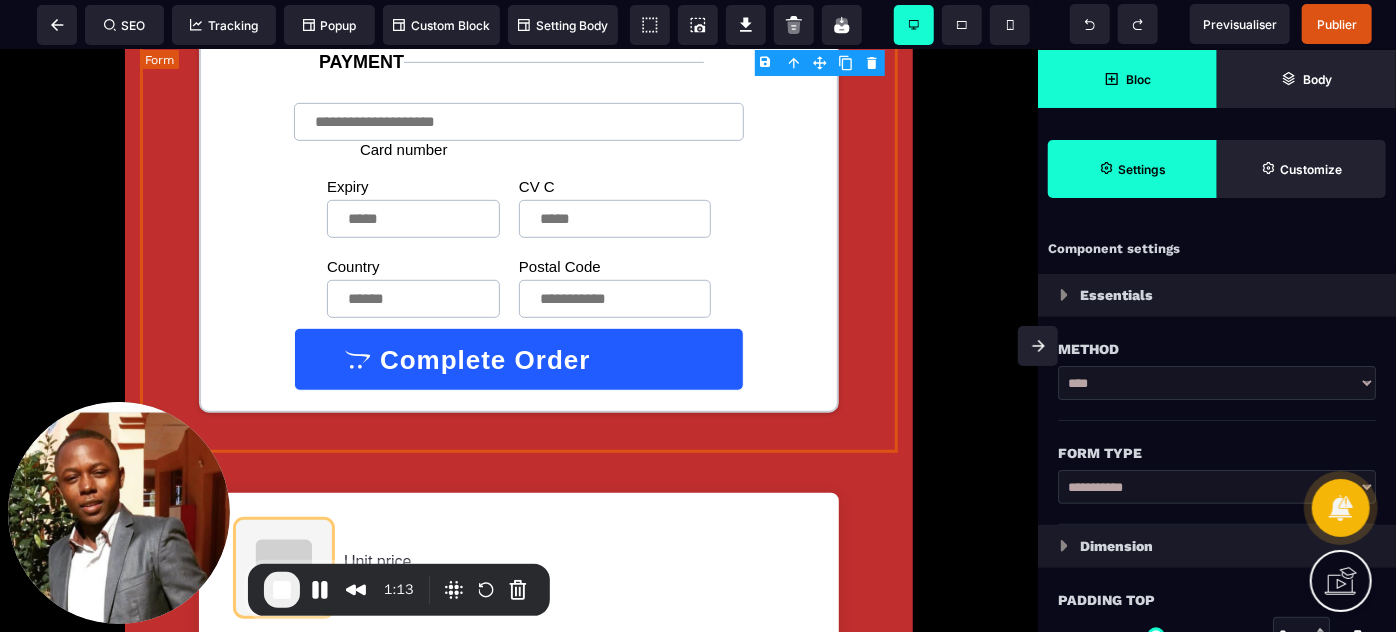 type on "**" 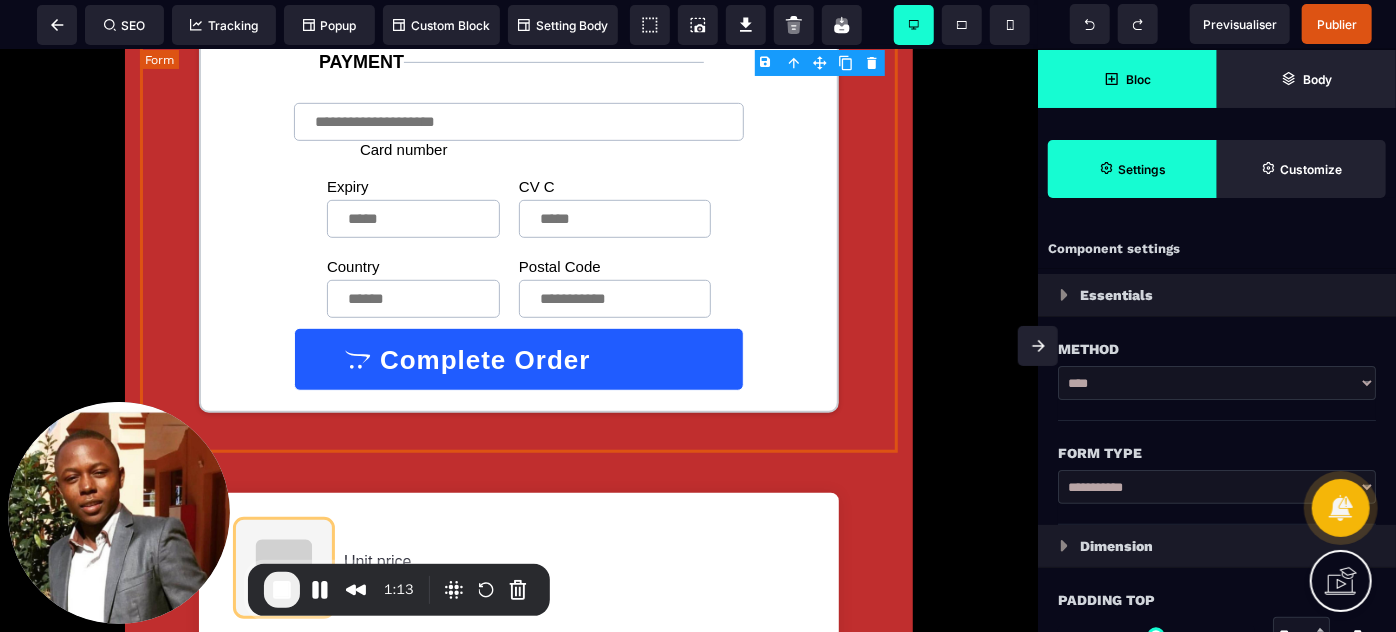 type on "**" 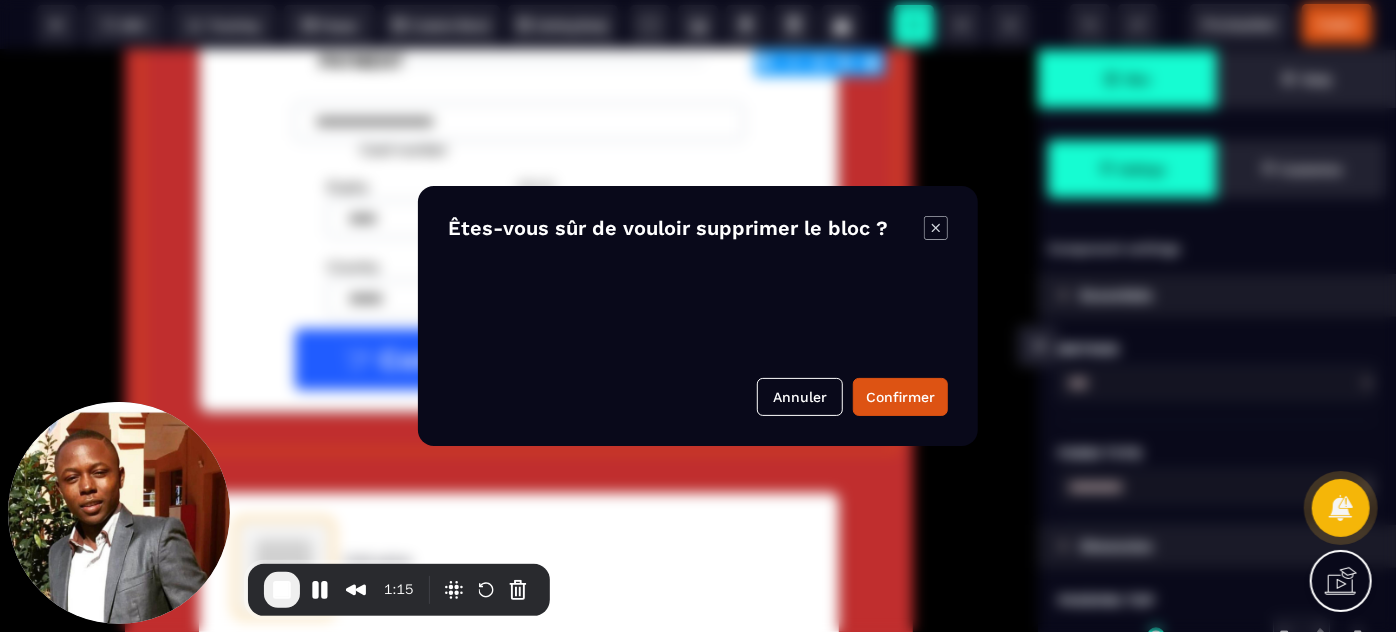 click on "B I U S
A *******
Form
SEO
Tracking
Popup" at bounding box center (698, 316) 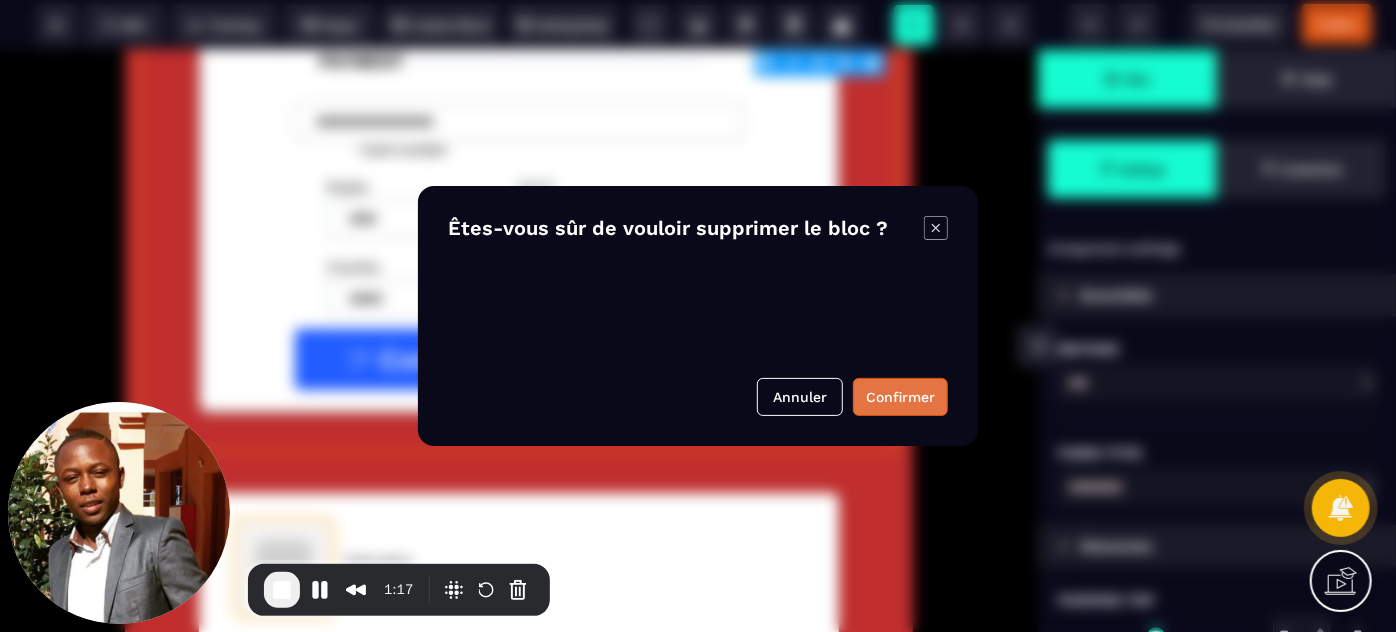 click on "Confirmer" at bounding box center [900, 397] 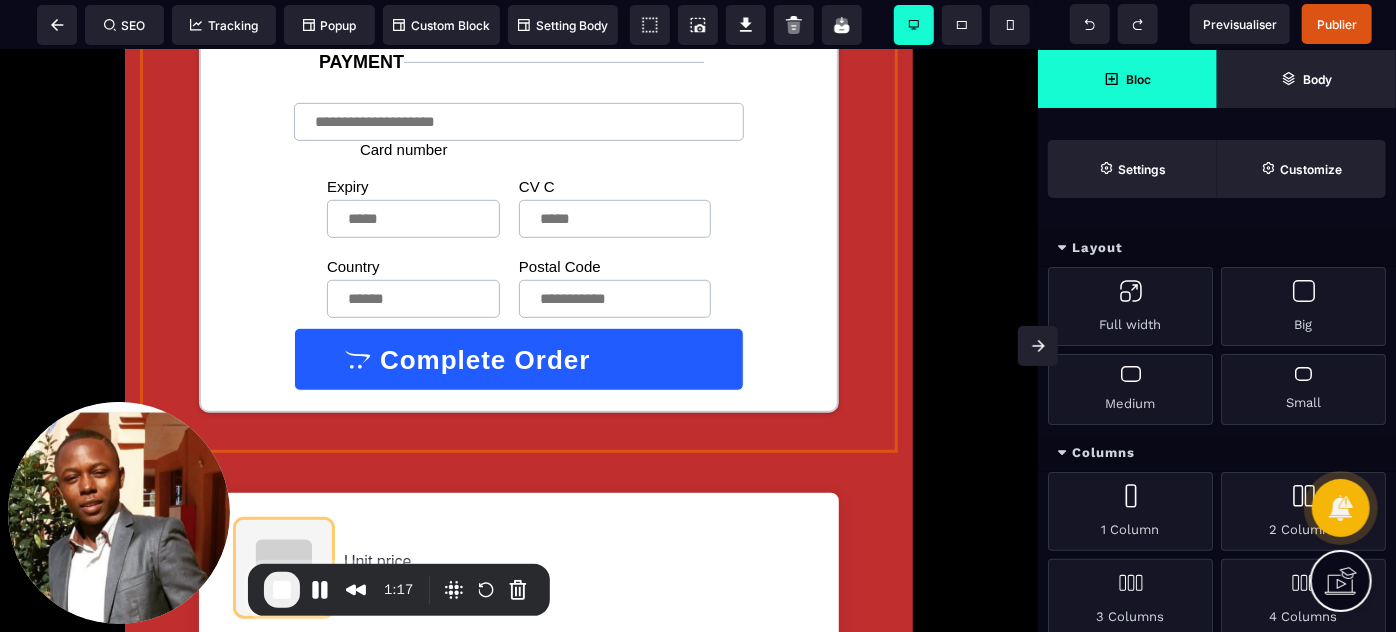 click on "Are you sure want to delete? Annuler Confirmer" 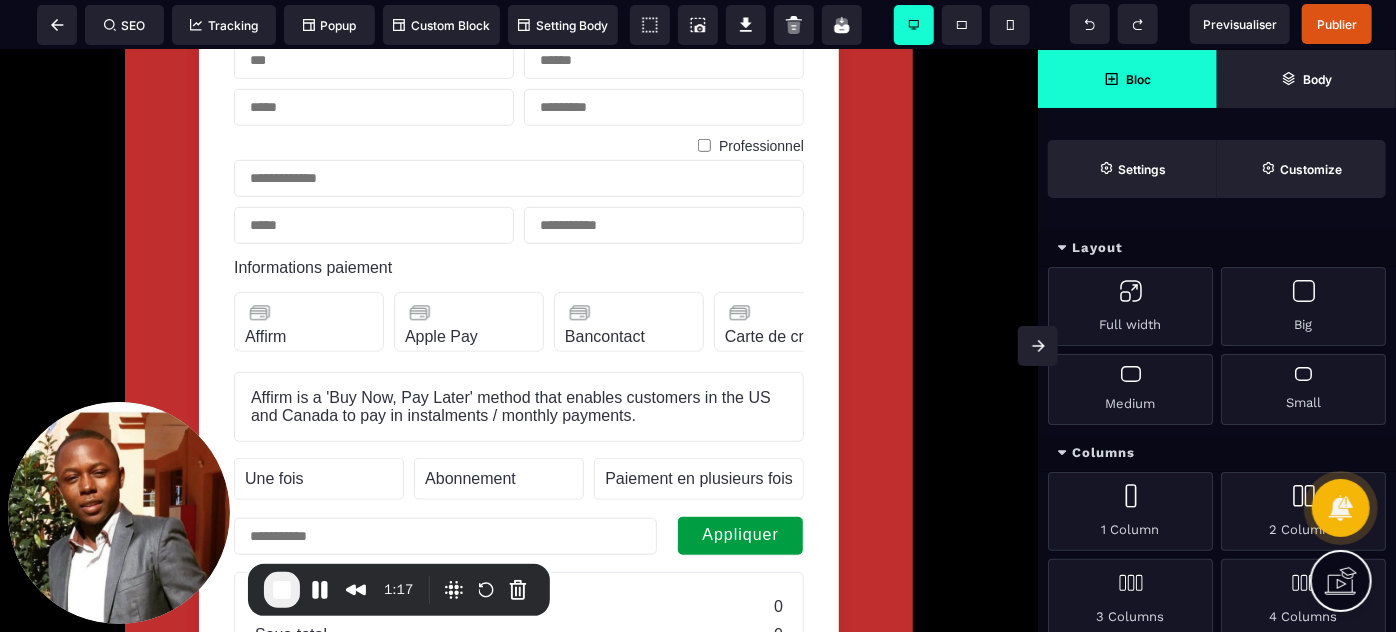 scroll, scrollTop: 0, scrollLeft: 0, axis: both 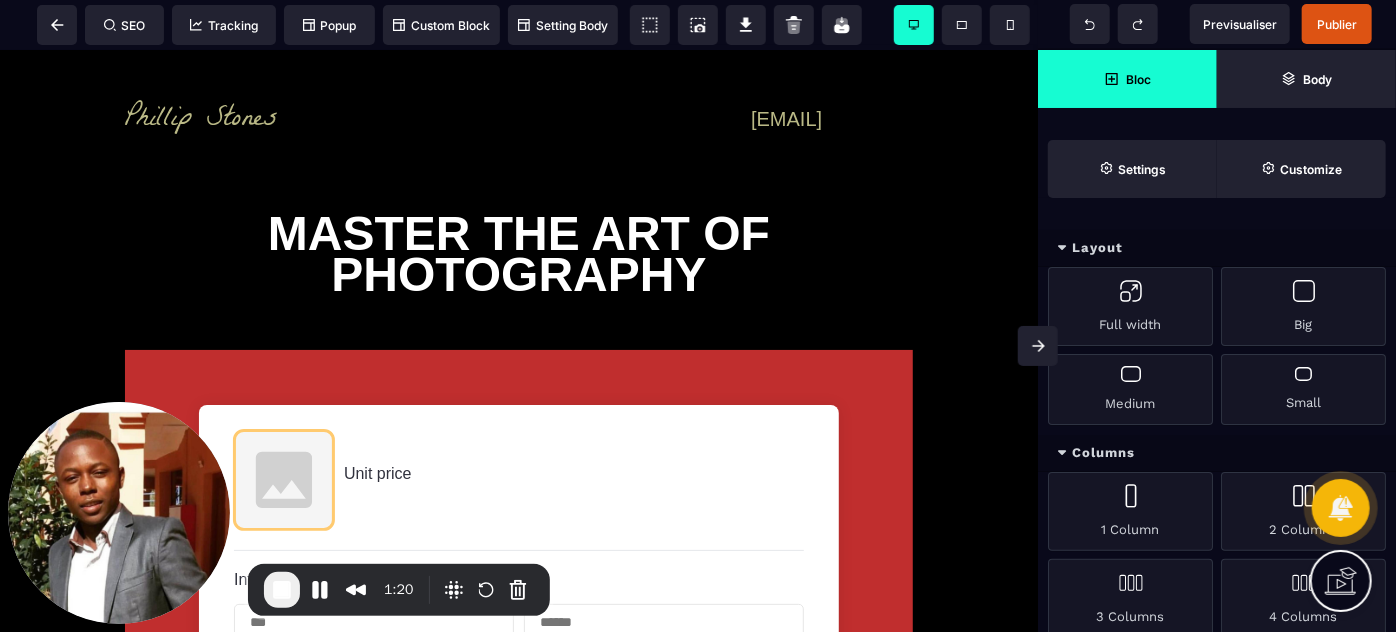click at bounding box center [1038, 346] 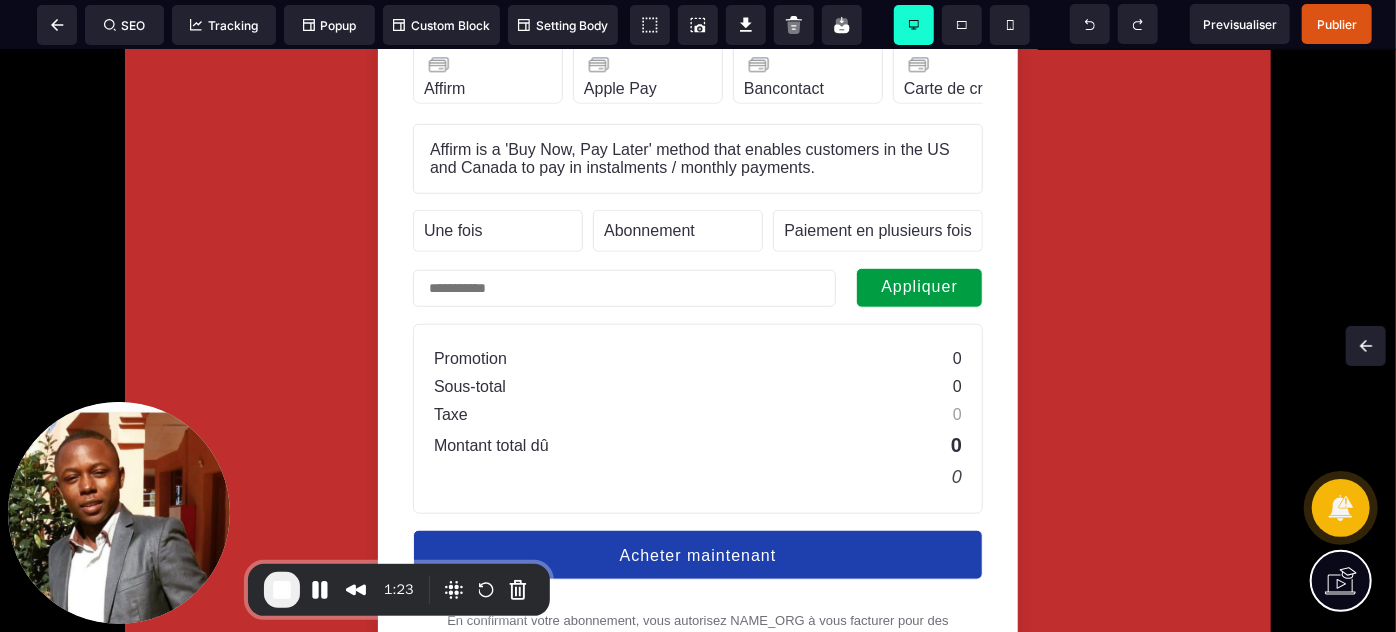 scroll, scrollTop: 648, scrollLeft: 0, axis: vertical 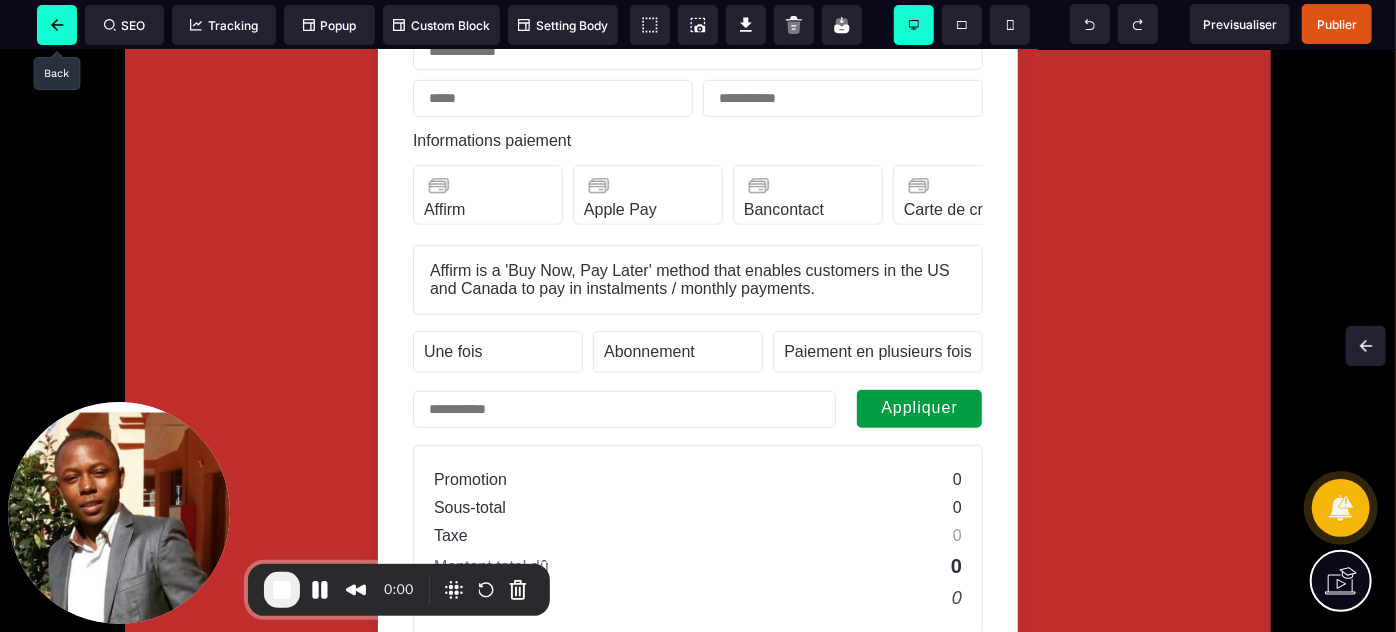 click at bounding box center [57, 25] 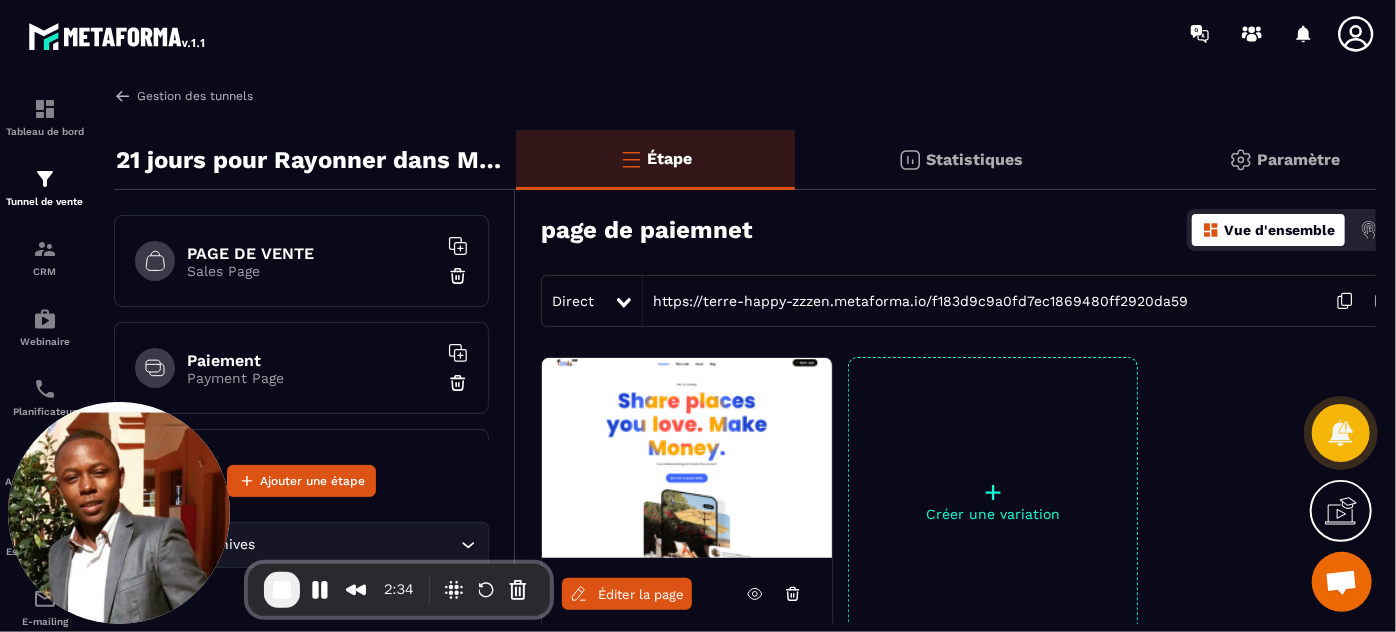 click on "Gestion des tunnels" at bounding box center [183, 96] 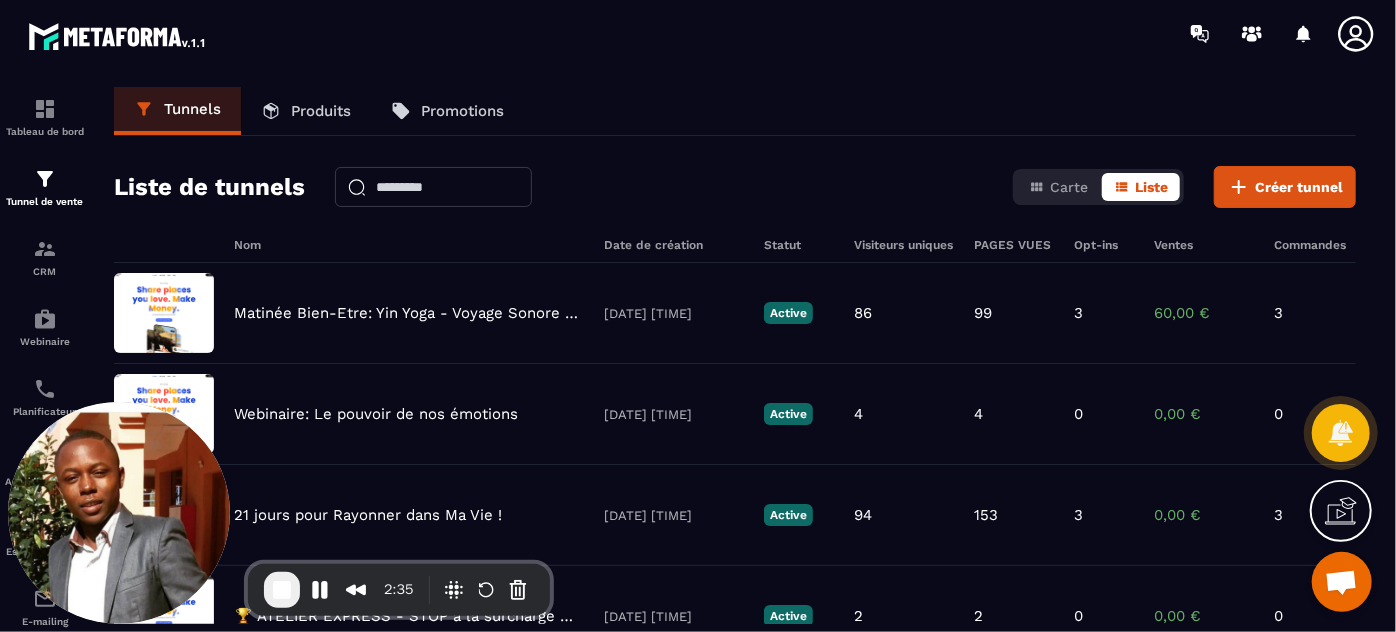 click on "Produits" at bounding box center [306, 111] 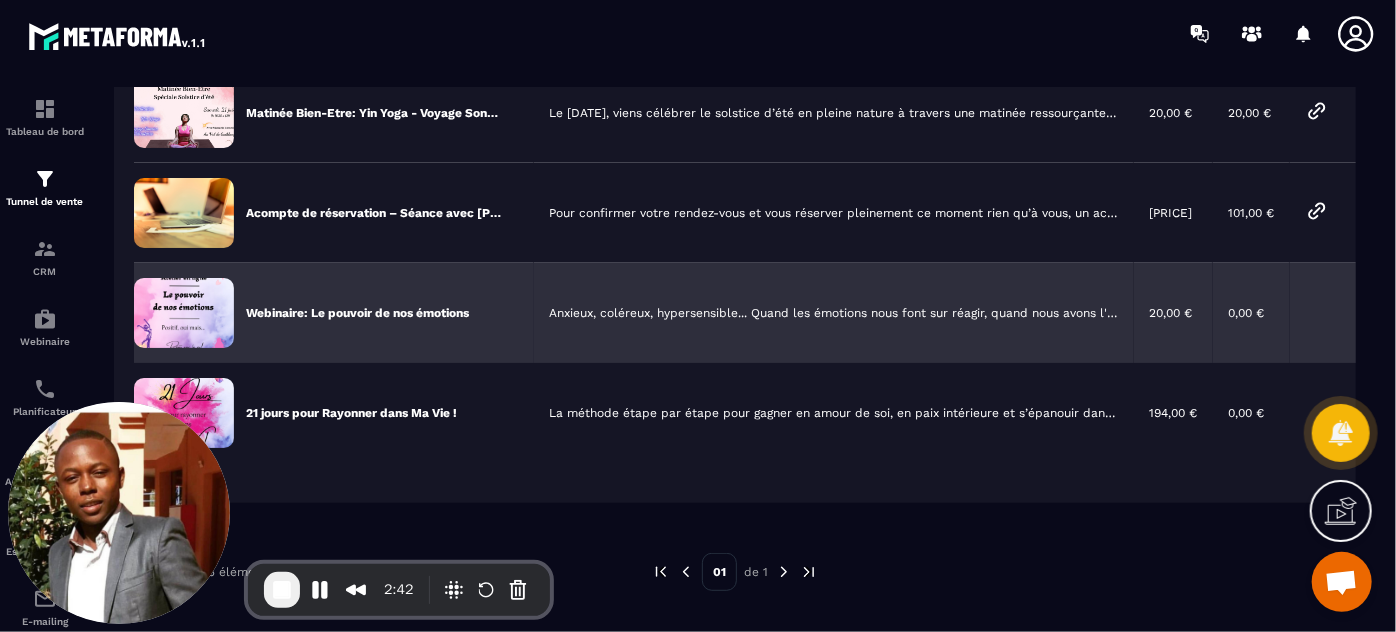 scroll, scrollTop: 358, scrollLeft: 0, axis: vertical 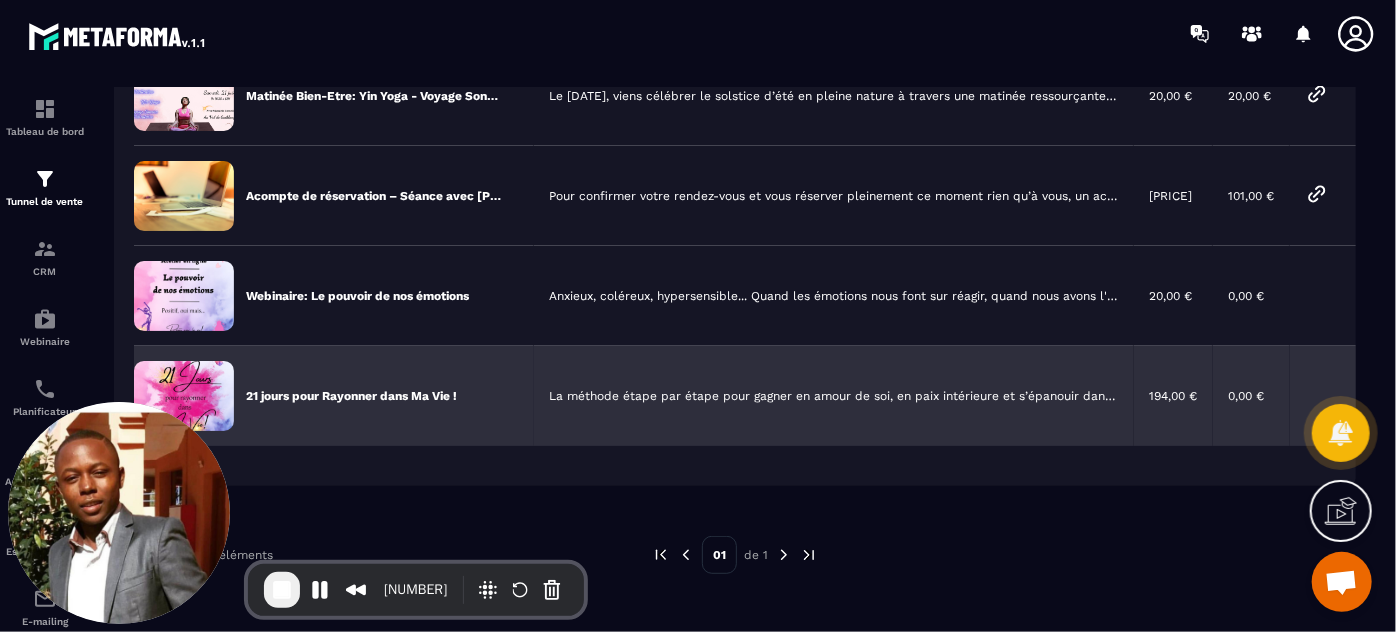 click on "194,00 €" at bounding box center [1173, 396] 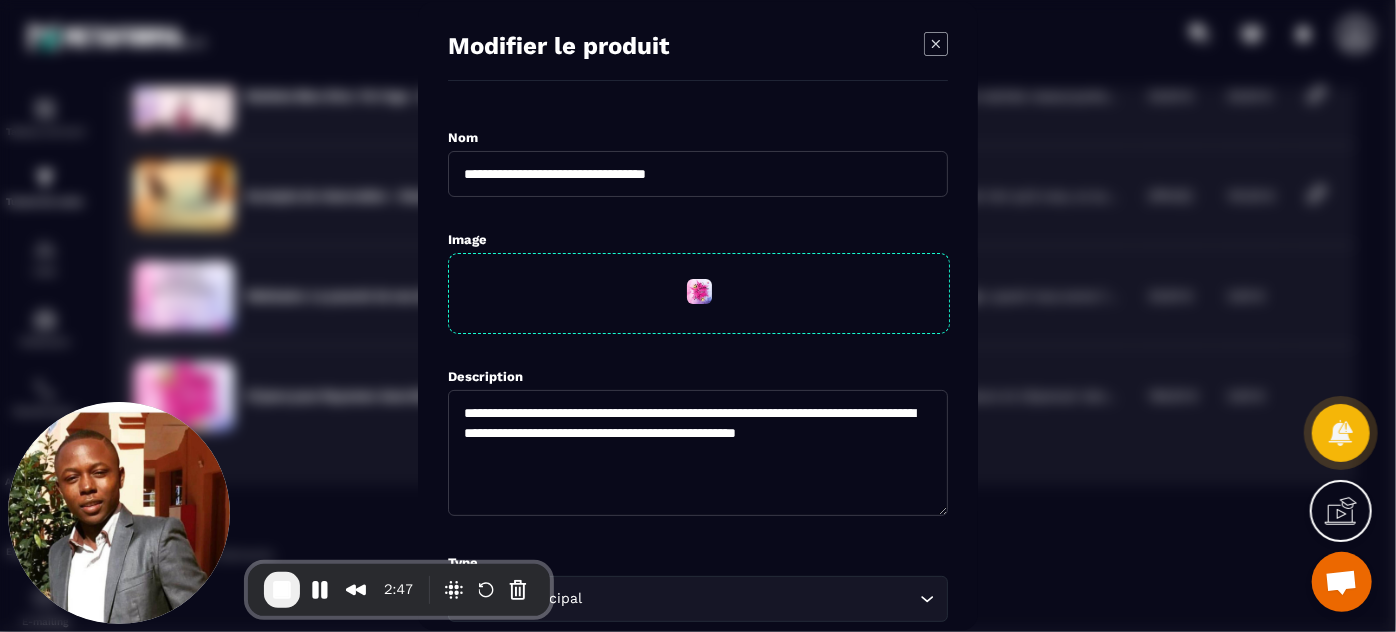 click on "**********" at bounding box center (698, 443) 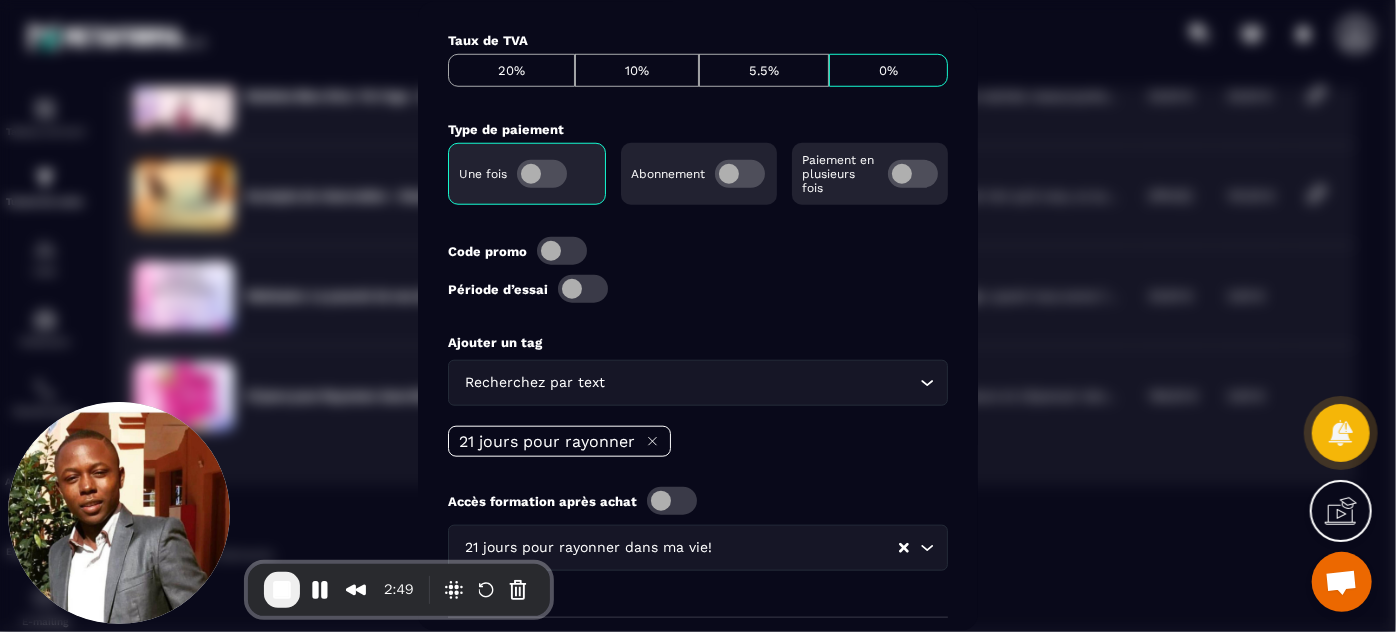 scroll, scrollTop: 901, scrollLeft: 0, axis: vertical 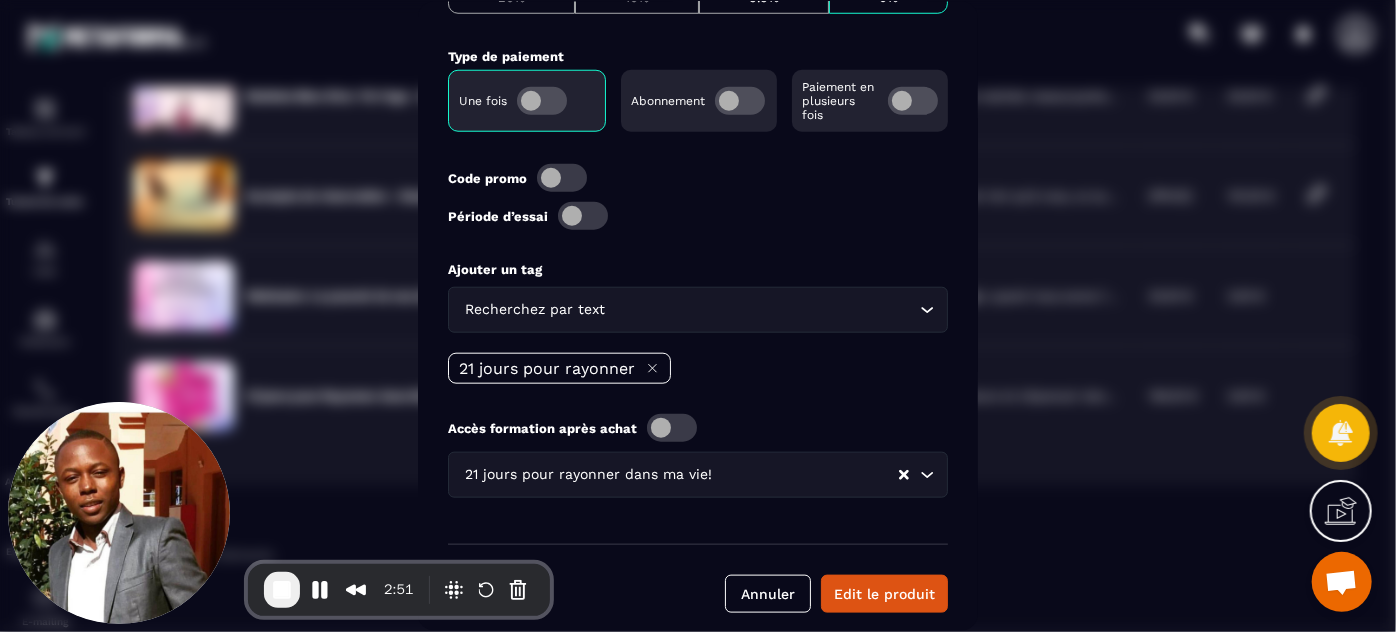 click on "21 jours pour rayonner dans ma vie!" at bounding box center (679, 475) 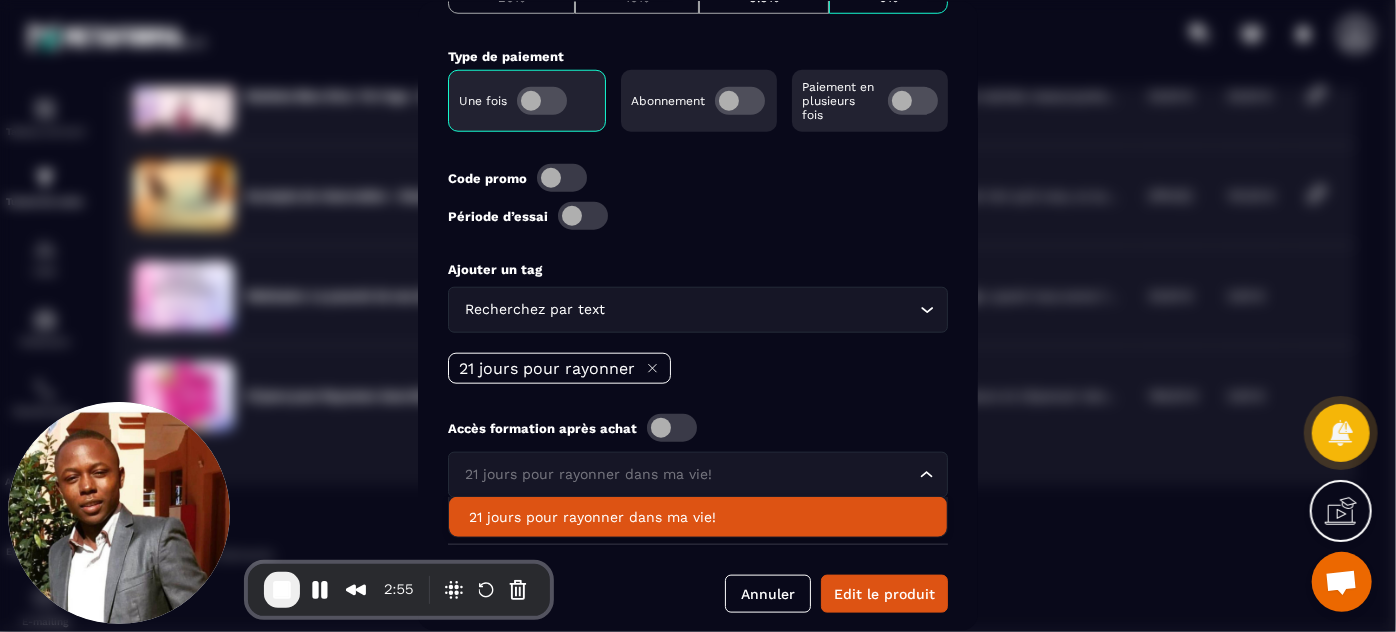 click on "Accès formation après achat" 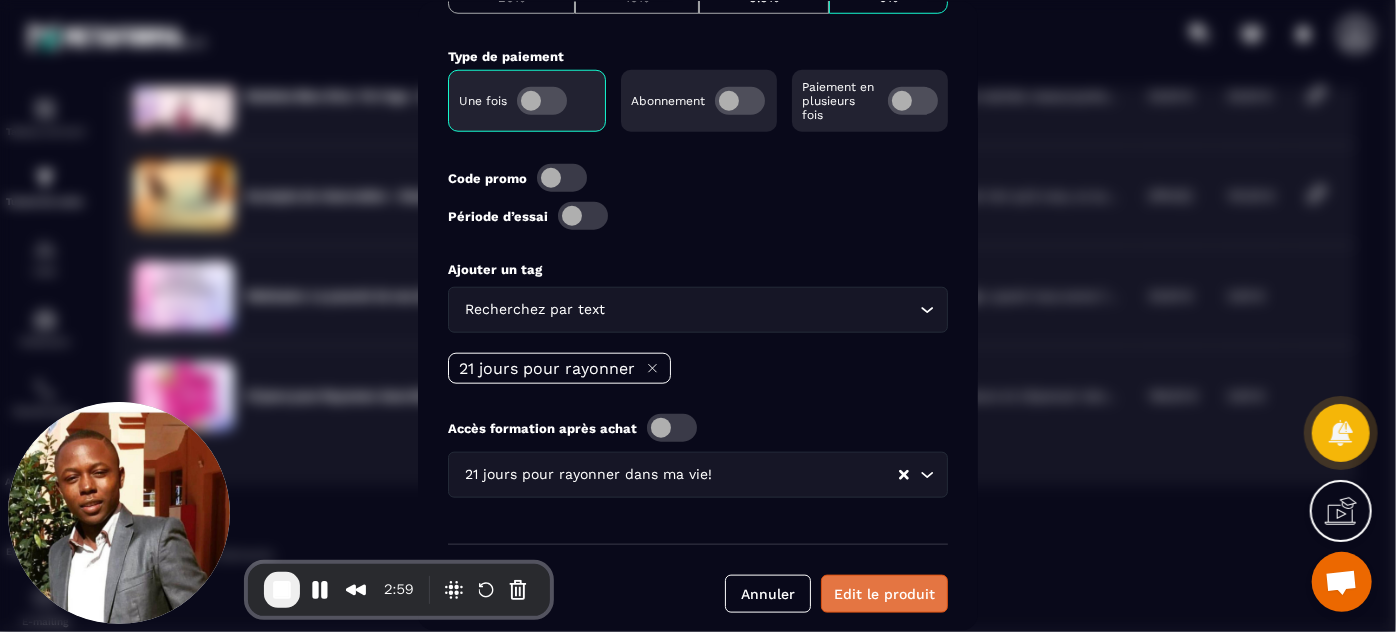 click on "Edit le produit" at bounding box center (884, 594) 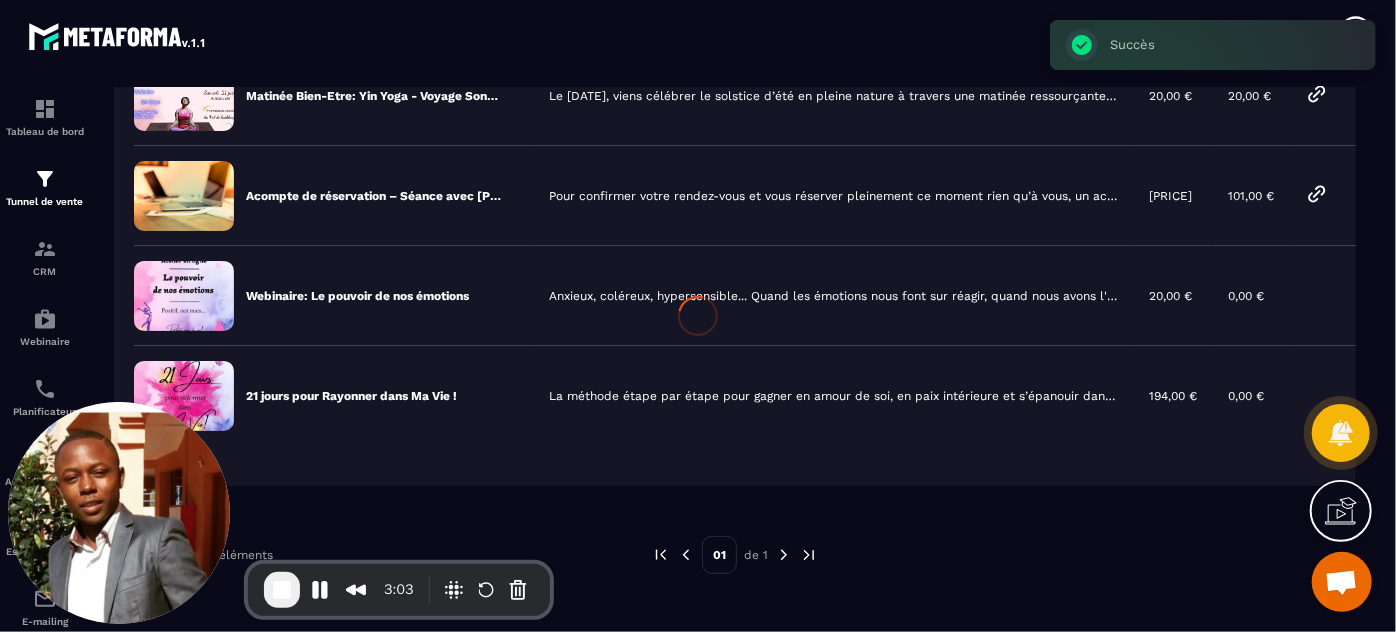 click at bounding box center [119, 513] 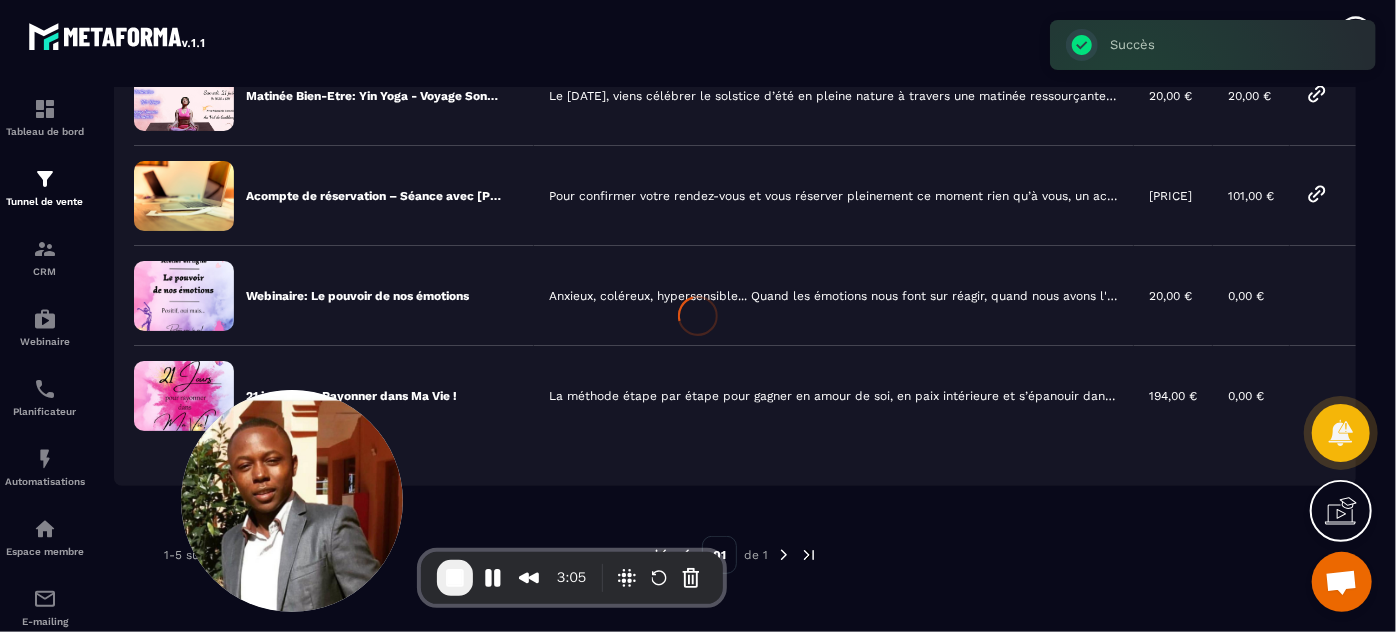 click at bounding box center [698, 316] 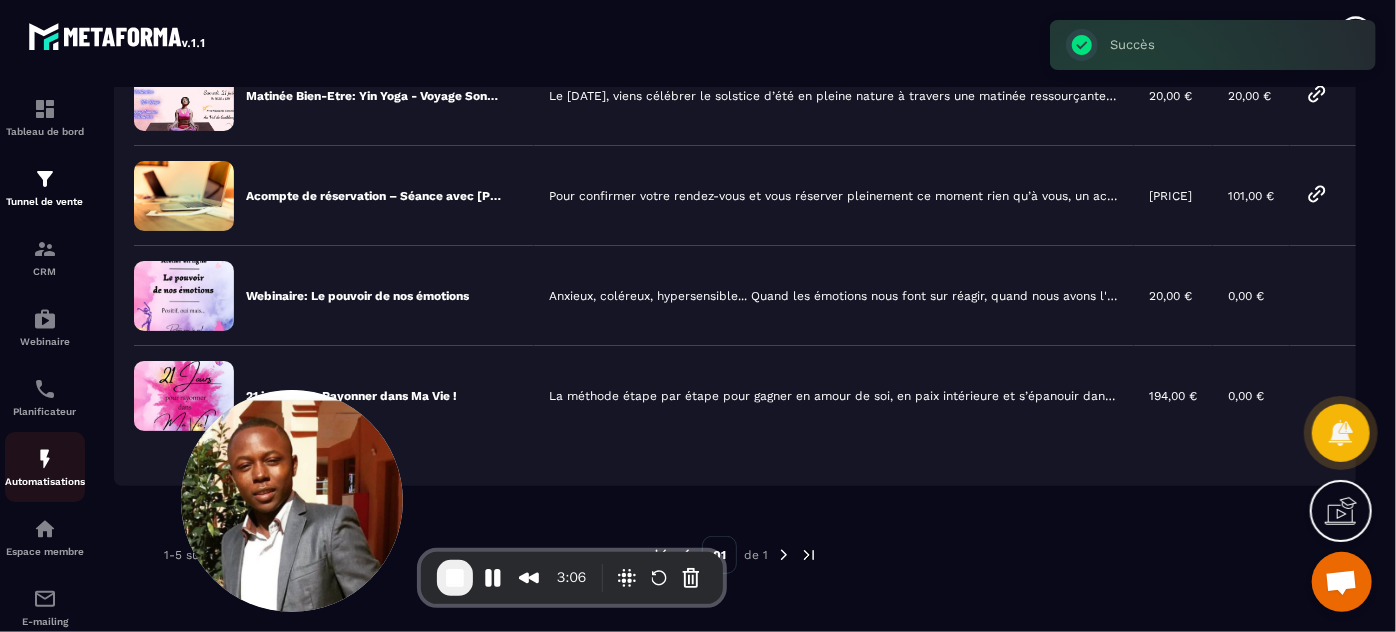 click at bounding box center (45, 459) 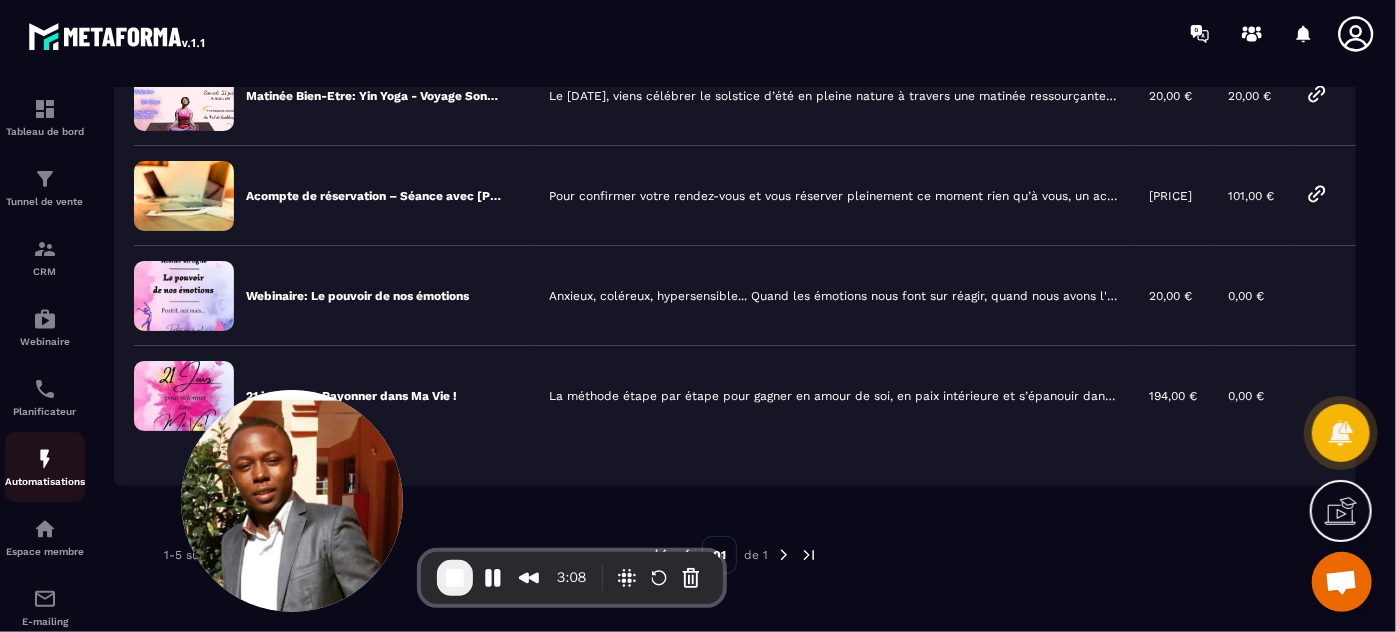 click at bounding box center [45, 459] 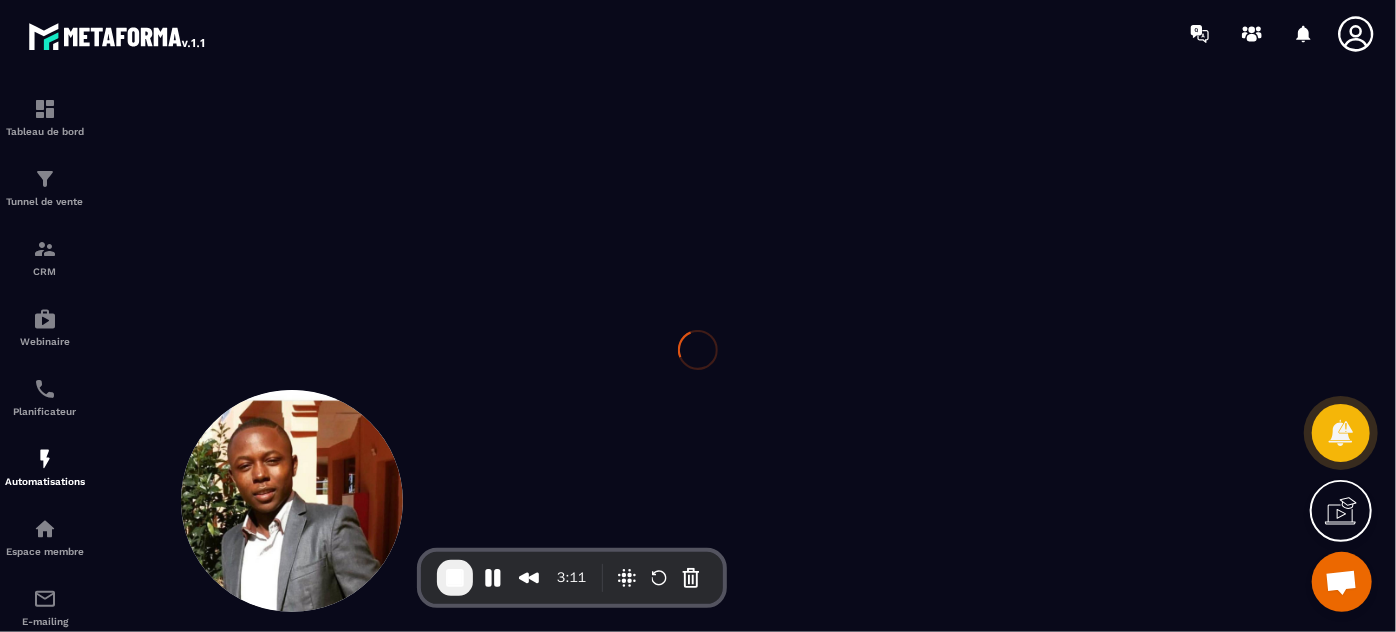 click at bounding box center (698, 349) 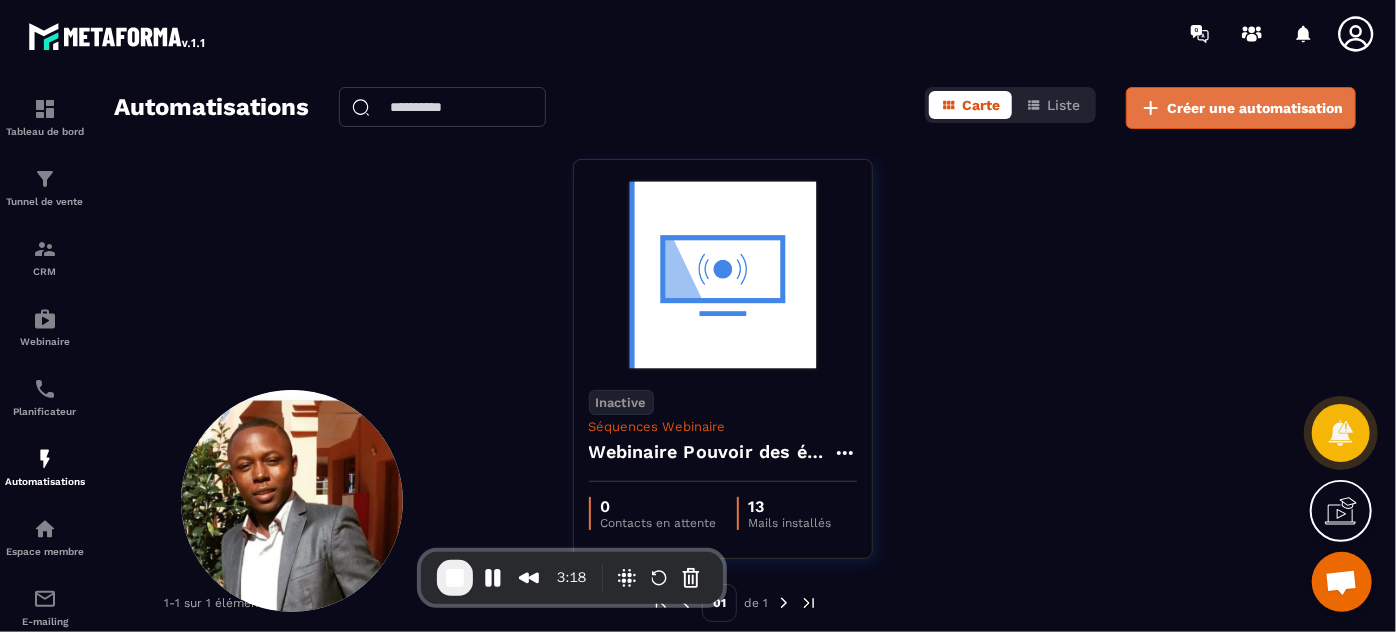 click 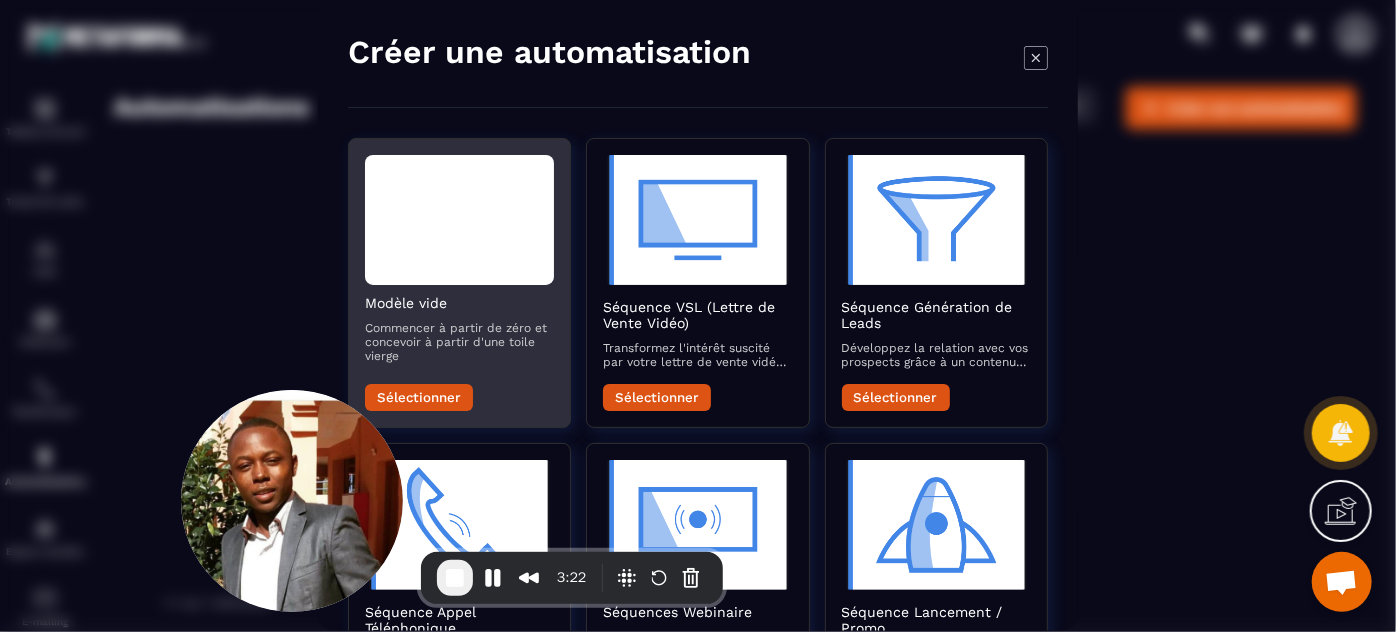 click on "Sélectionner" at bounding box center (419, 397) 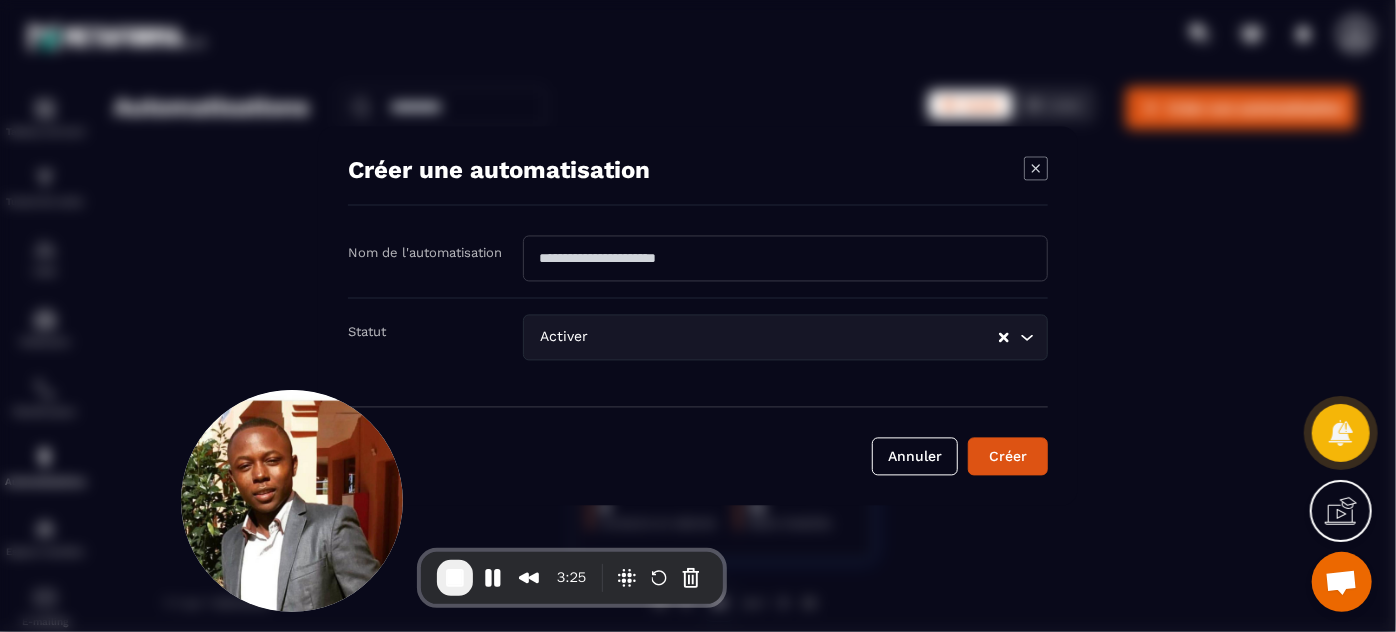 click at bounding box center [785, 259] 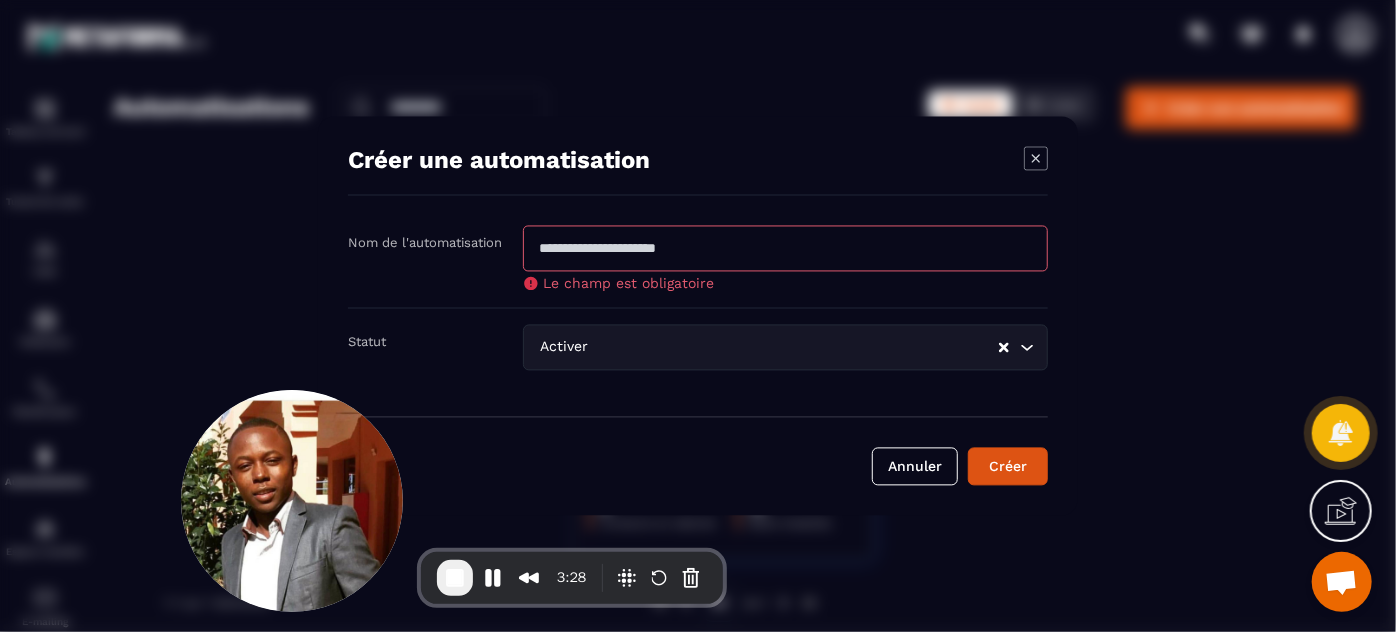 click at bounding box center (1036, 161) 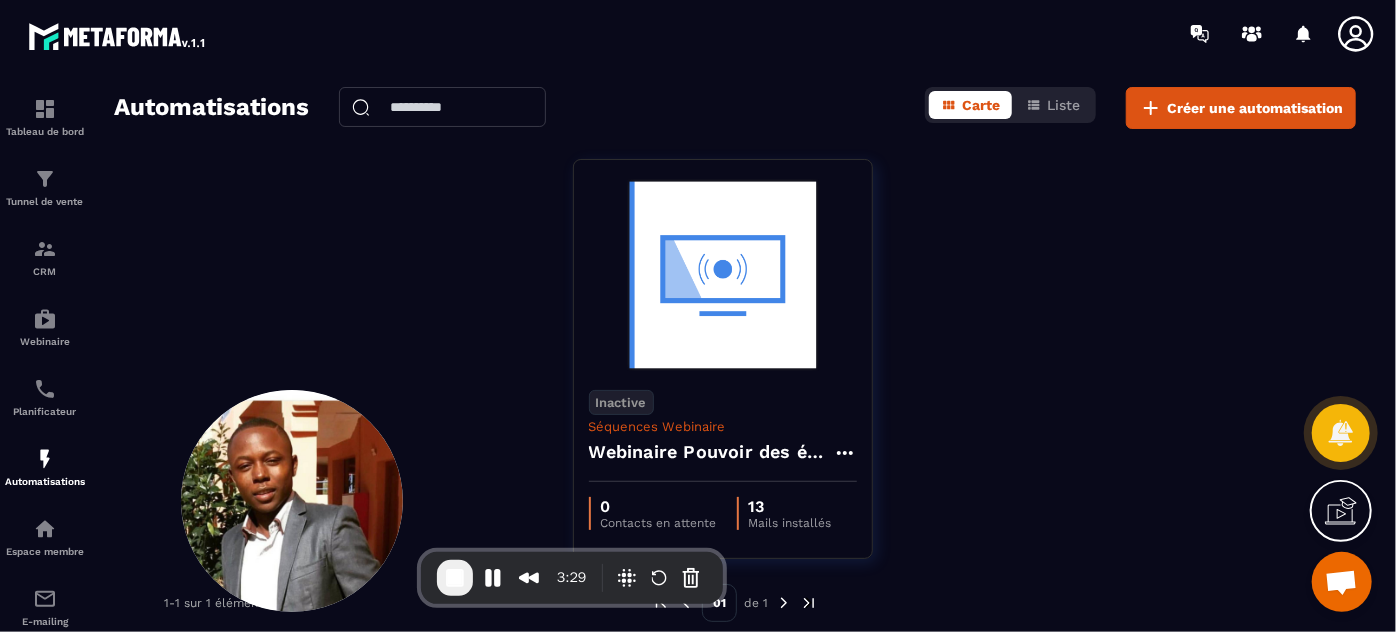 click on "Inactive Séquences Webinaire Webinaire Pouvoir des émotions [NUMBER] Contacts en attente [NUMBER] Mails installés" at bounding box center (735, 371) 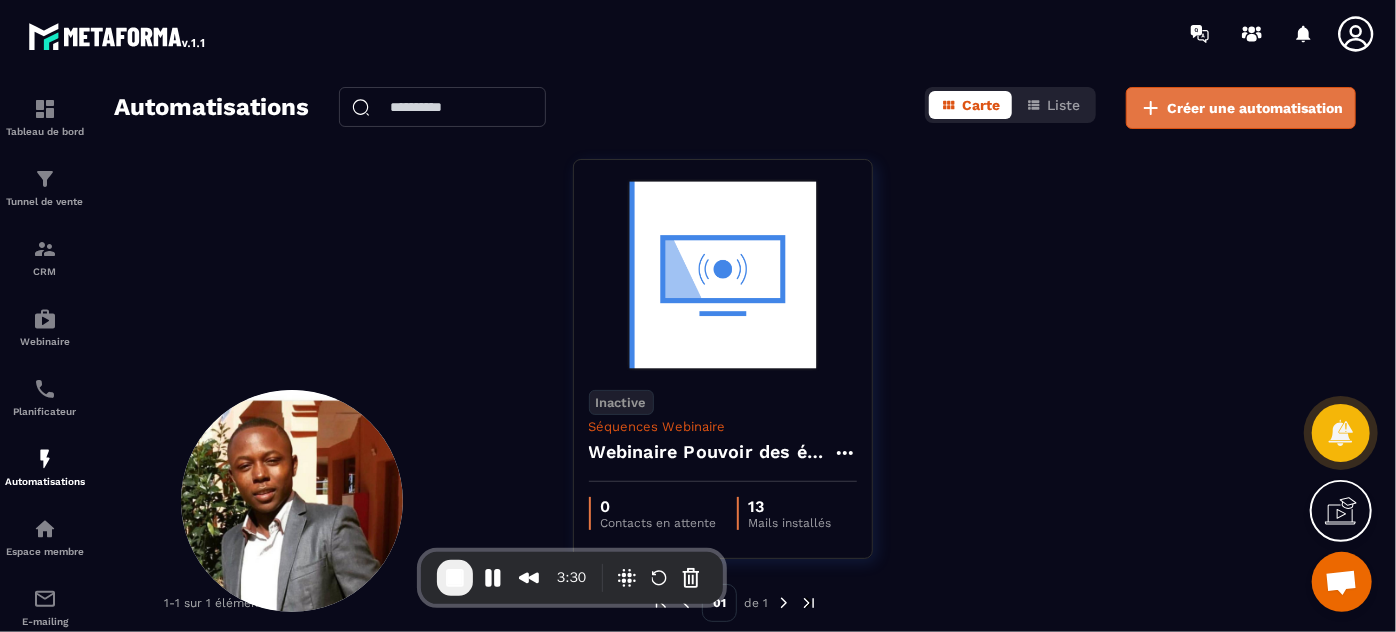 click on "Créer une automatisation" 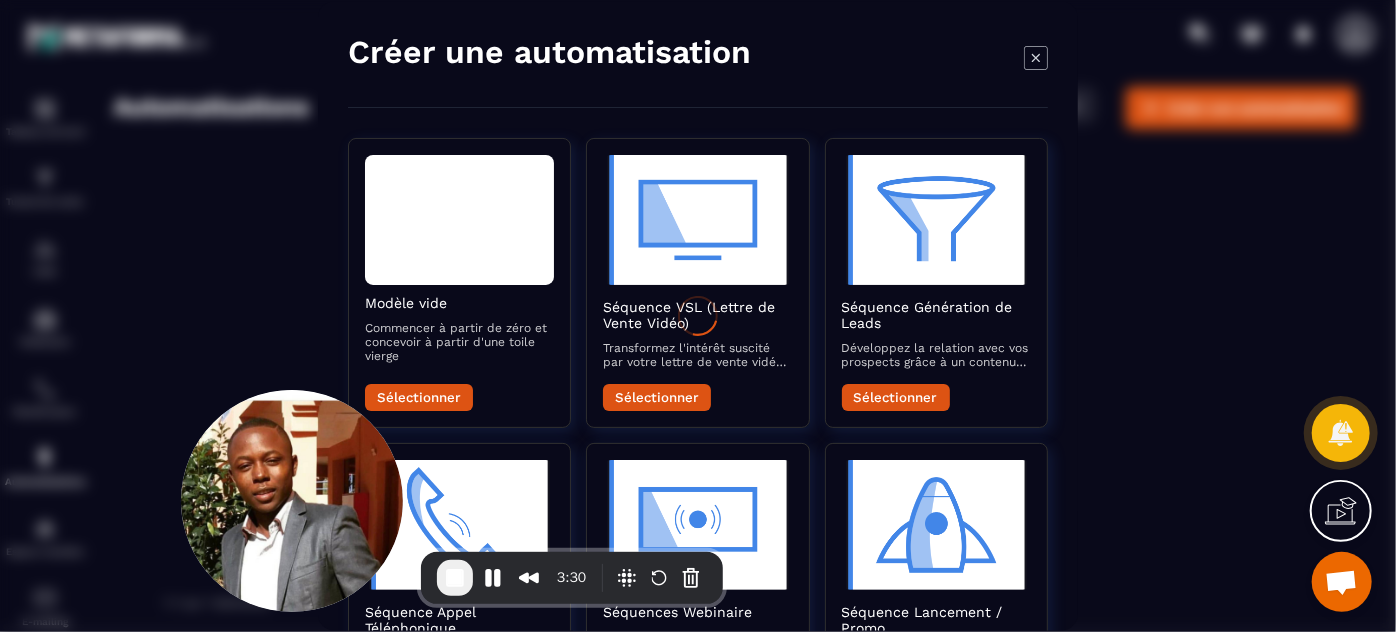 click at bounding box center [698, 316] 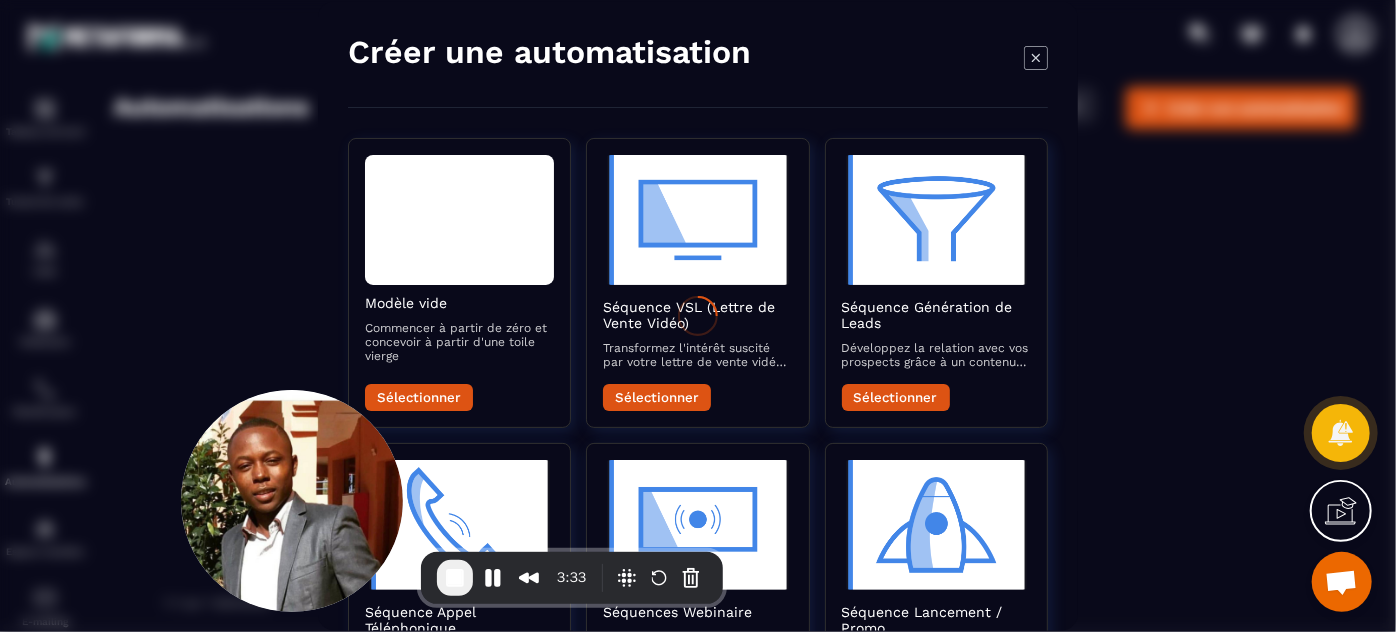 click at bounding box center (698, 316) 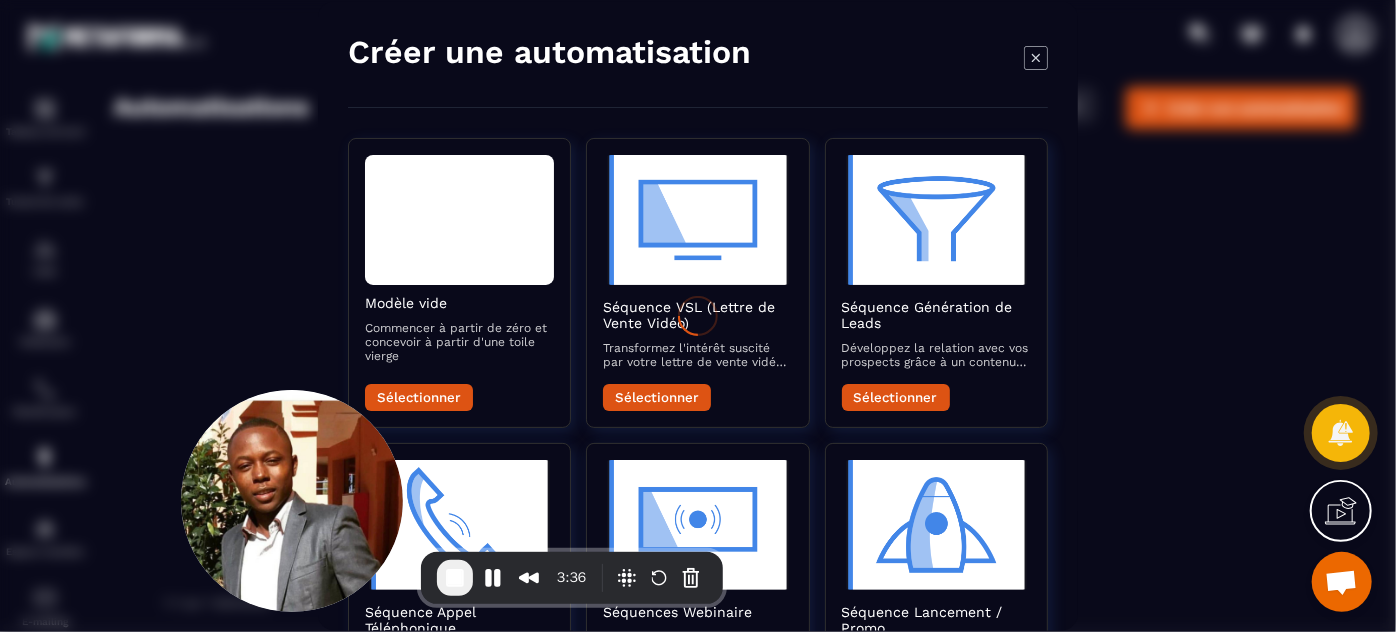 click at bounding box center (698, 316) 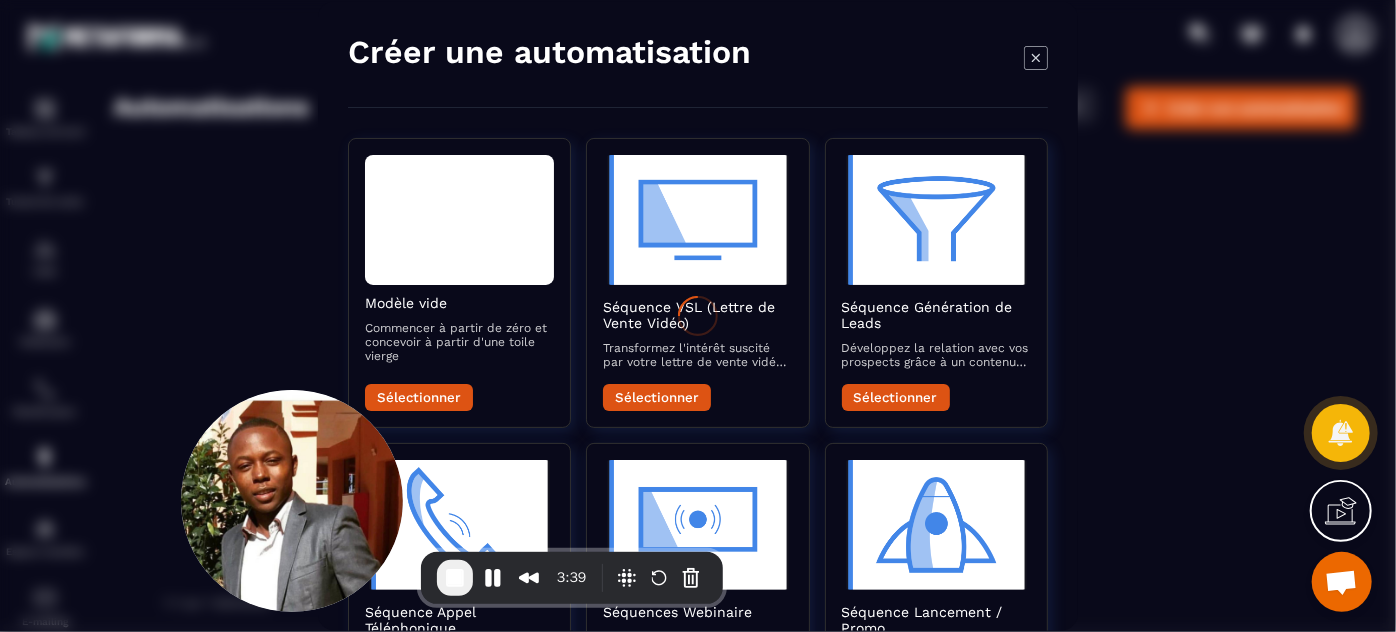 click at bounding box center [698, 316] 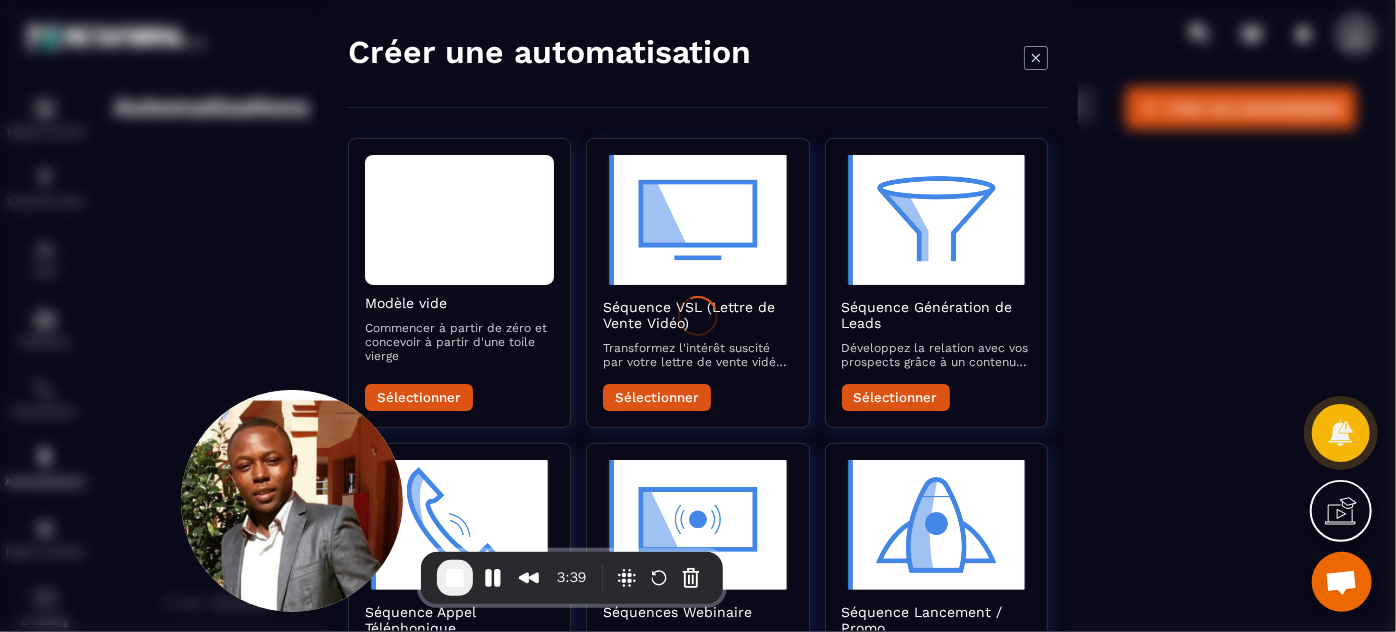 click at bounding box center [698, 316] 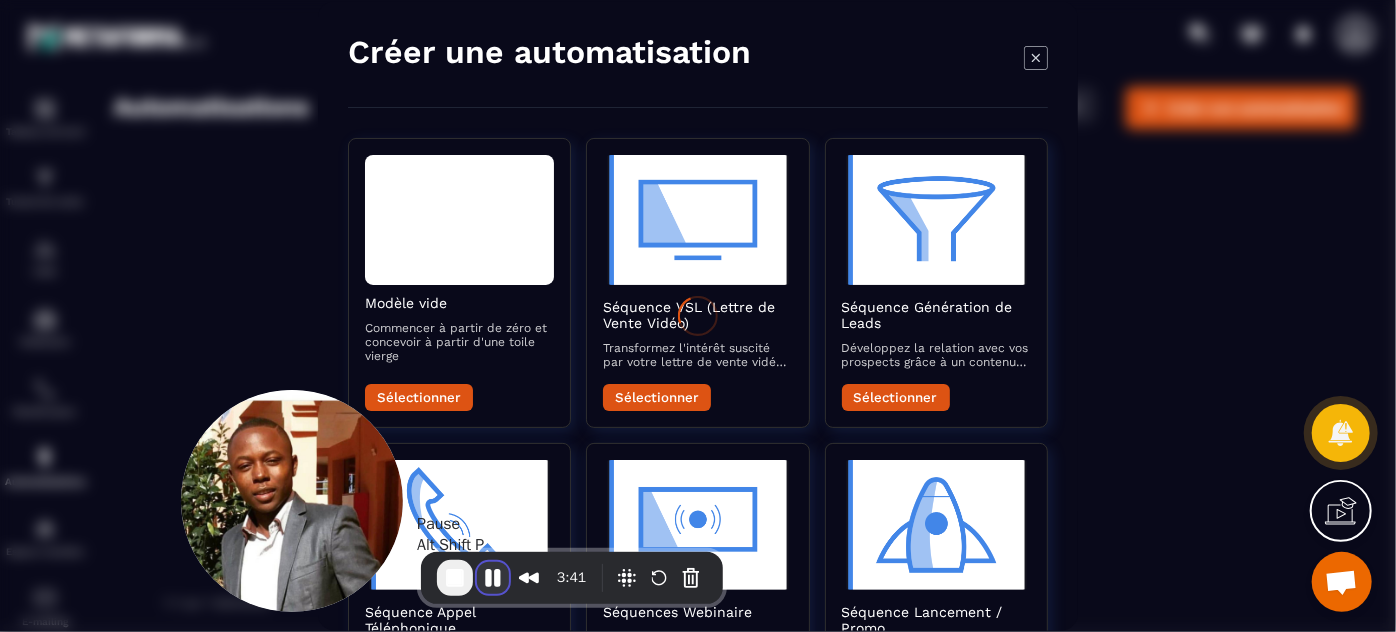 click at bounding box center (493, 578) 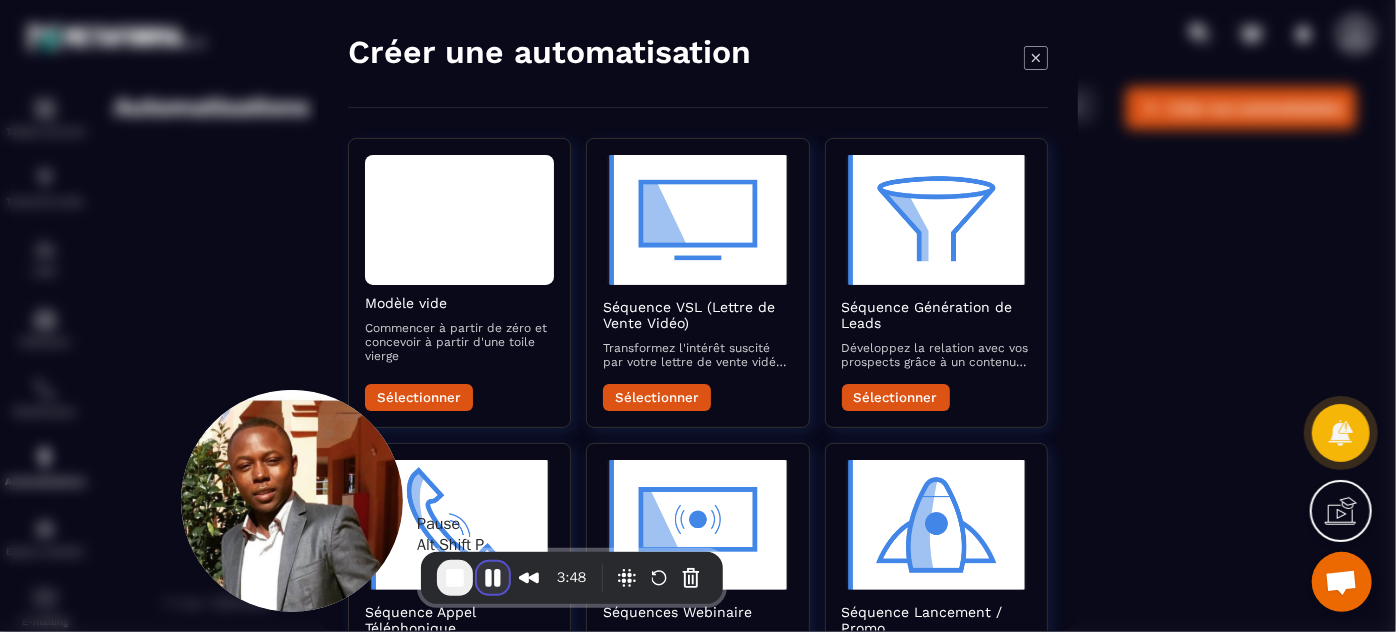 click at bounding box center (493, 578) 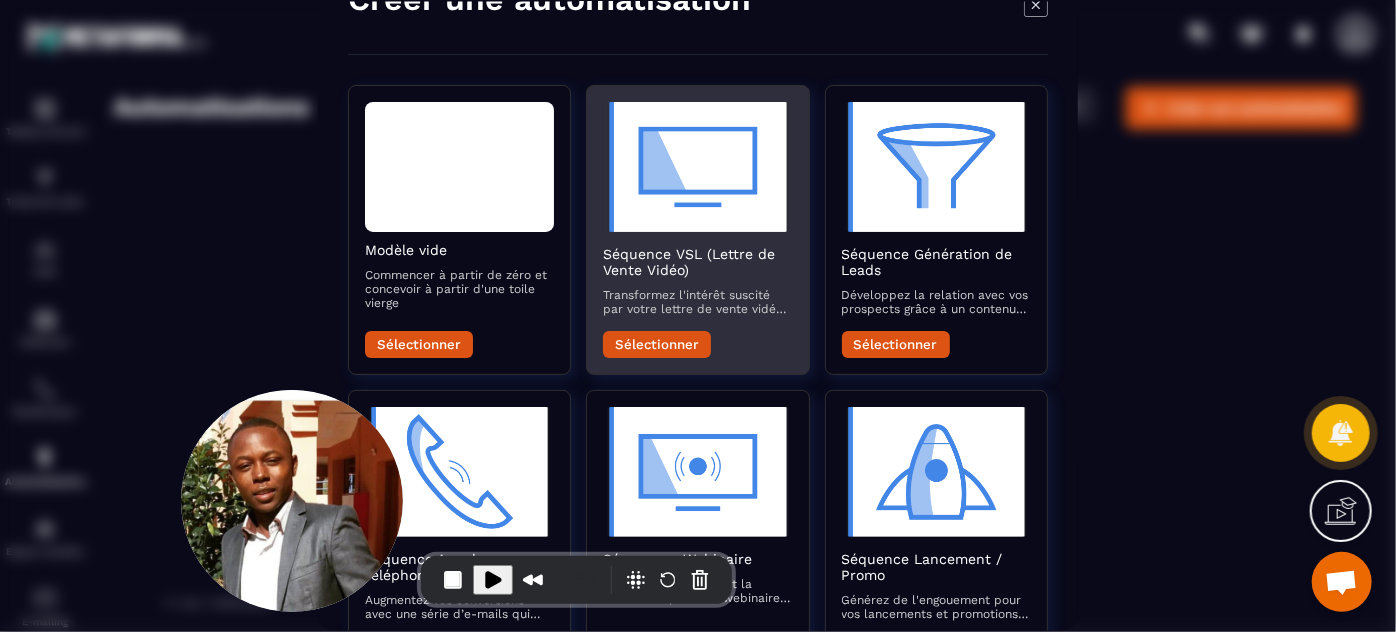 scroll, scrollTop: 90, scrollLeft: 0, axis: vertical 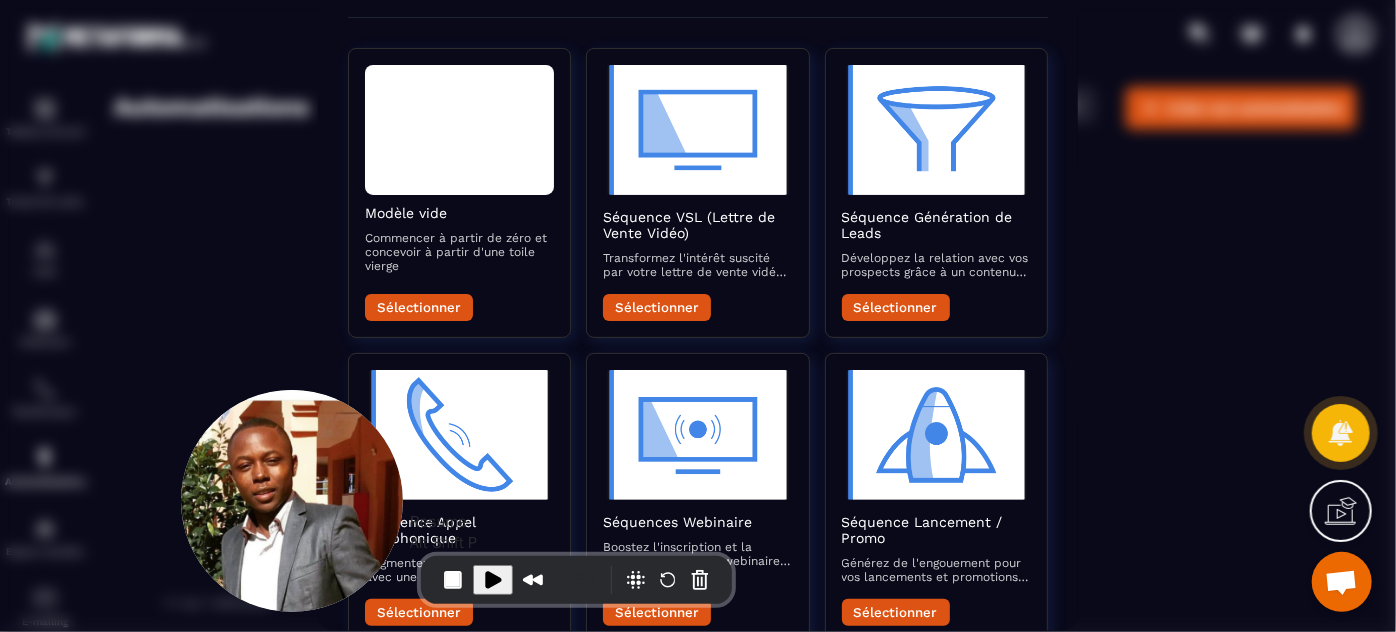 click at bounding box center (493, 580) 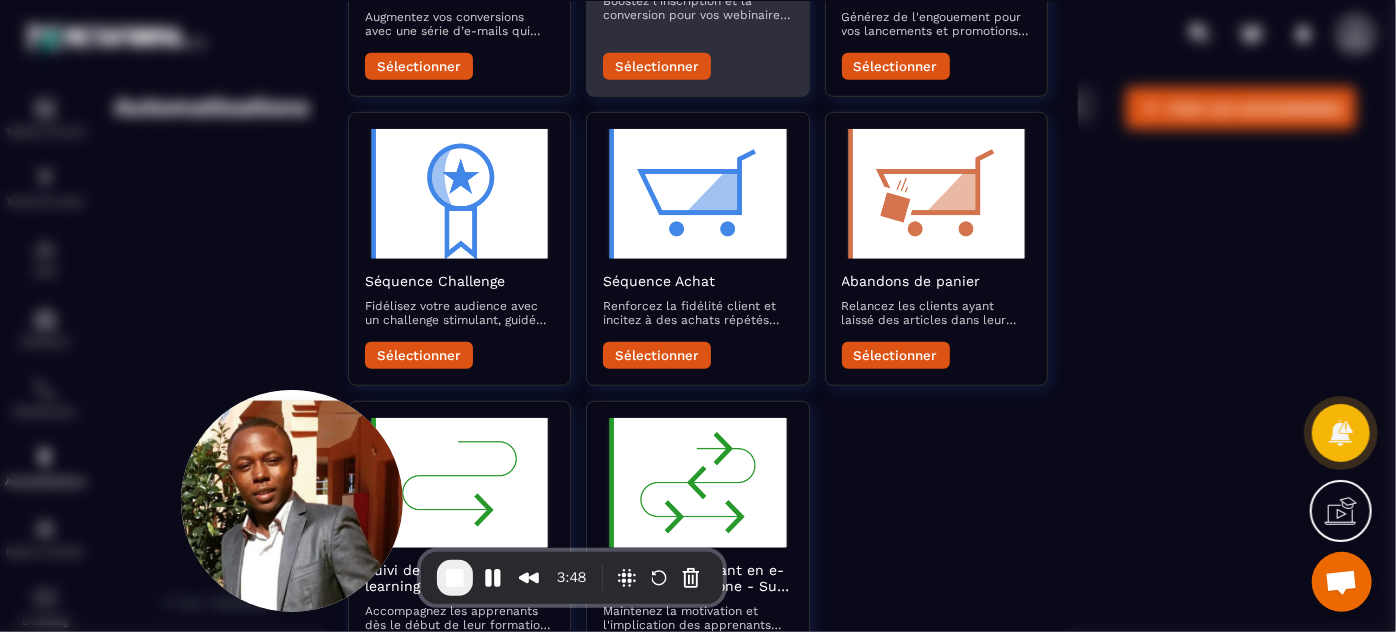 scroll, scrollTop: 726, scrollLeft: 0, axis: vertical 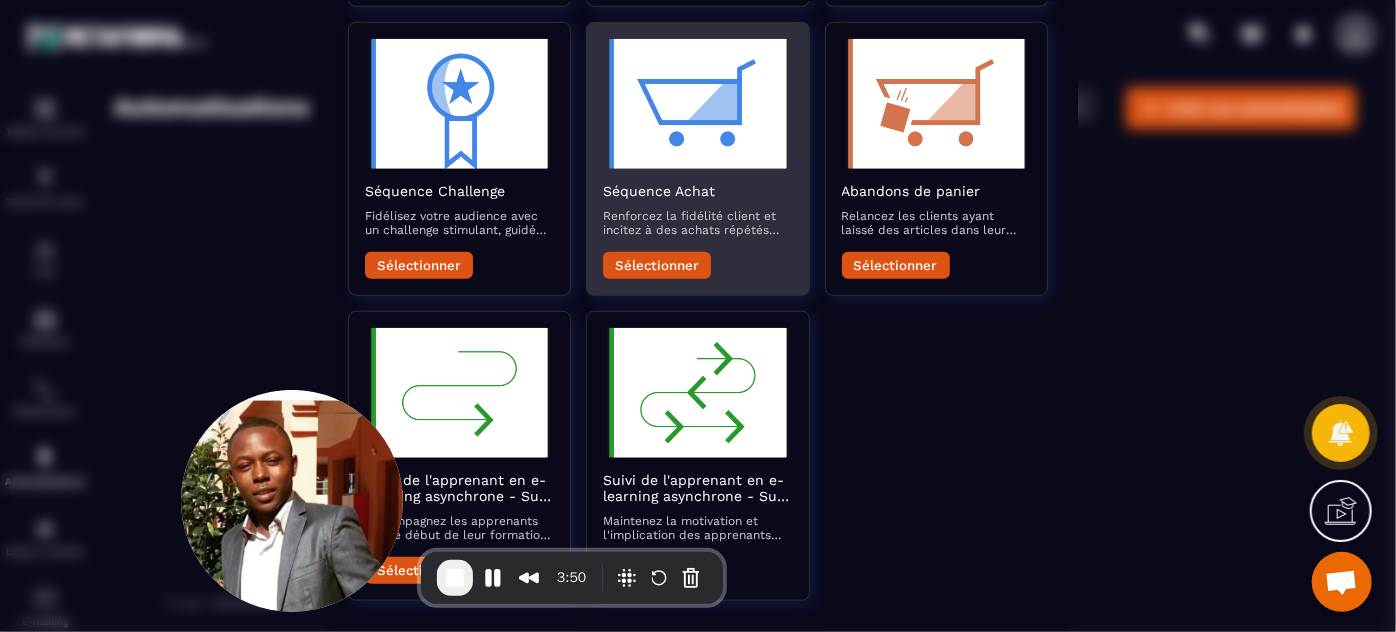 click on "Sélectionner" at bounding box center (657, 265) 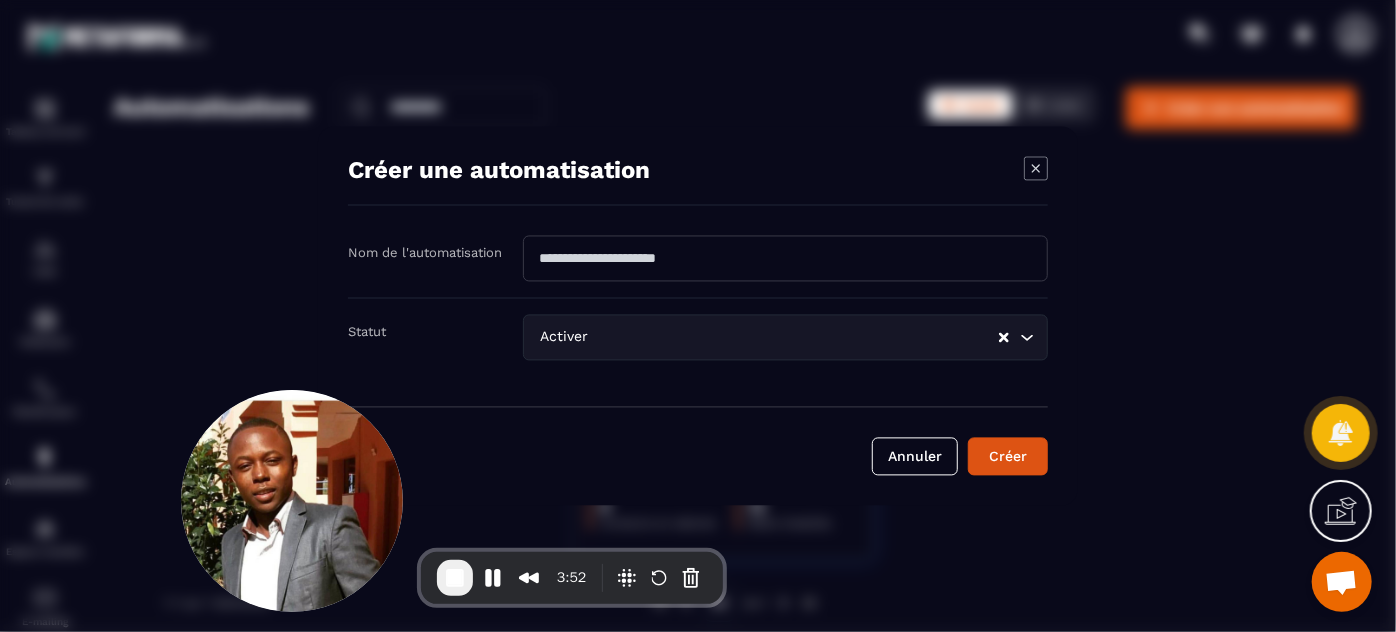 click at bounding box center (785, 259) 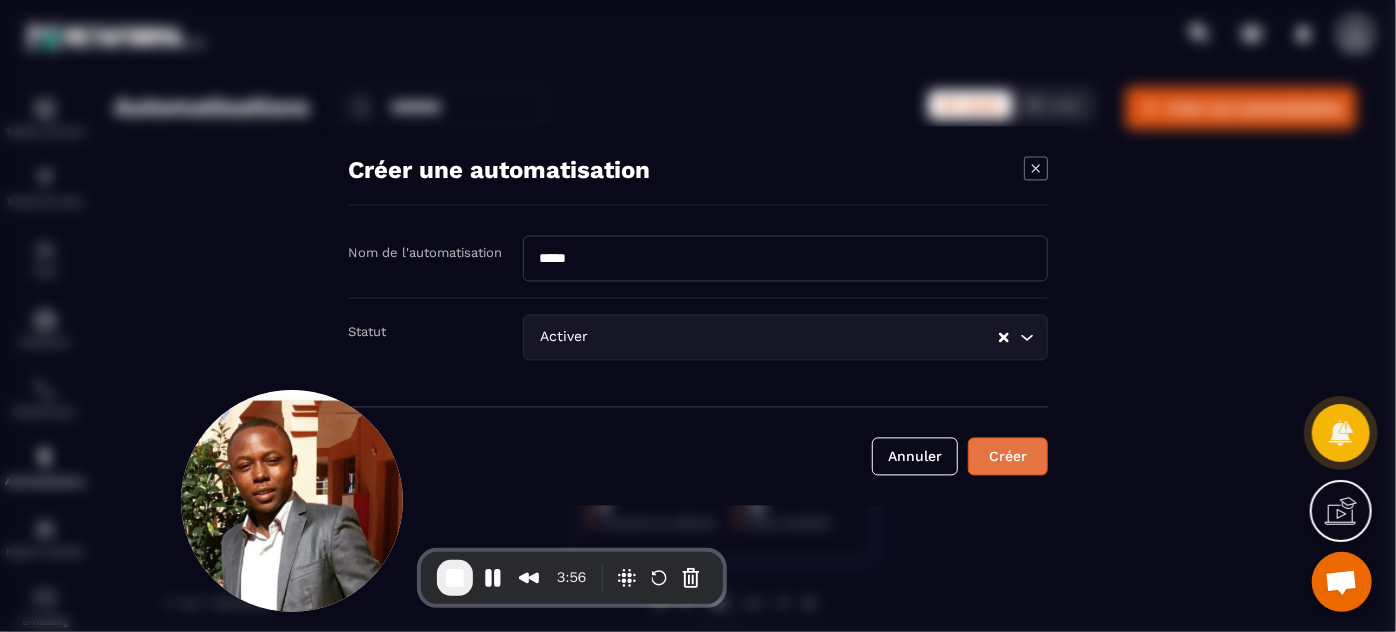 type on "*****" 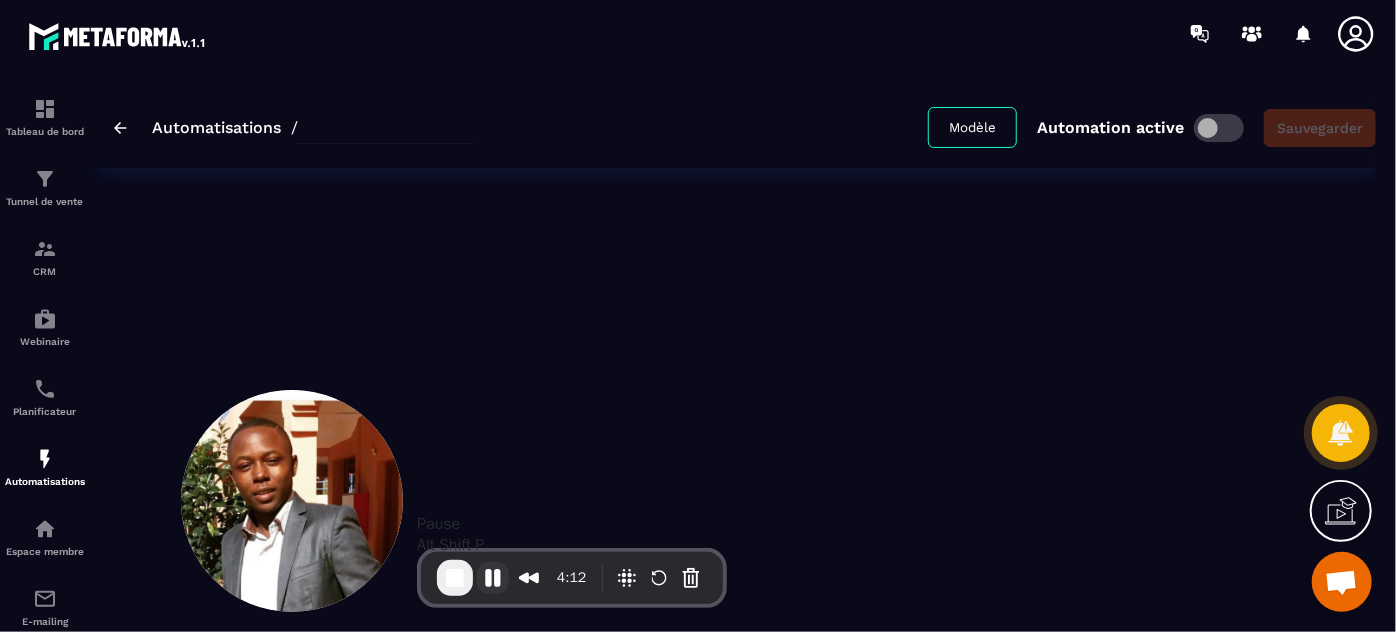 type on "*****" 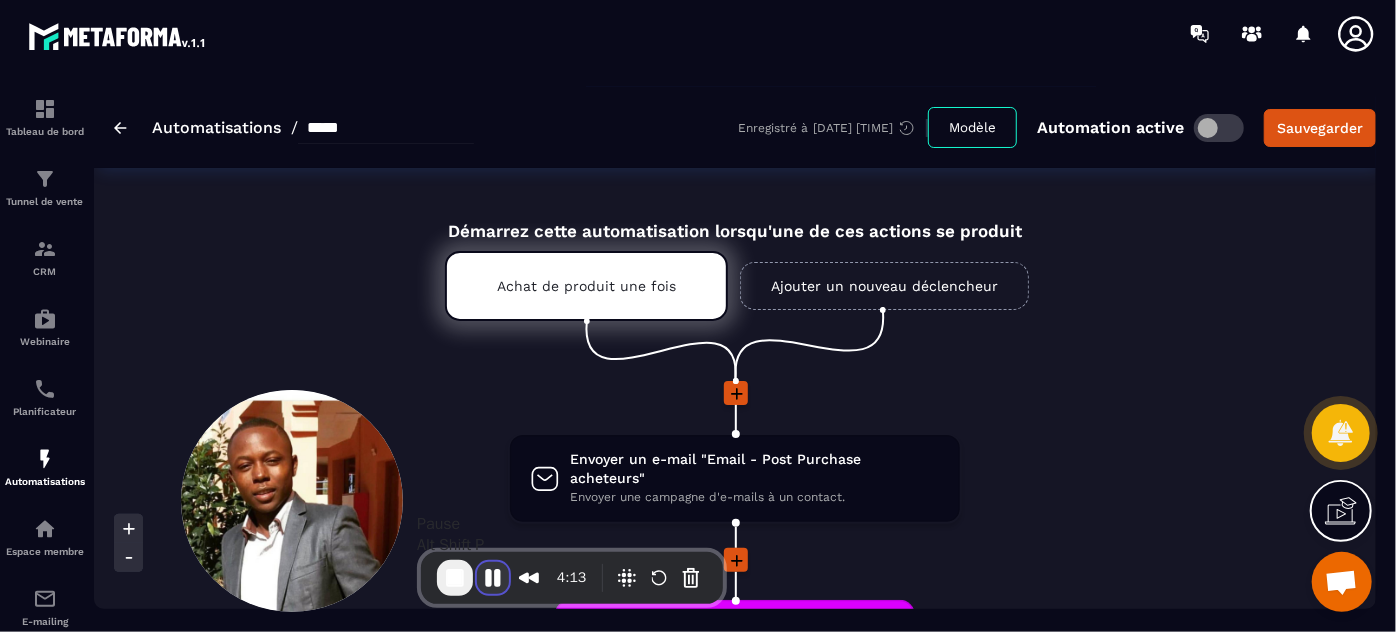 click at bounding box center (493, 578) 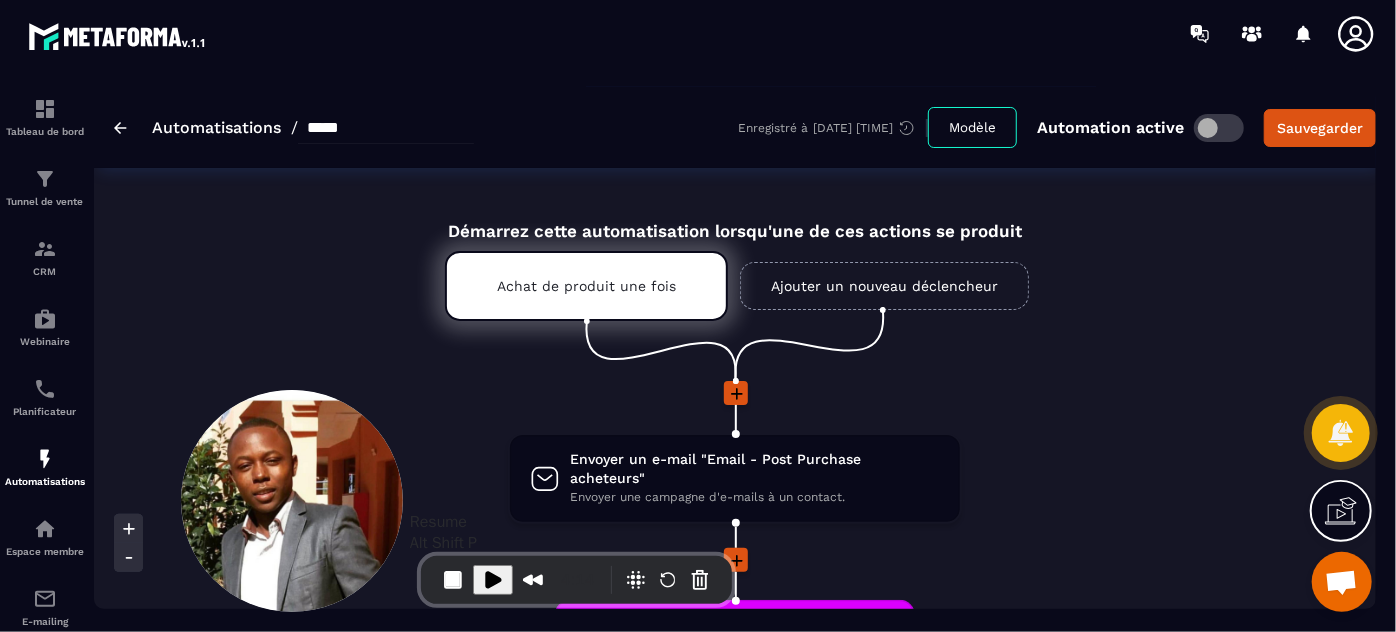 click at bounding box center (493, 580) 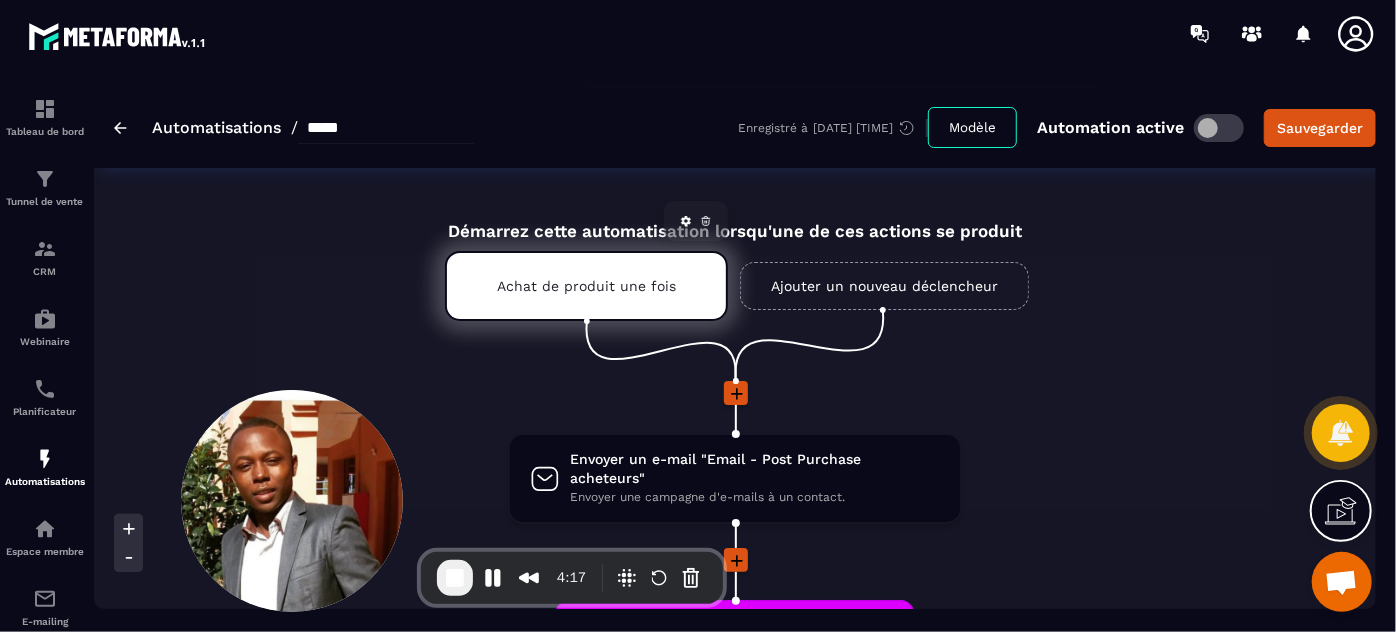 click on "Achat de produit  une fois" at bounding box center (586, 286) 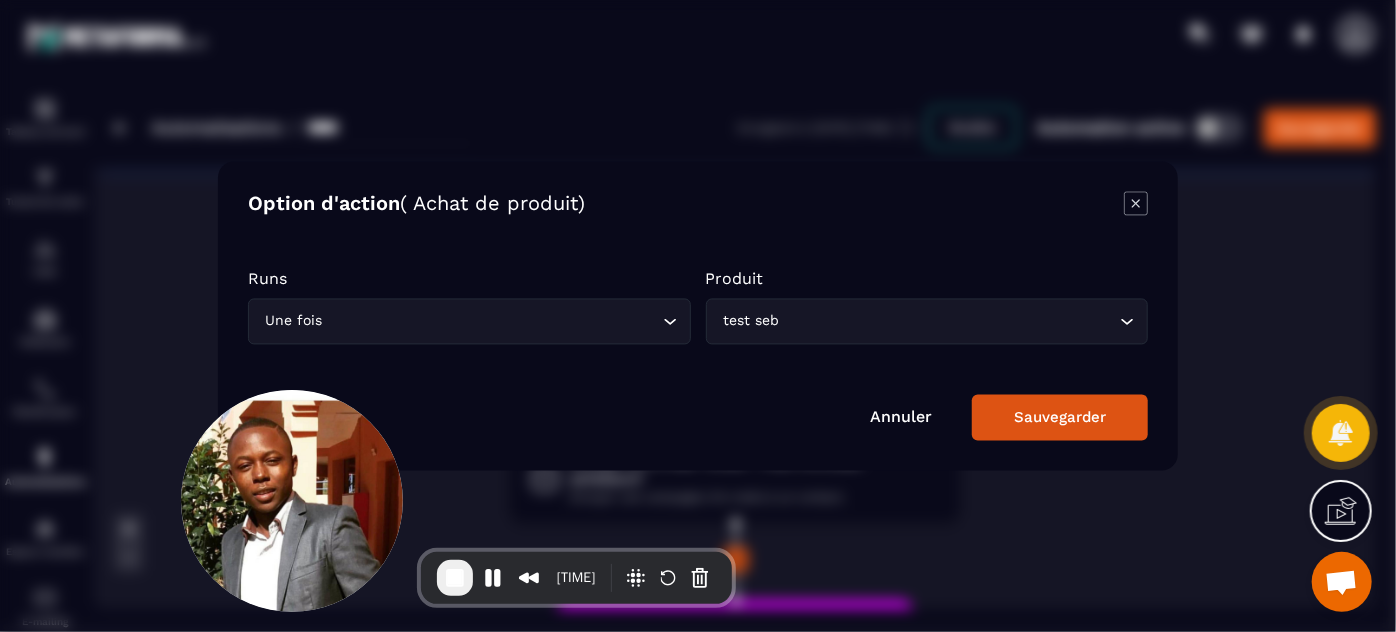 click on "test seb" at bounding box center [917, 322] 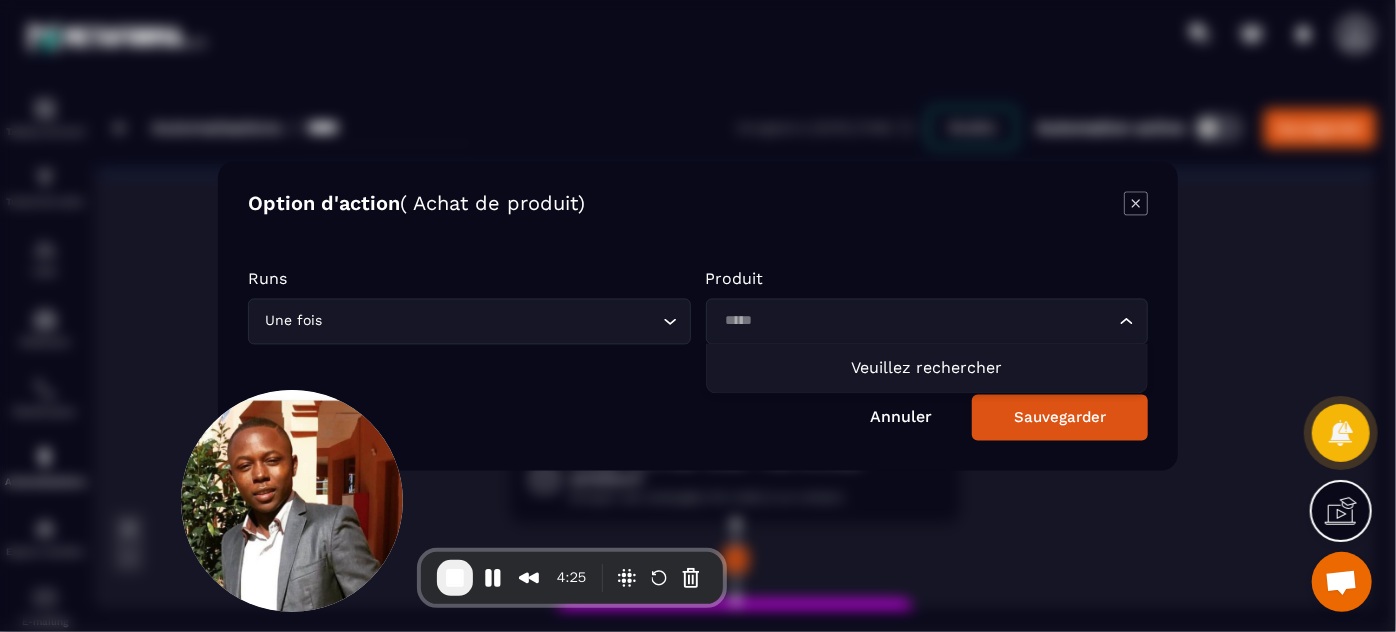 type on "*****" 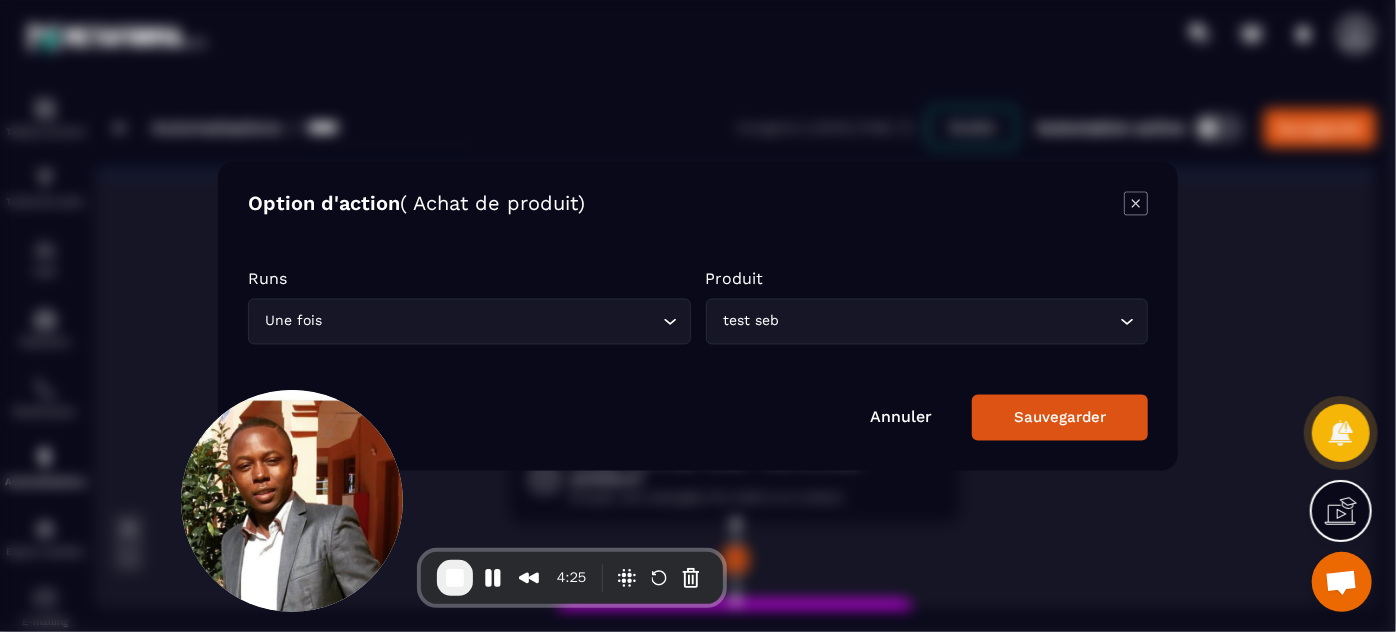 click 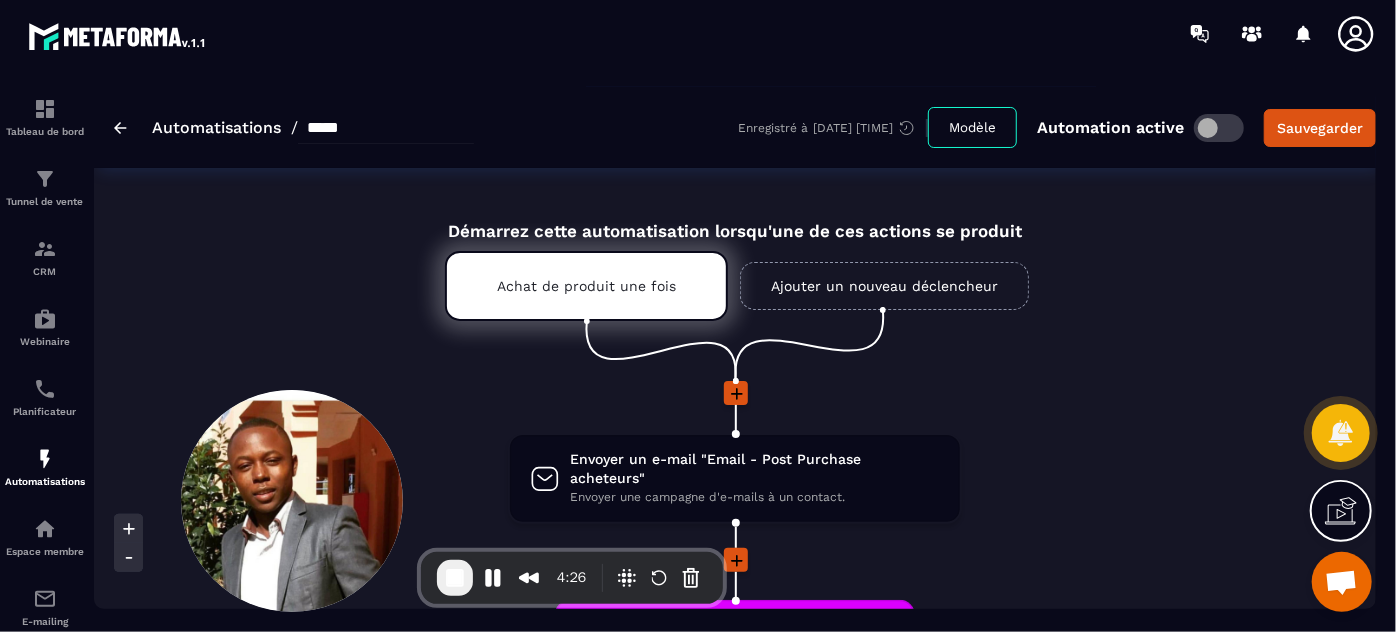 click on "Ajouter un nouveau déclencheur" at bounding box center [884, 286] 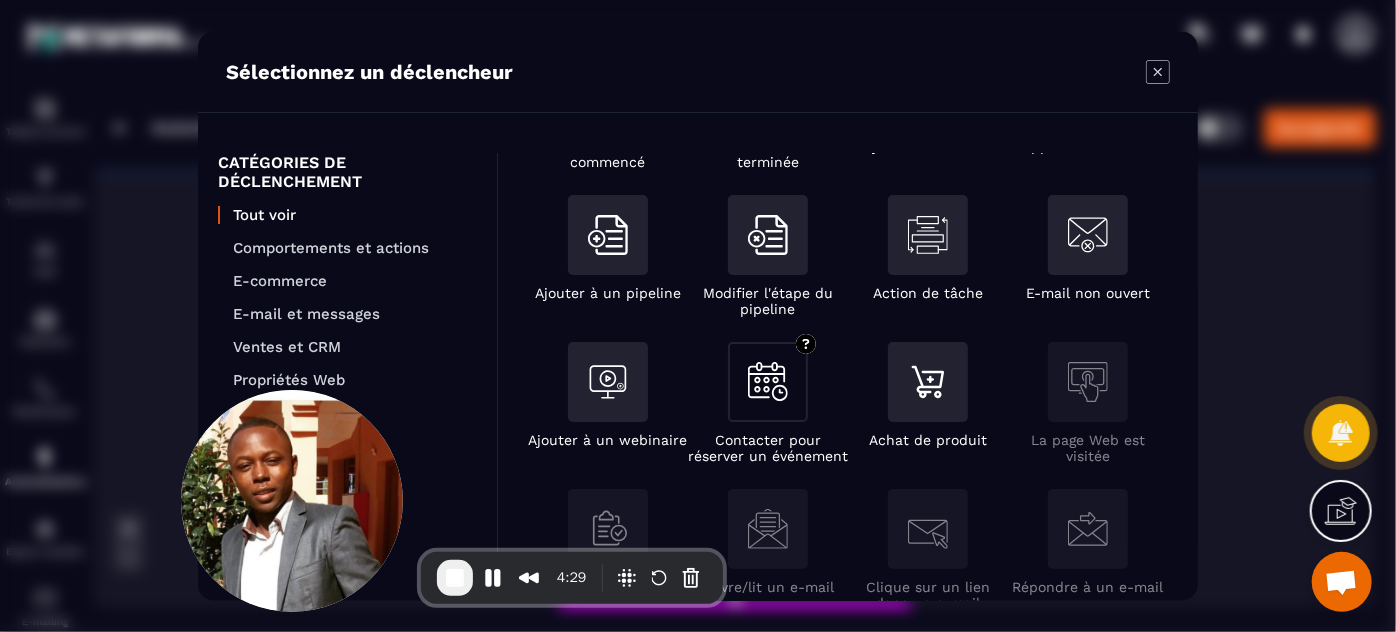 scroll, scrollTop: 363, scrollLeft: 0, axis: vertical 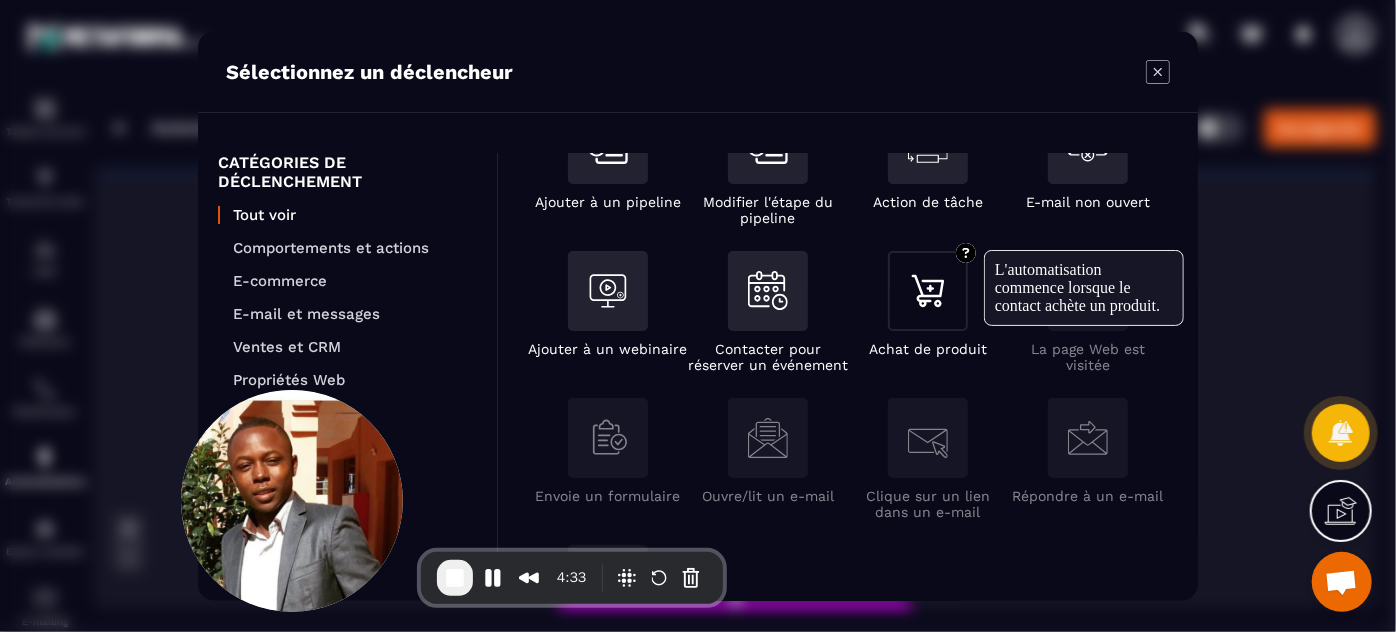 click 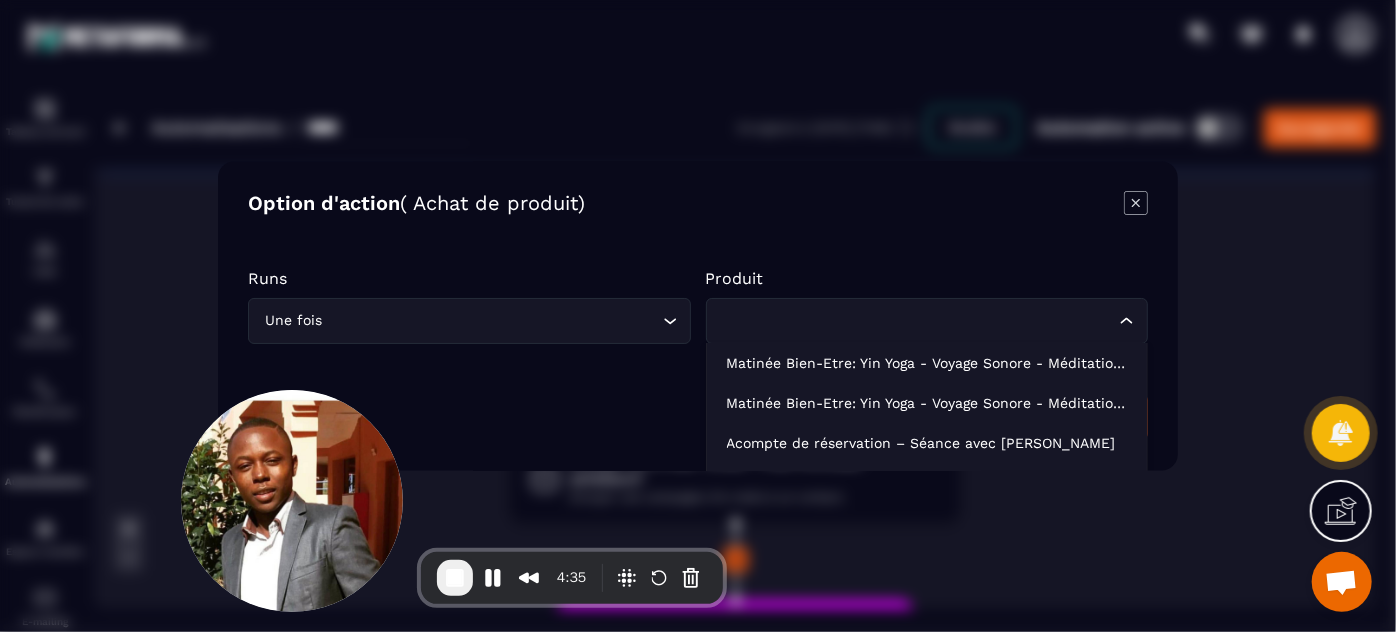 click on "Loading..." 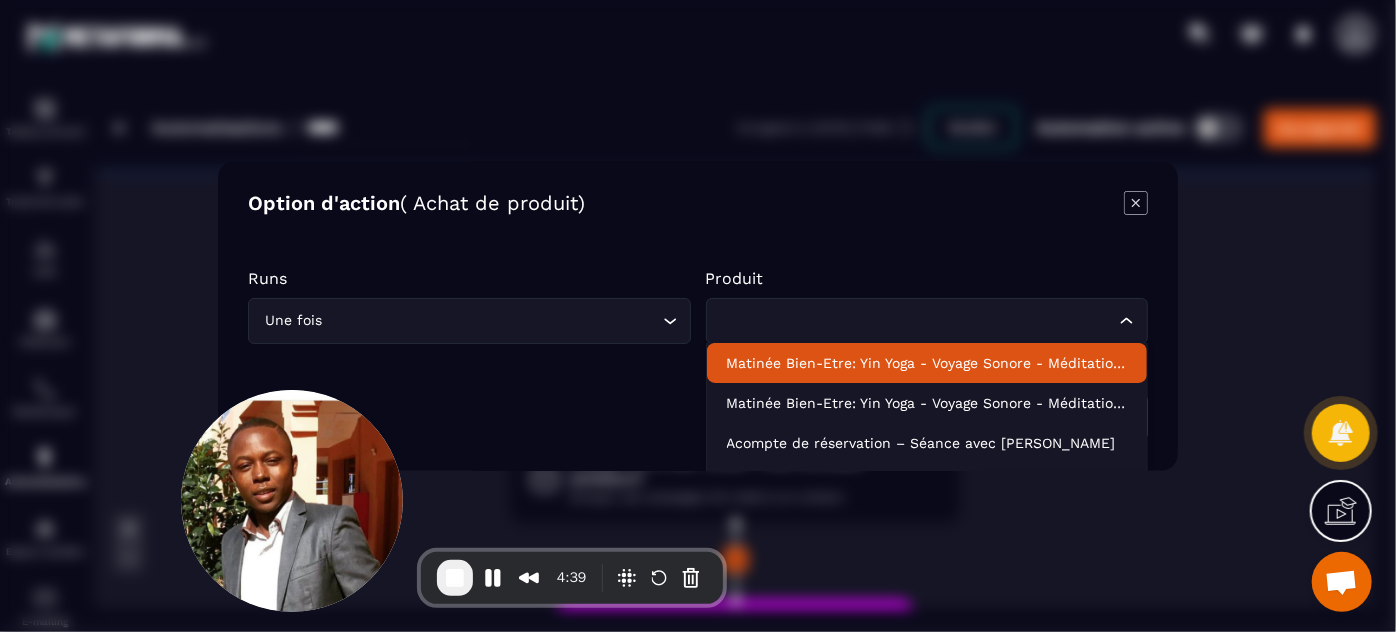 click 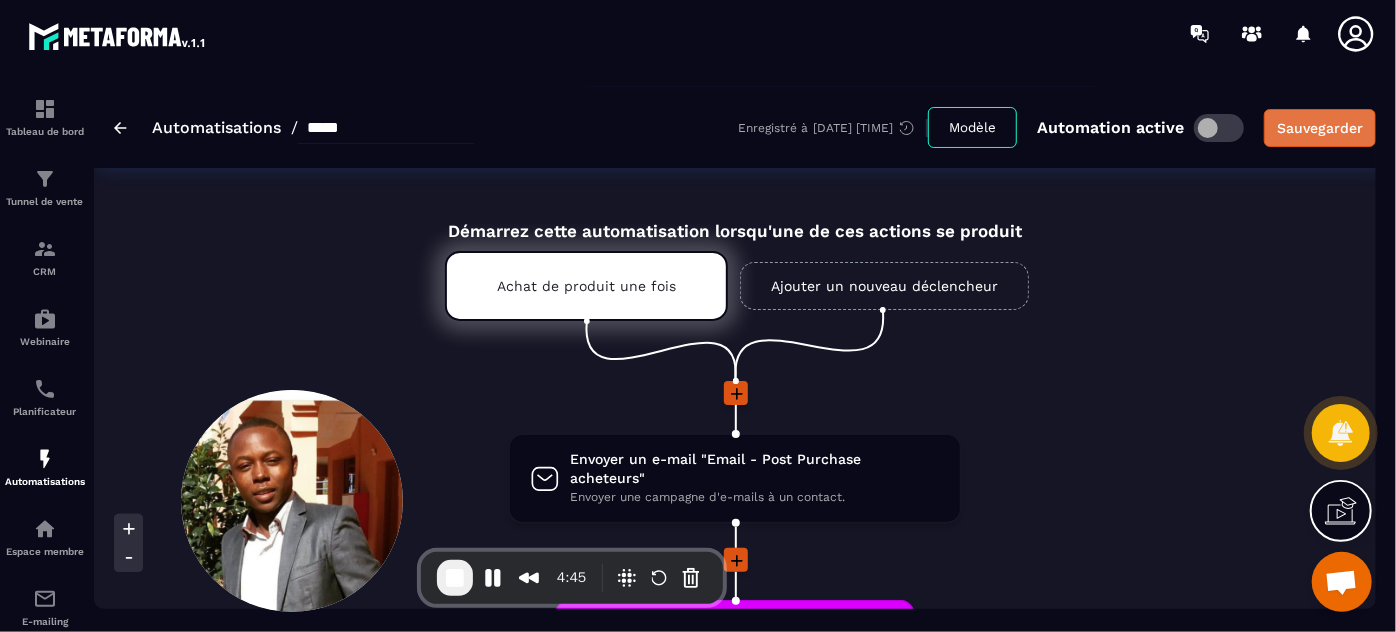 click on "Sauvegarder" at bounding box center [1320, 128] 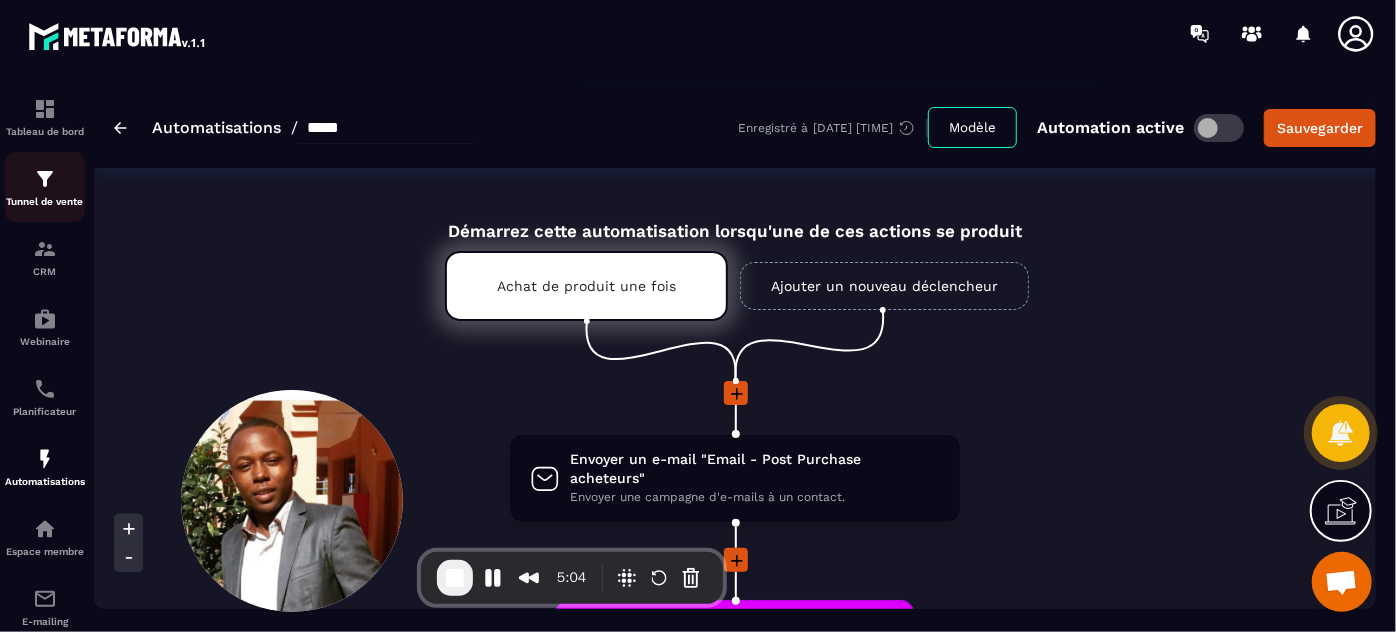 click at bounding box center (45, 179) 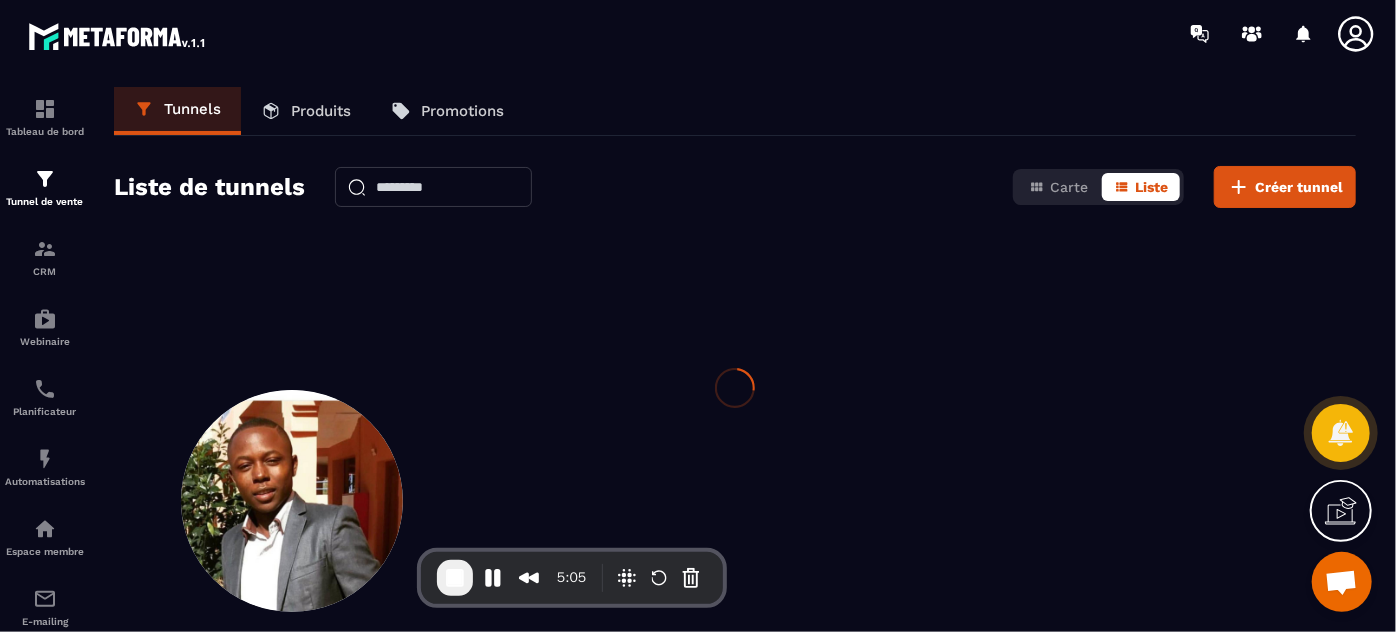click on "Produits" at bounding box center [306, 111] 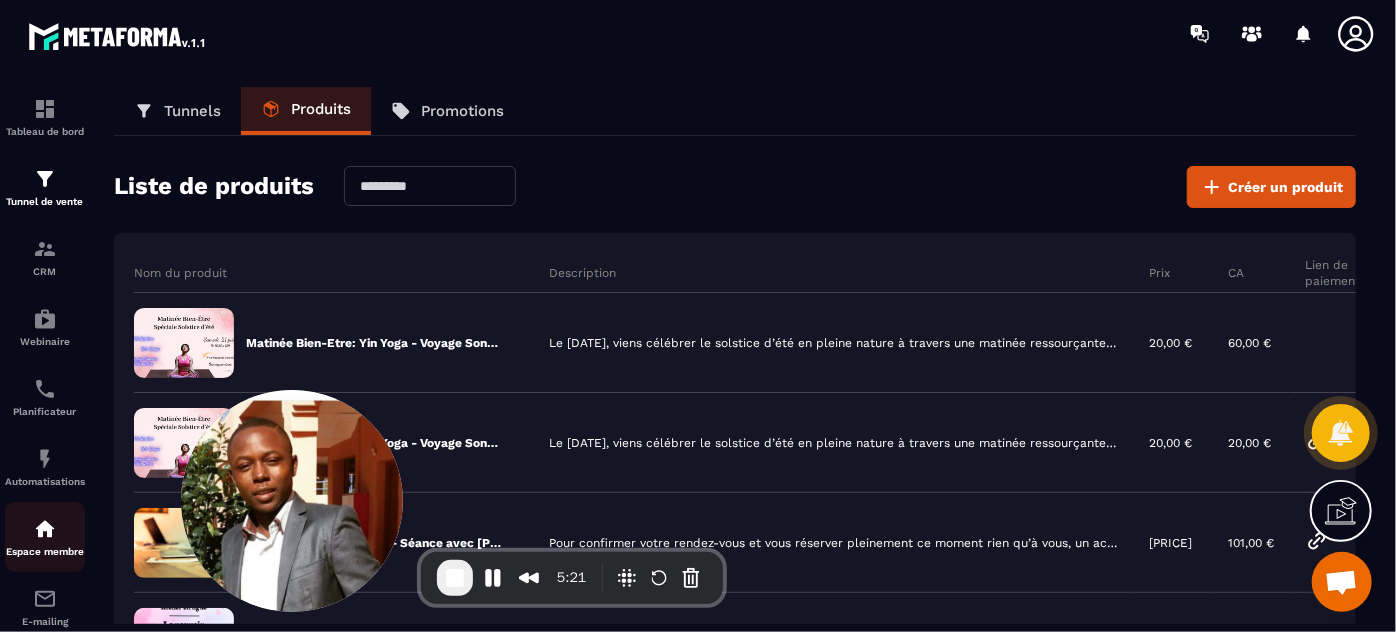 click on "Espace membre" at bounding box center [45, 537] 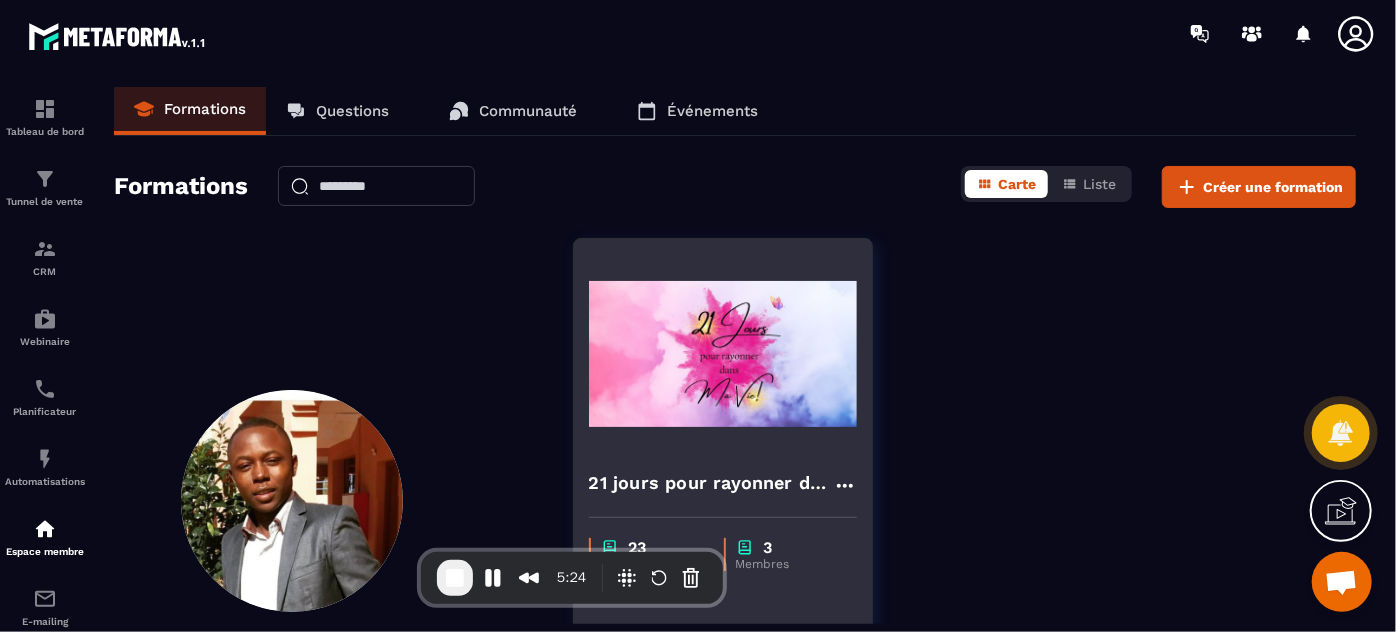 click on "21 jours pour rayonner dans ma vie!" at bounding box center [711, 483] 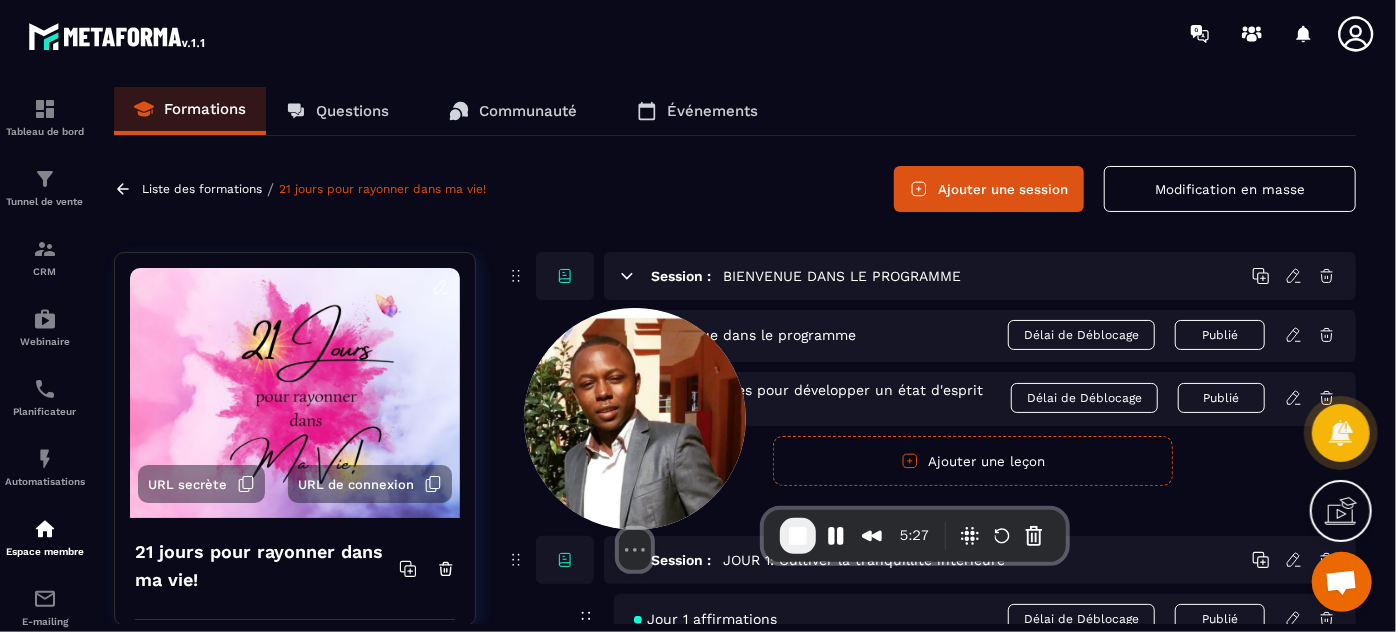 drag, startPoint x: 275, startPoint y: 423, endPoint x: 619, endPoint y: 381, distance: 346.55447 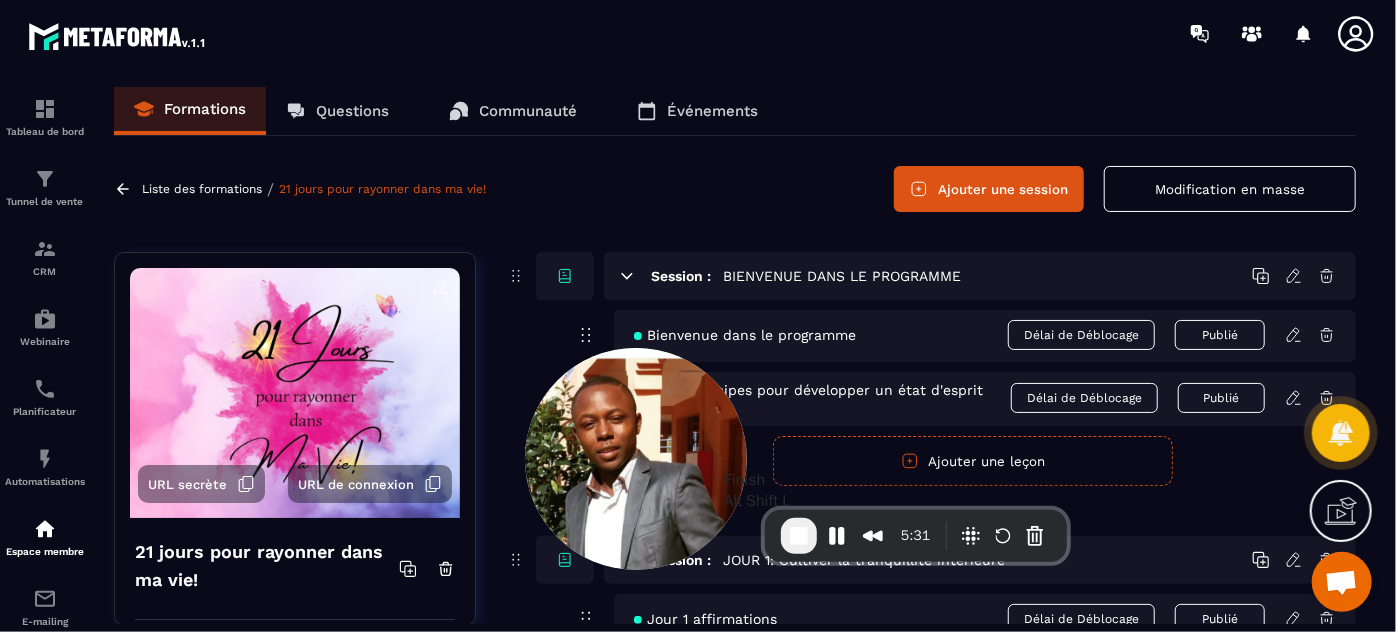 click at bounding box center (799, 536) 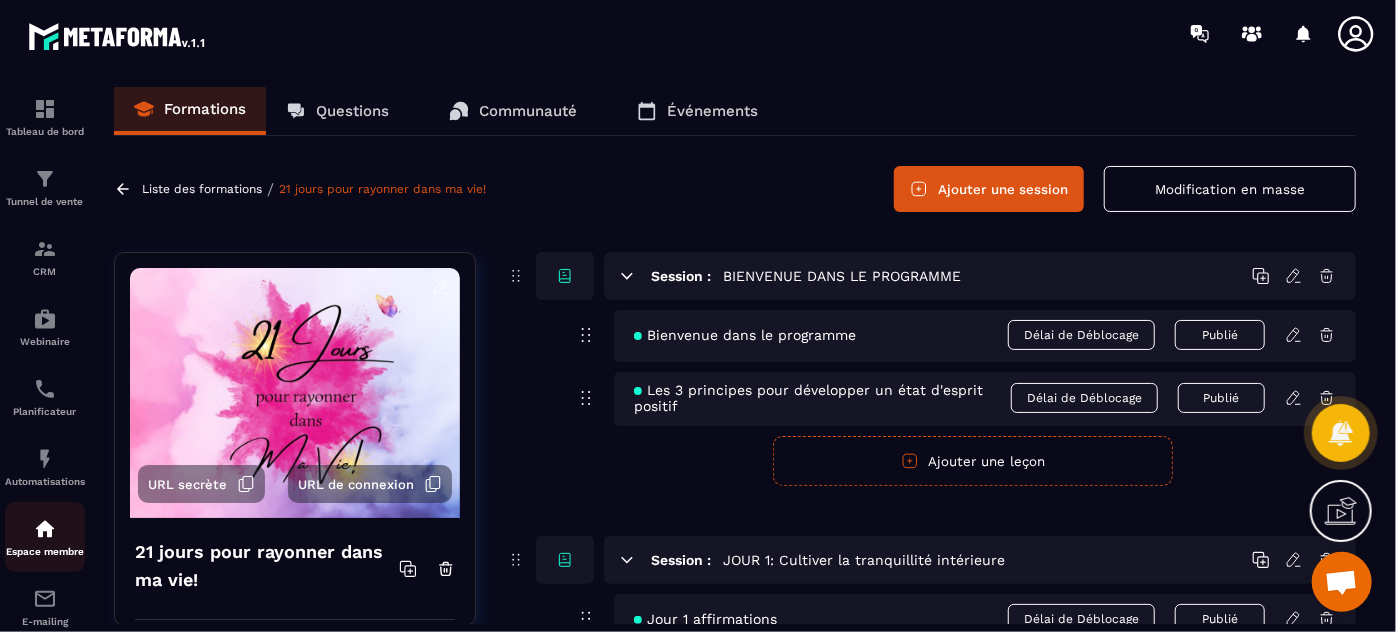 click at bounding box center [45, 529] 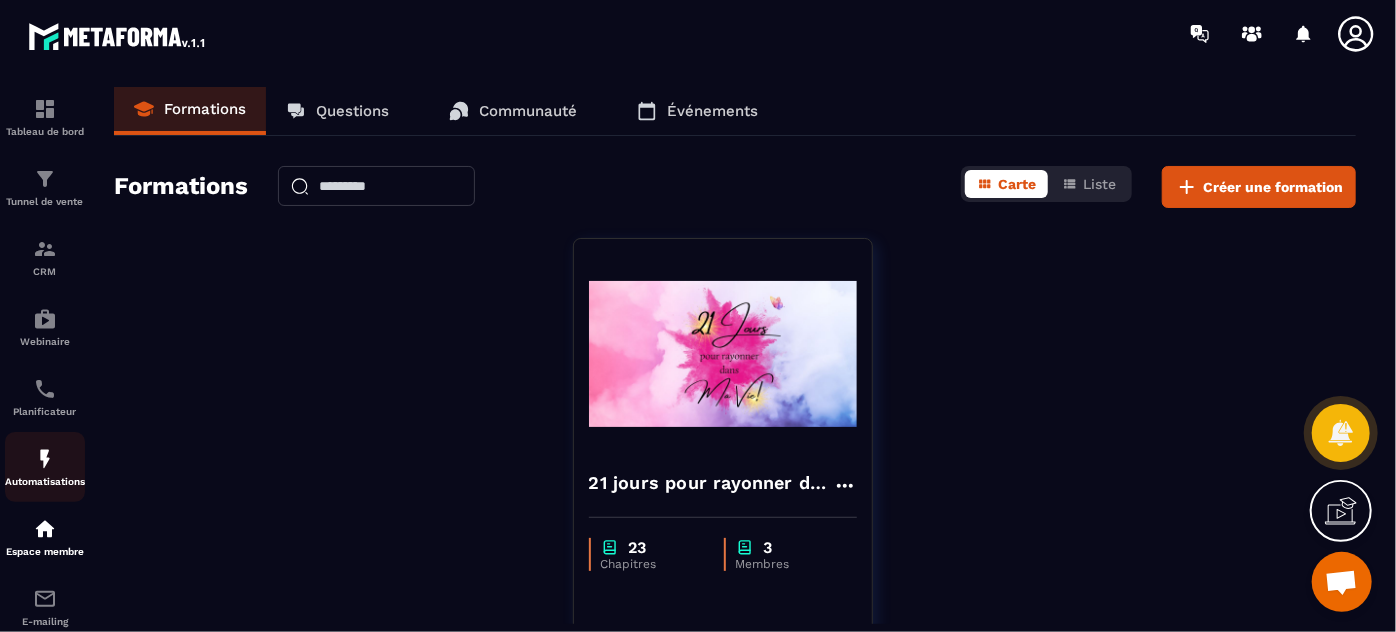 click on "Automatisations" 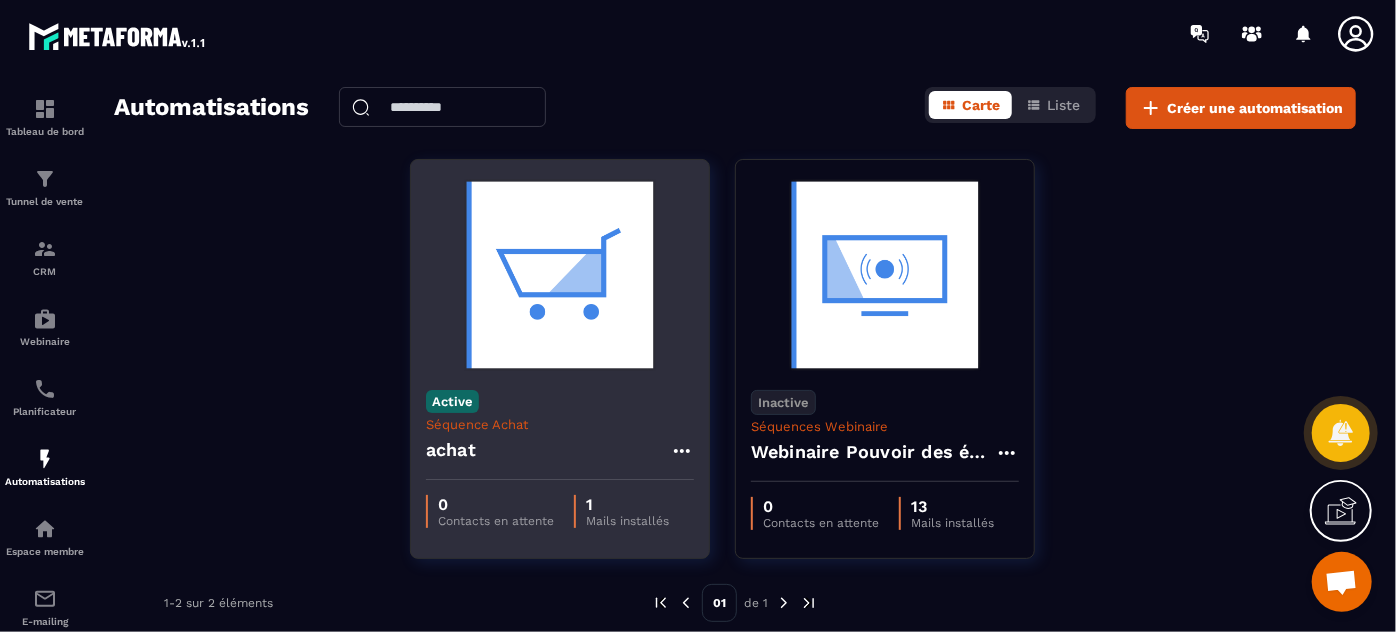 click 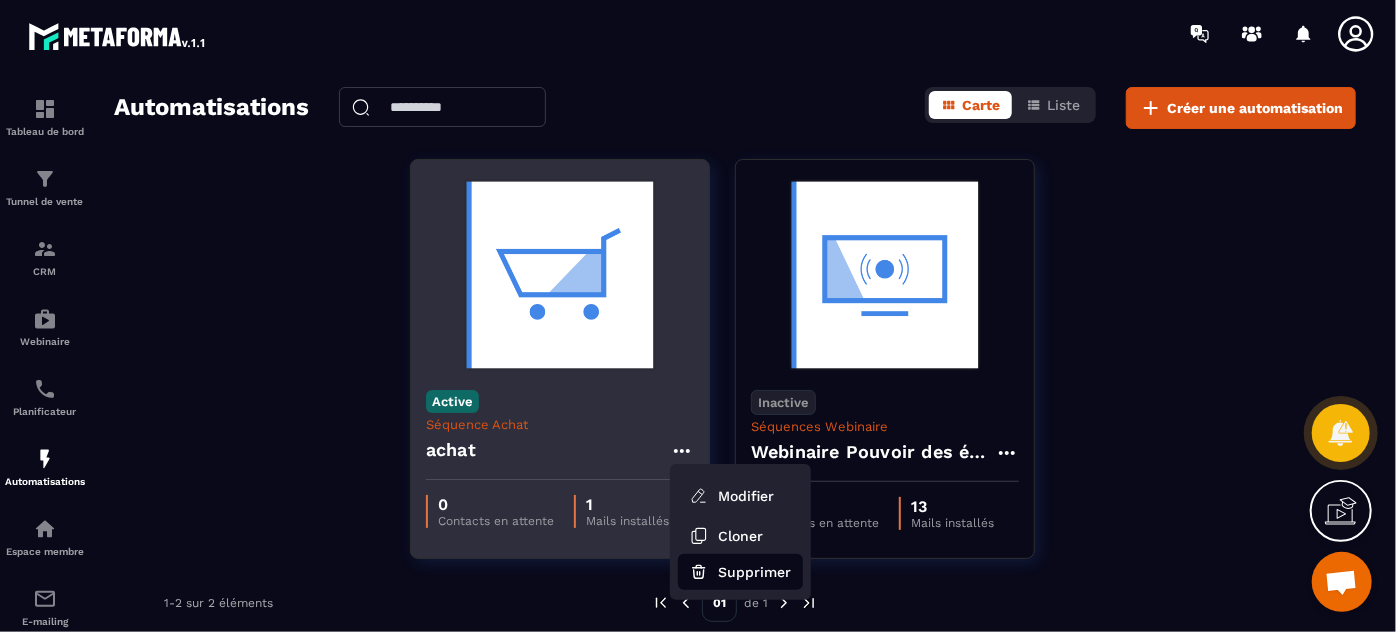 click on "Supprimer" at bounding box center [740, 572] 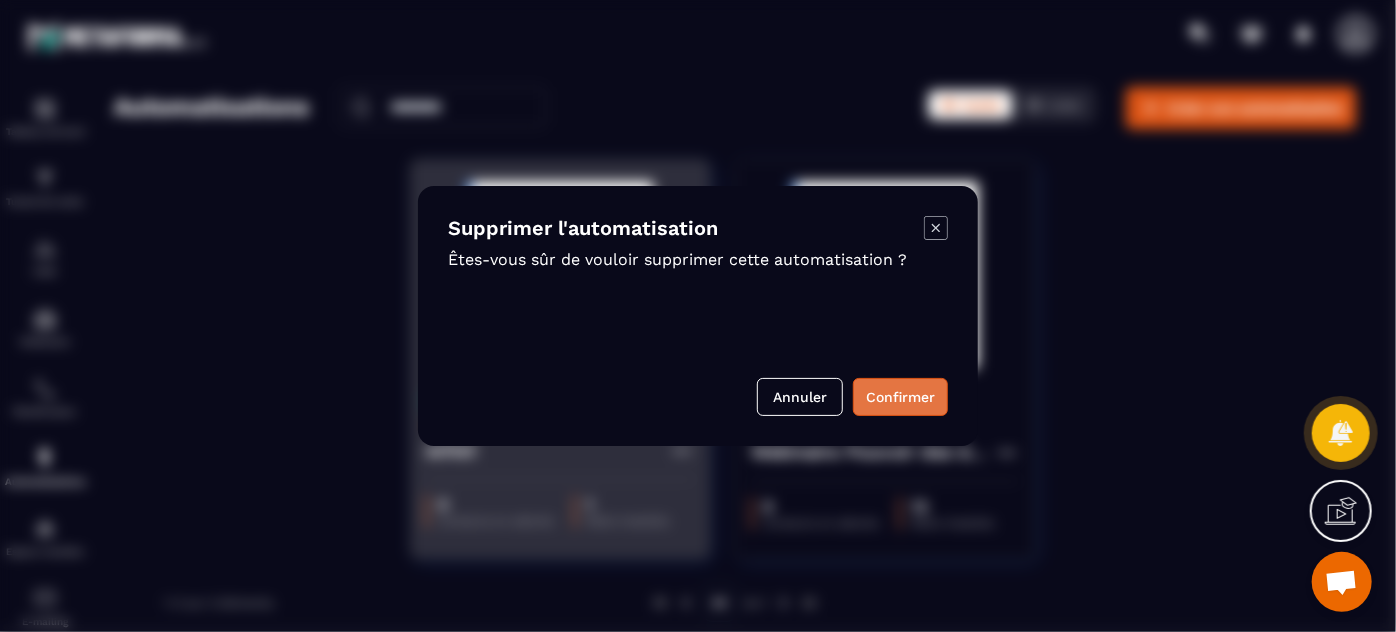 click on "Confirmer" at bounding box center [900, 397] 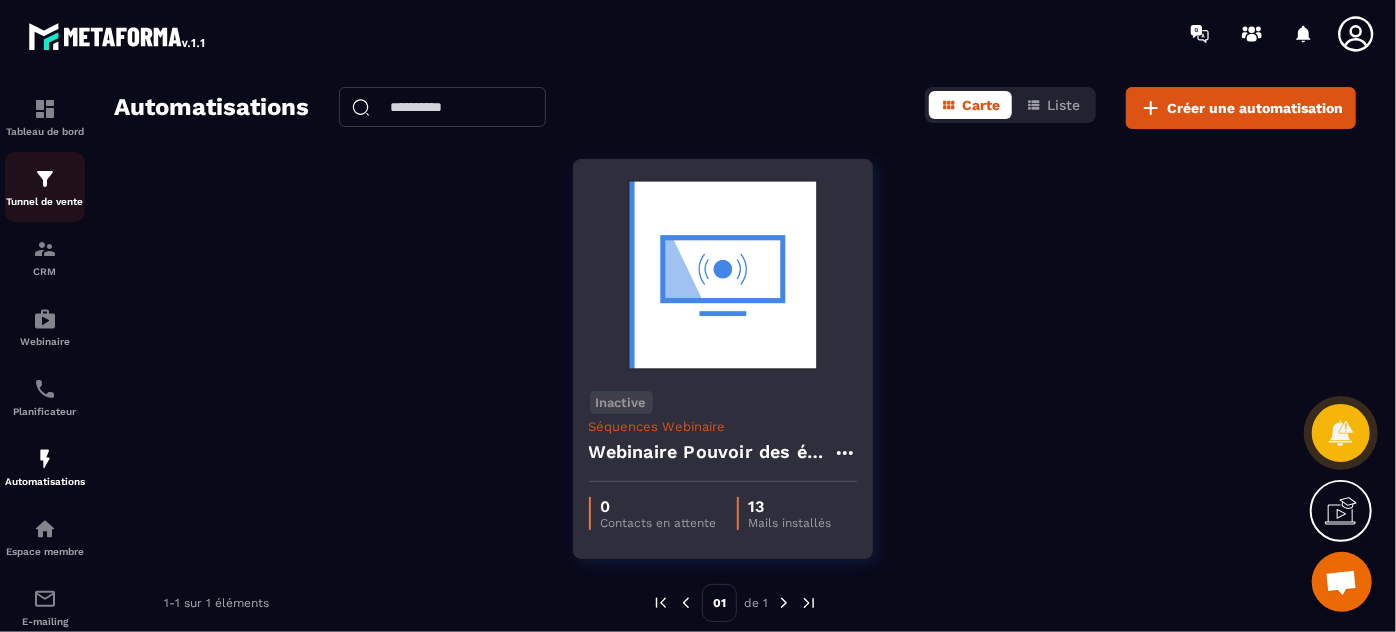 click on "Tunnel de vente" at bounding box center (45, 187) 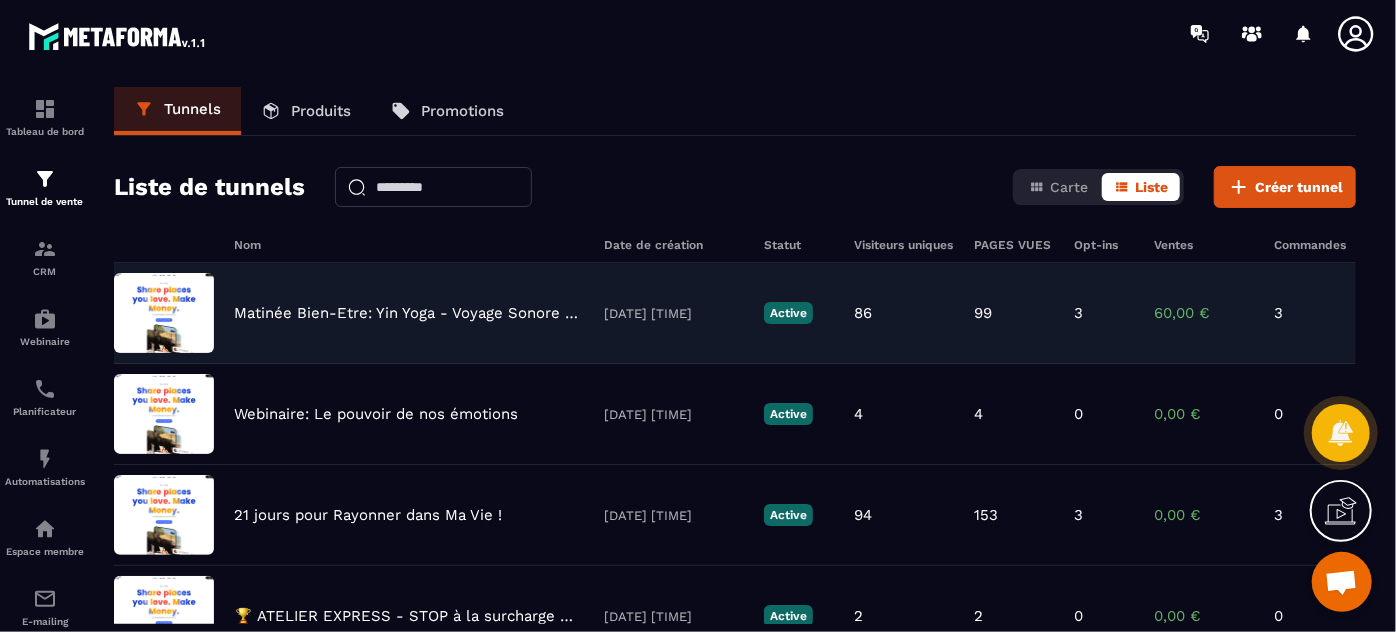 click on "Matinée Bien-Etre: Yin Yoga - Voyage Sonore - Méditation Spéciale Solstice d'été" at bounding box center (409, 313) 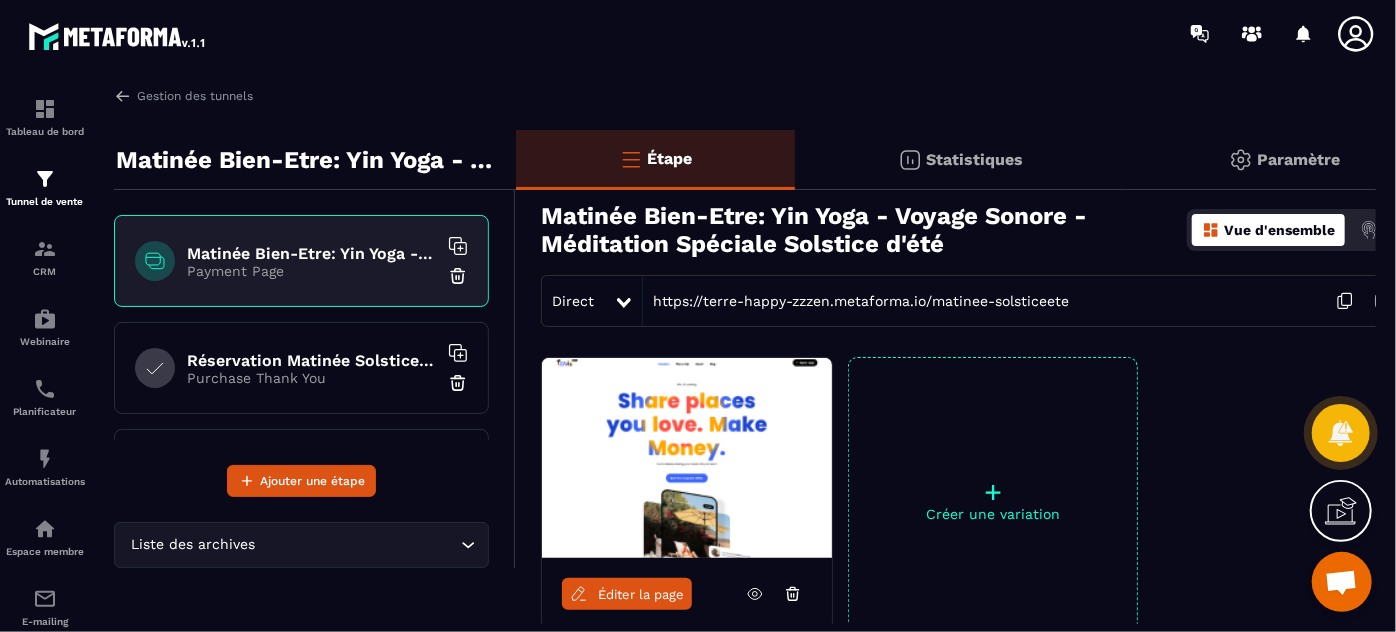 scroll, scrollTop: 94, scrollLeft: 0, axis: vertical 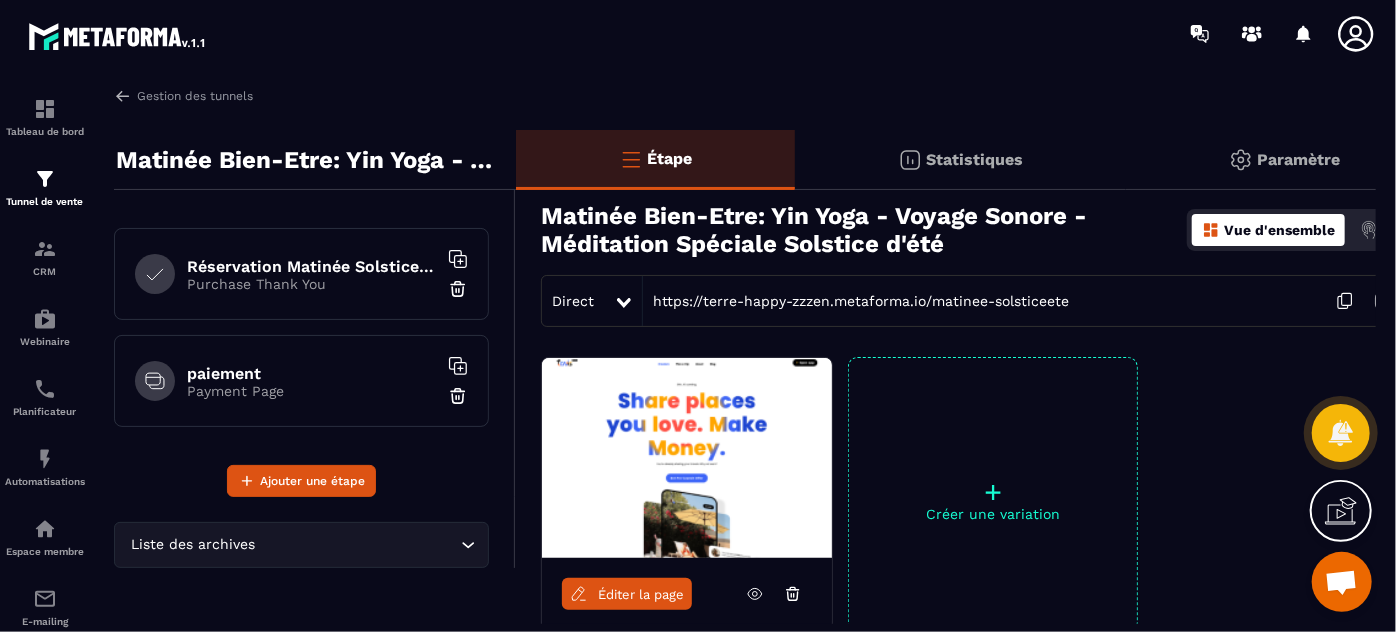 click on "paiement" at bounding box center (312, 373) 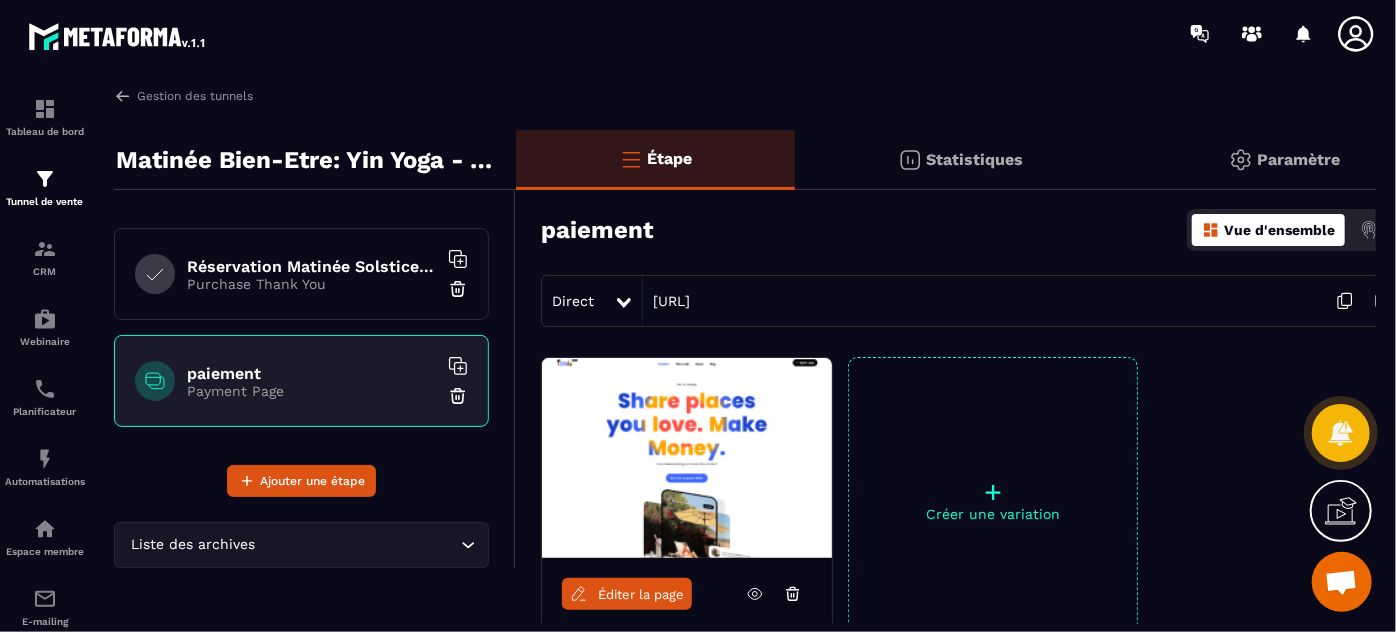 click 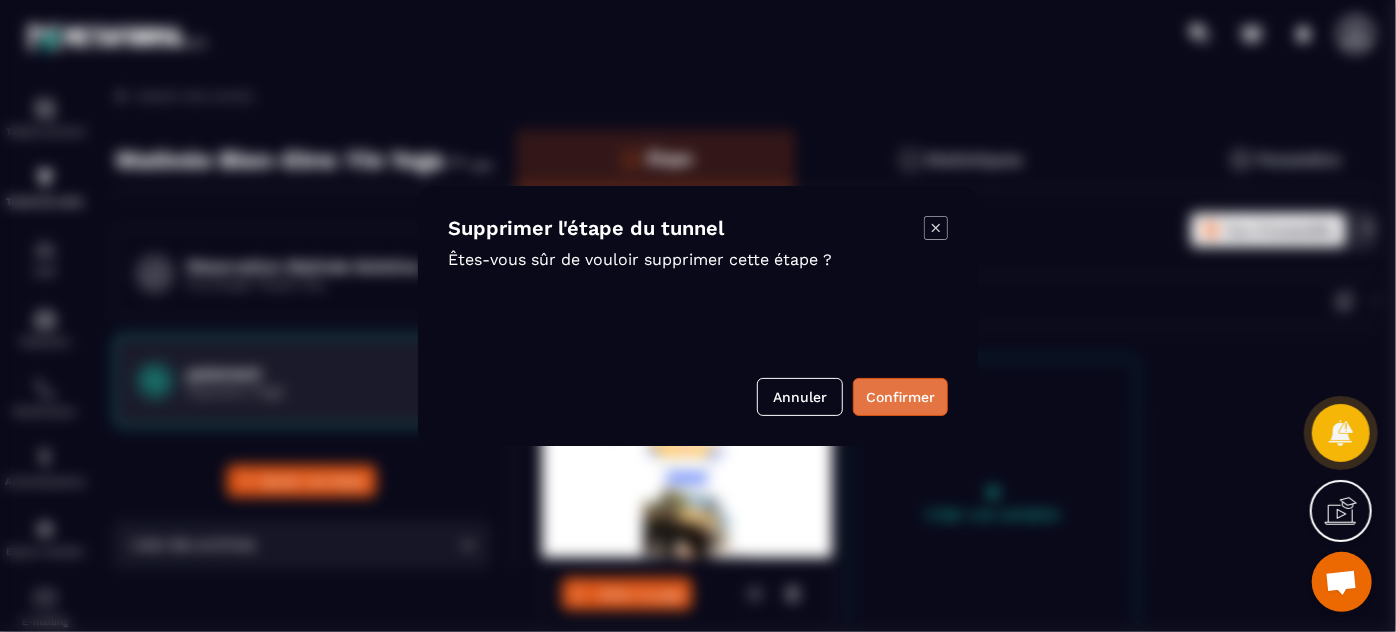 click on "Confirmer" at bounding box center (900, 397) 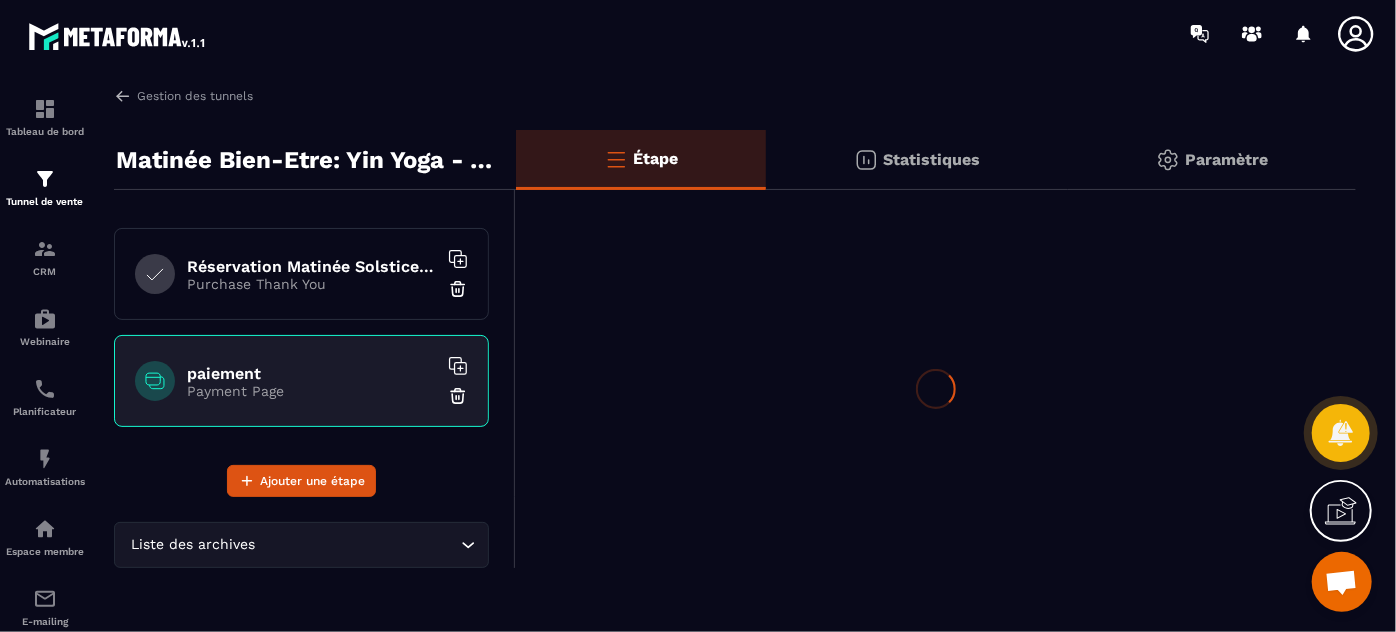 scroll, scrollTop: 0, scrollLeft: 0, axis: both 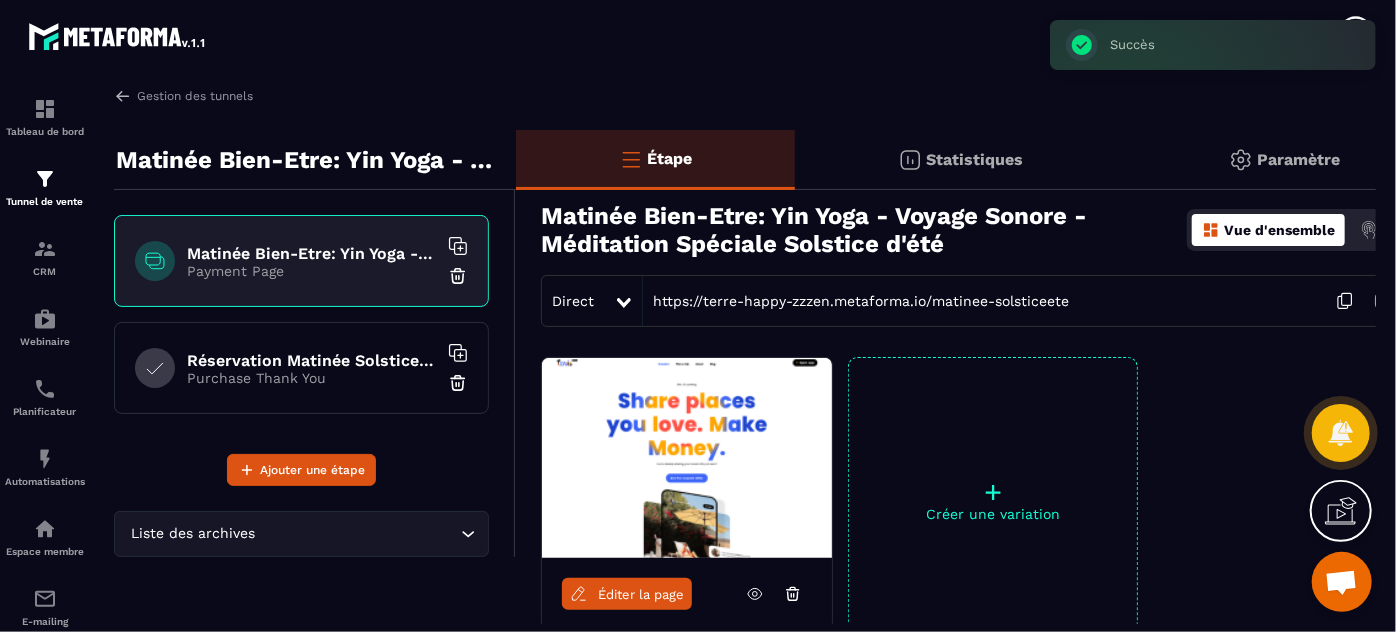 click on "Purchase Thank You" at bounding box center [312, 378] 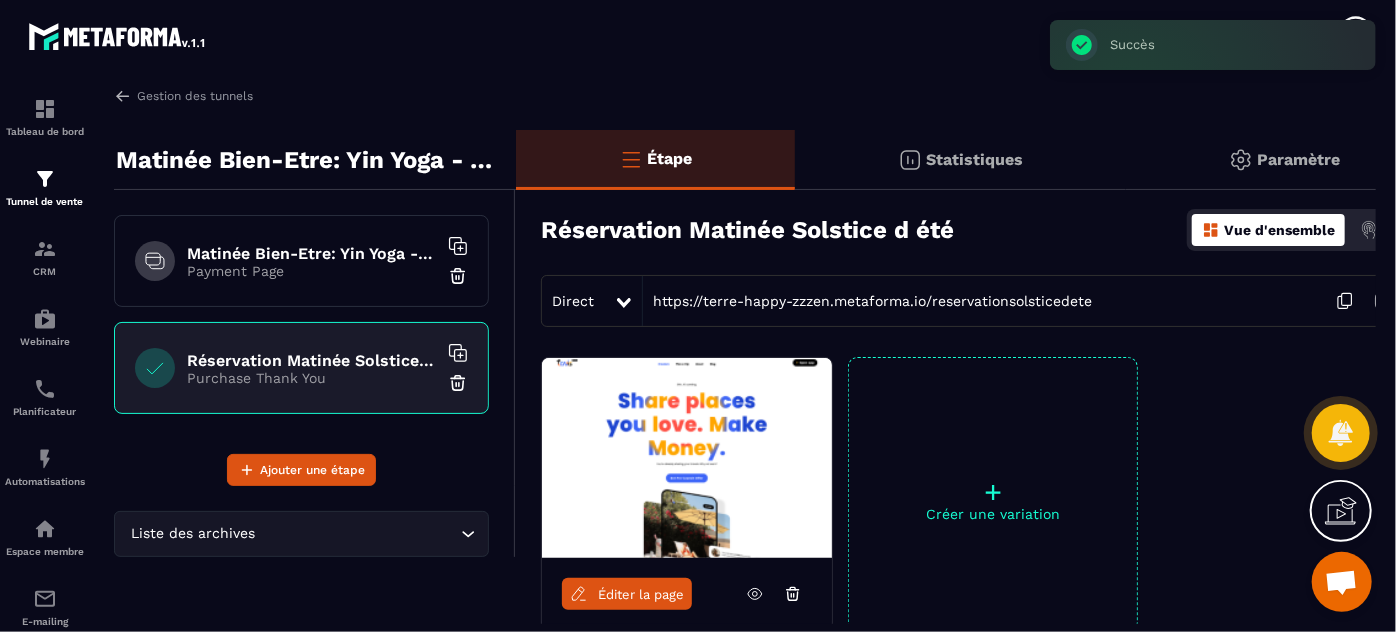 click on "Matinée Bien-Etre: Yin Yoga - Voyage Sonore - Méditation Spéciale Solstice d'été" at bounding box center (312, 253) 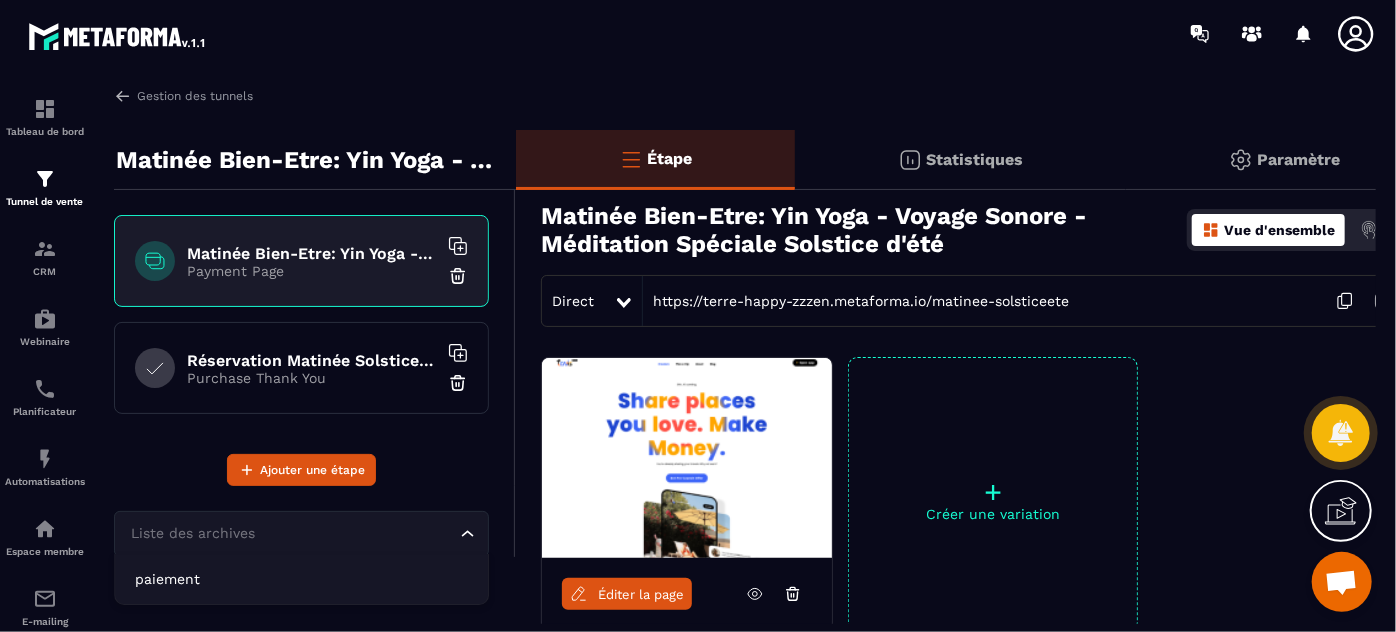 click 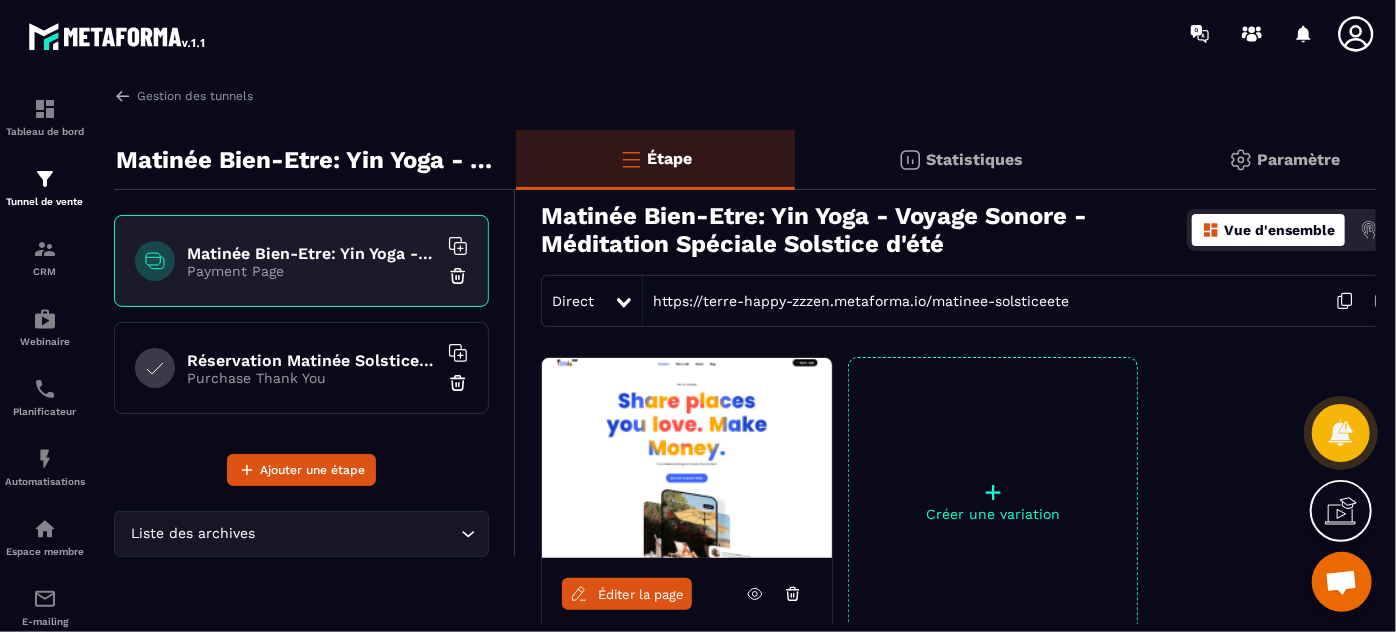 click 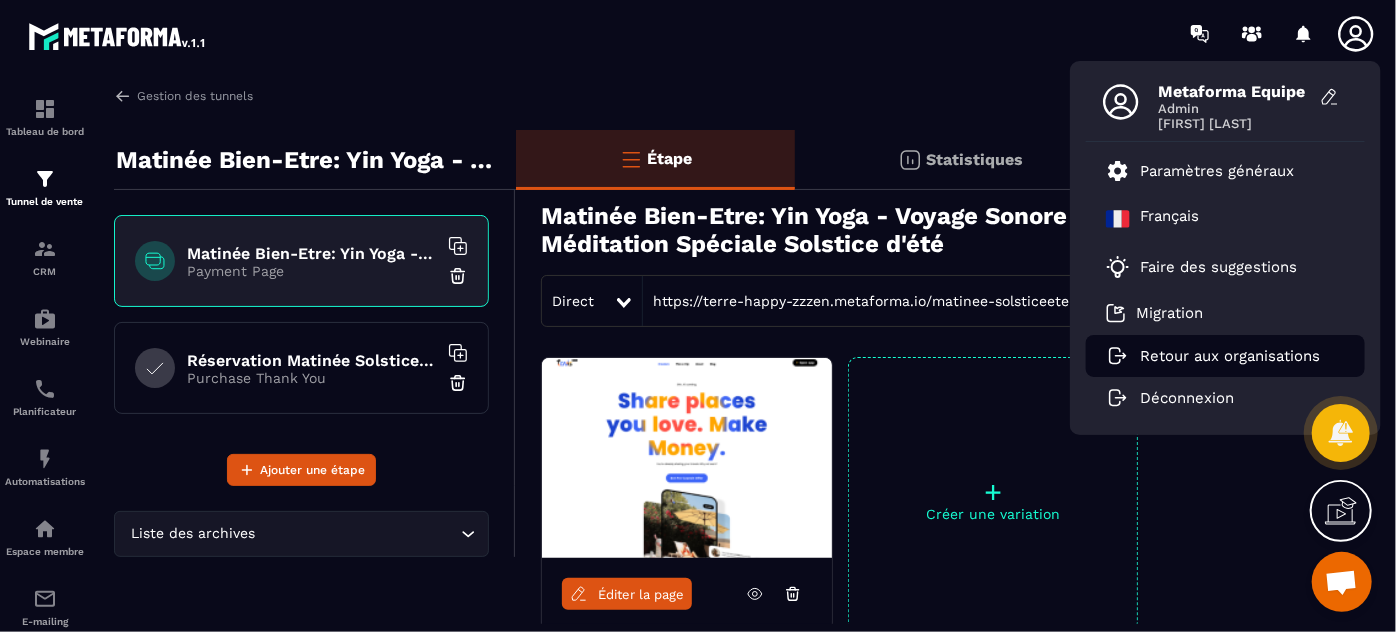 click on "Retour aux organisations" at bounding box center (1230, 356) 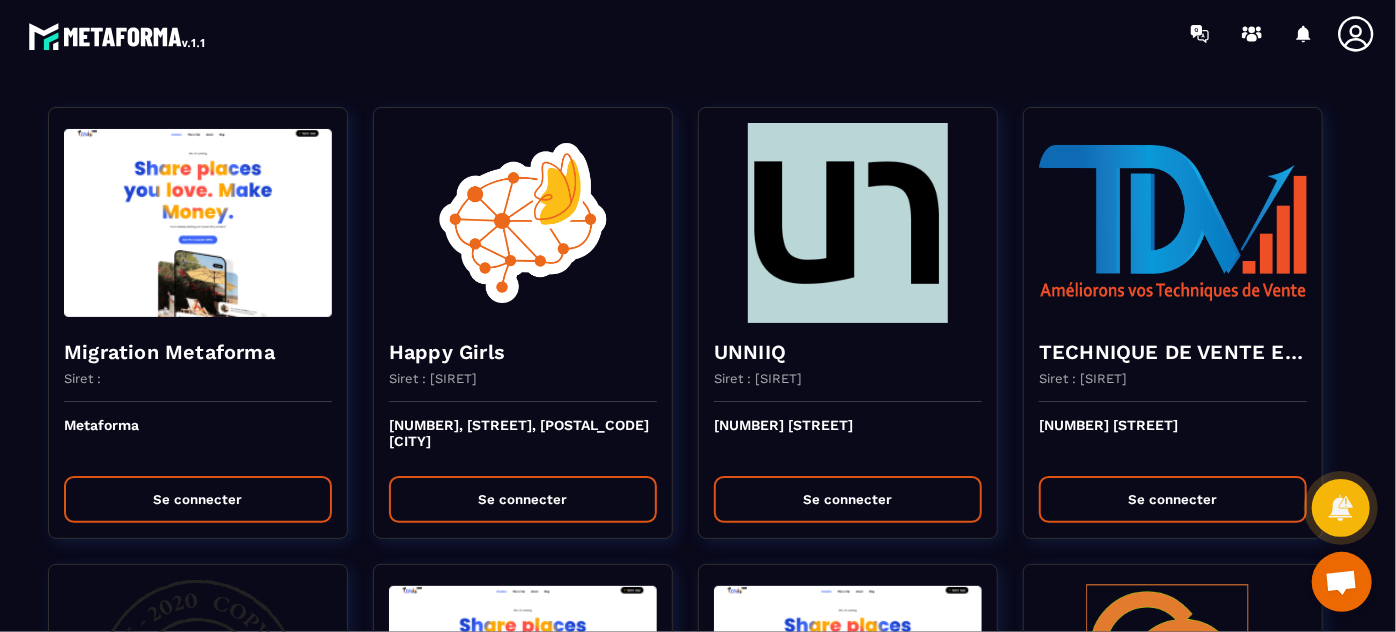 click on "Migration Metaforma  Siret :  Metaforma  Se connecter  Happy Girls  Siret : [SIRET] [NUMBER], [STREET] [POSTAL_CODE] [CITY]  Se connecter  UNNIIQ  Siret : [SIRET] [NUMBER] [STREET]  Se connecter  TECHNIQUE DE VENTE EDITION  Siret : [SIRET] [NUMBER] [STREET]  Se connecter  Copy House  Siret : [SIRET] [NUMBER] [STREET]  Se connecter  Allianceimmo Suisse  Siret :  [STREET] [NUMBER]  Se connecter  SOLUTIONS ET MANAGERS  Siret : [SIRET] [NUMBER] [STREET]-[POSTAL_CODE] [CITY]  Se connecter  prepabloc  Siret : [SIRET] [NUMBER], [STREET] [CITY]  Se connecter  Et si on s'posait ?  Siret : [SIRET] [NUMBER] [STREET]  Se connecter  KILUKRU  Siret : [SIRET] [NUMBER] [STREET]  Se connecter  SARL ORGONITES  Siret : [SIRET] [NUMBER] [STREET]  Se connecter  MANUELA ROSSELL  Siret : [SIRET] [NUMBER] [STREET]  Se connecter  Aligner  Siret : [SIRET] [NUMBER] [STREET] [POSTAL_CODE] [CITY]  Se connecter  BR FORMATIONS  Siret : [SIRET] [PERSON_NAME]" at bounding box center [698, 2660] 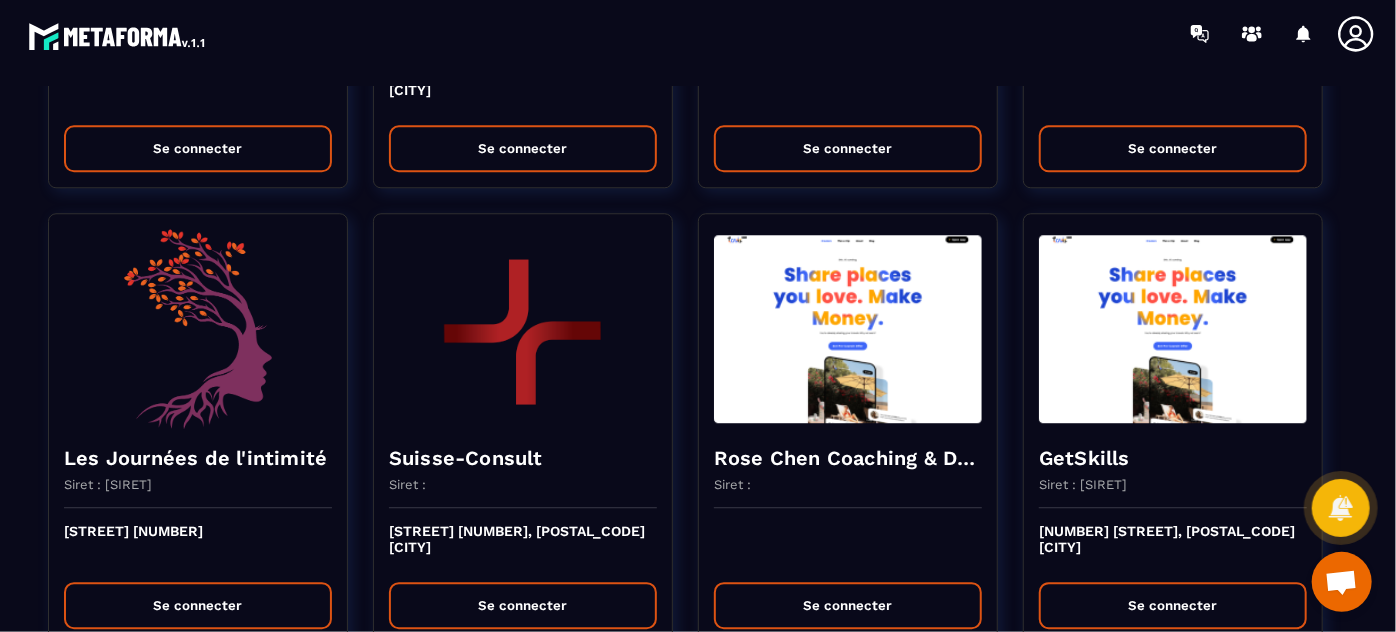 scroll, scrollTop: 2454, scrollLeft: 0, axis: vertical 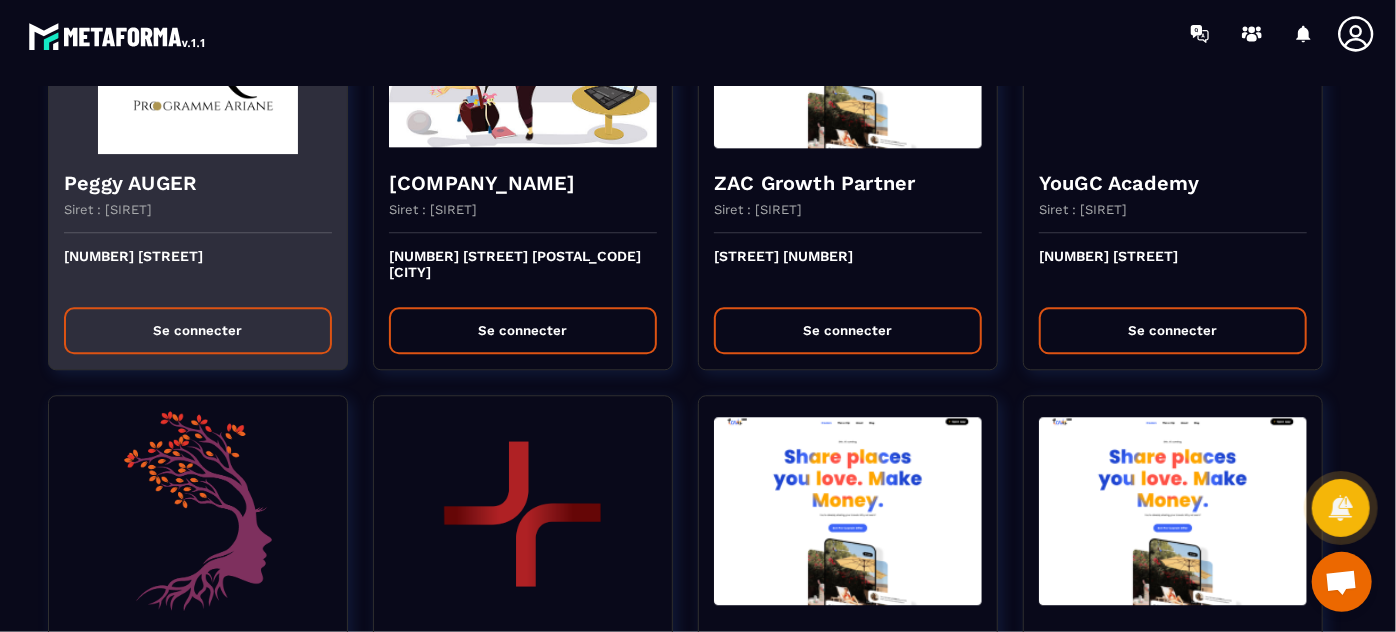 click on "Se connecter" at bounding box center (198, 330) 